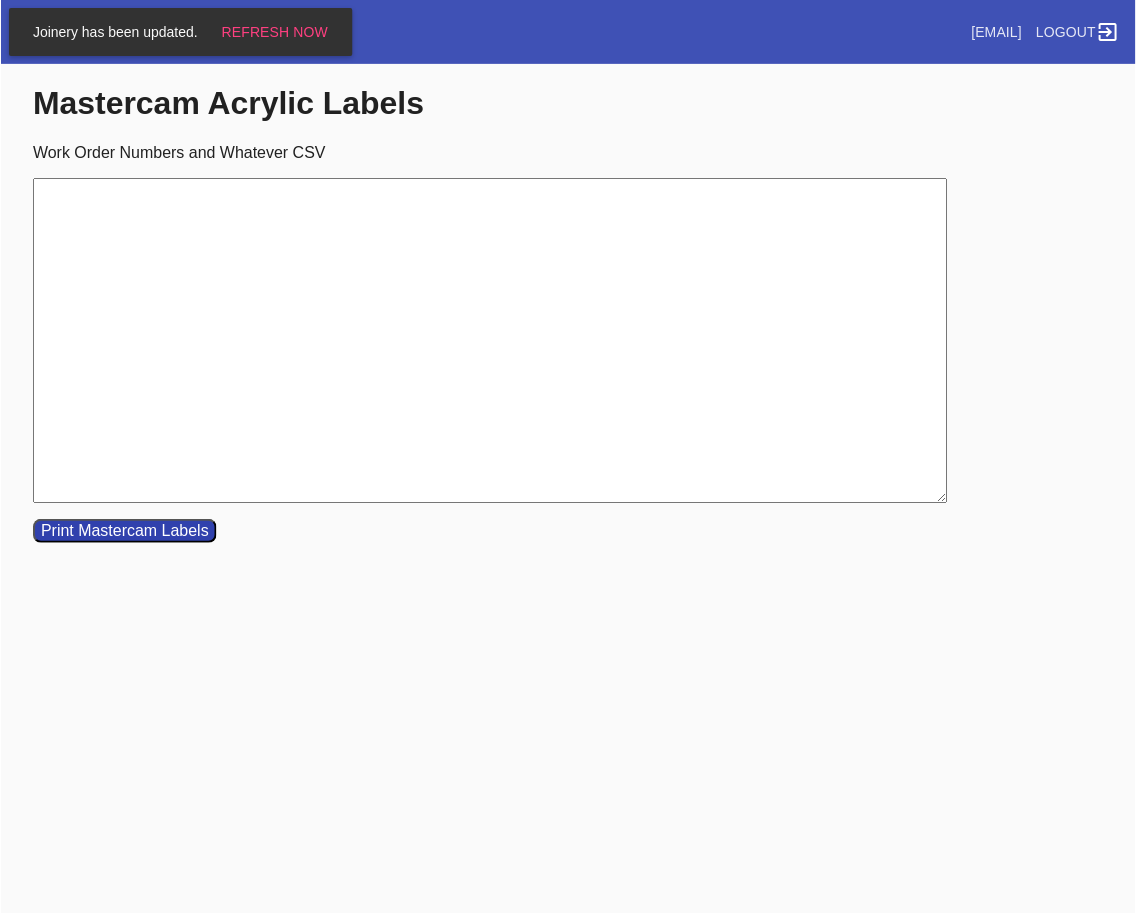 scroll, scrollTop: 0, scrollLeft: 0, axis: both 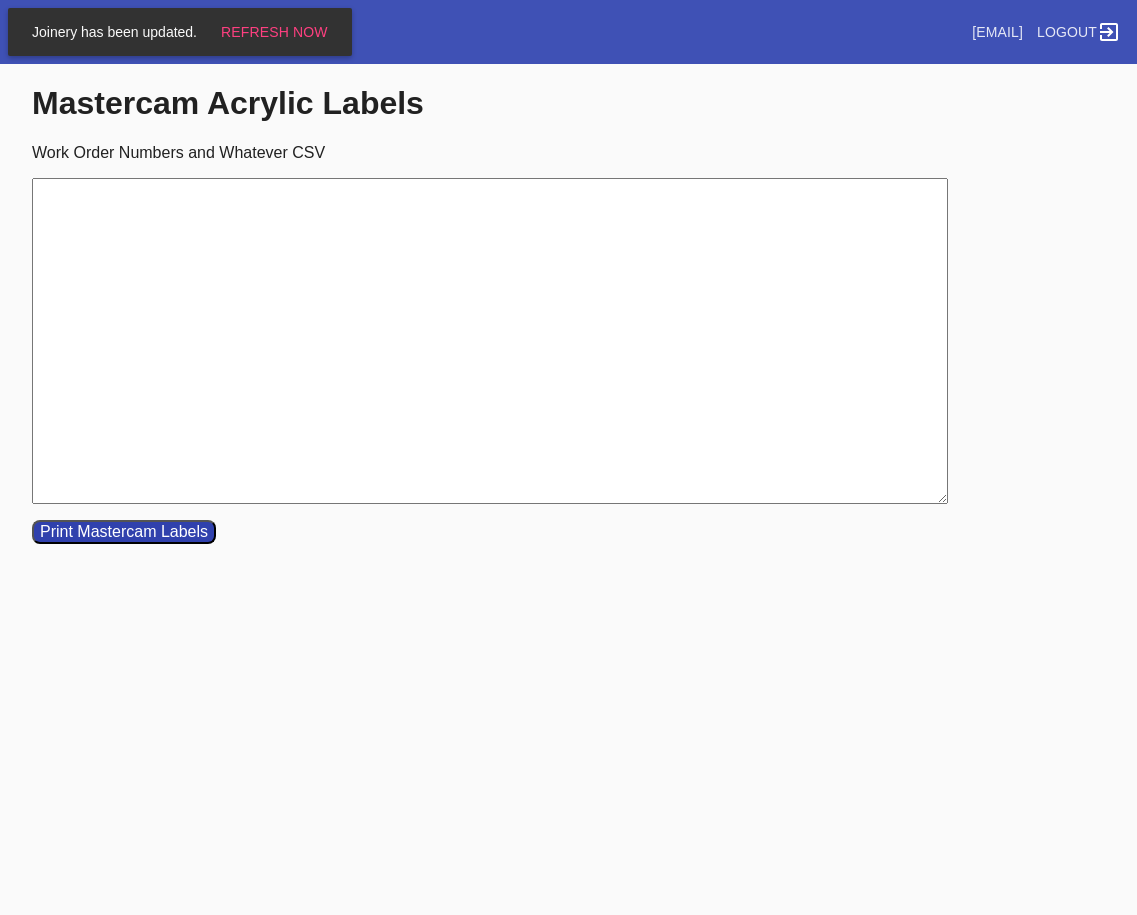 click on "Work Order Numbers and Whatever CSV" at bounding box center [490, 341] 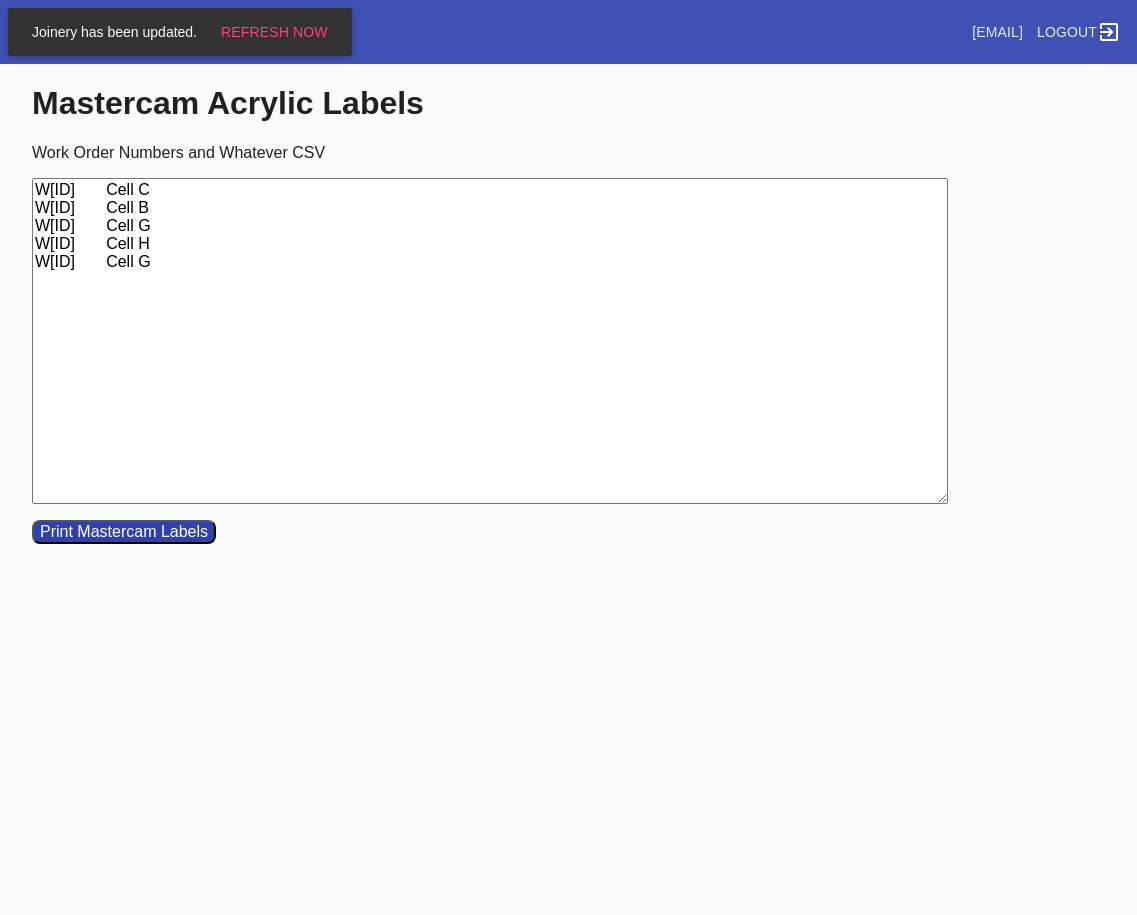 click on "W[ID]	Cell C
W[ID]	Cell B
W[ID]	Cell G
W[ID]	Cell H
W[ID]	Cell G" at bounding box center (490, 341) 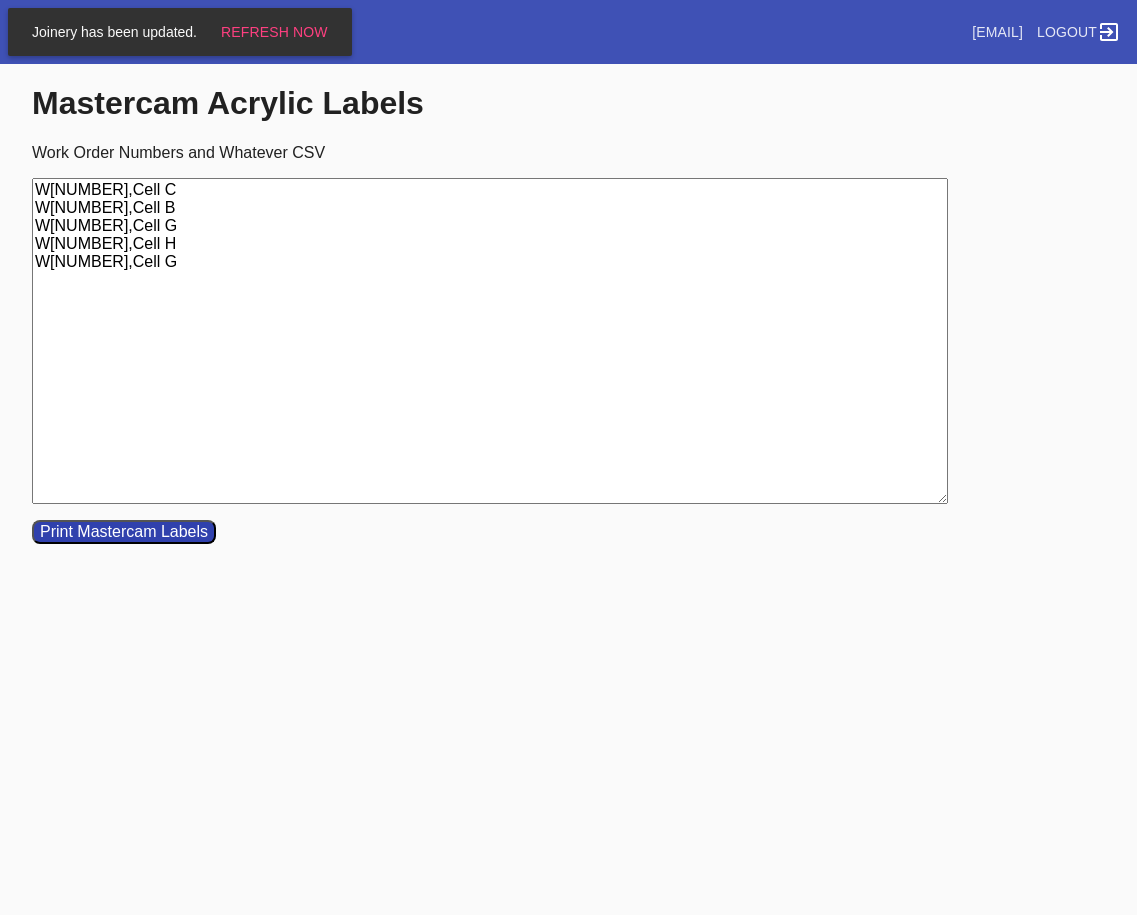 click on "W[NUMBER],Cell C
W[NUMBER],Cell B
W[NUMBER],Cell G
W[NUMBER],Cell H
W[NUMBER],Cell G" at bounding box center (490, 341) 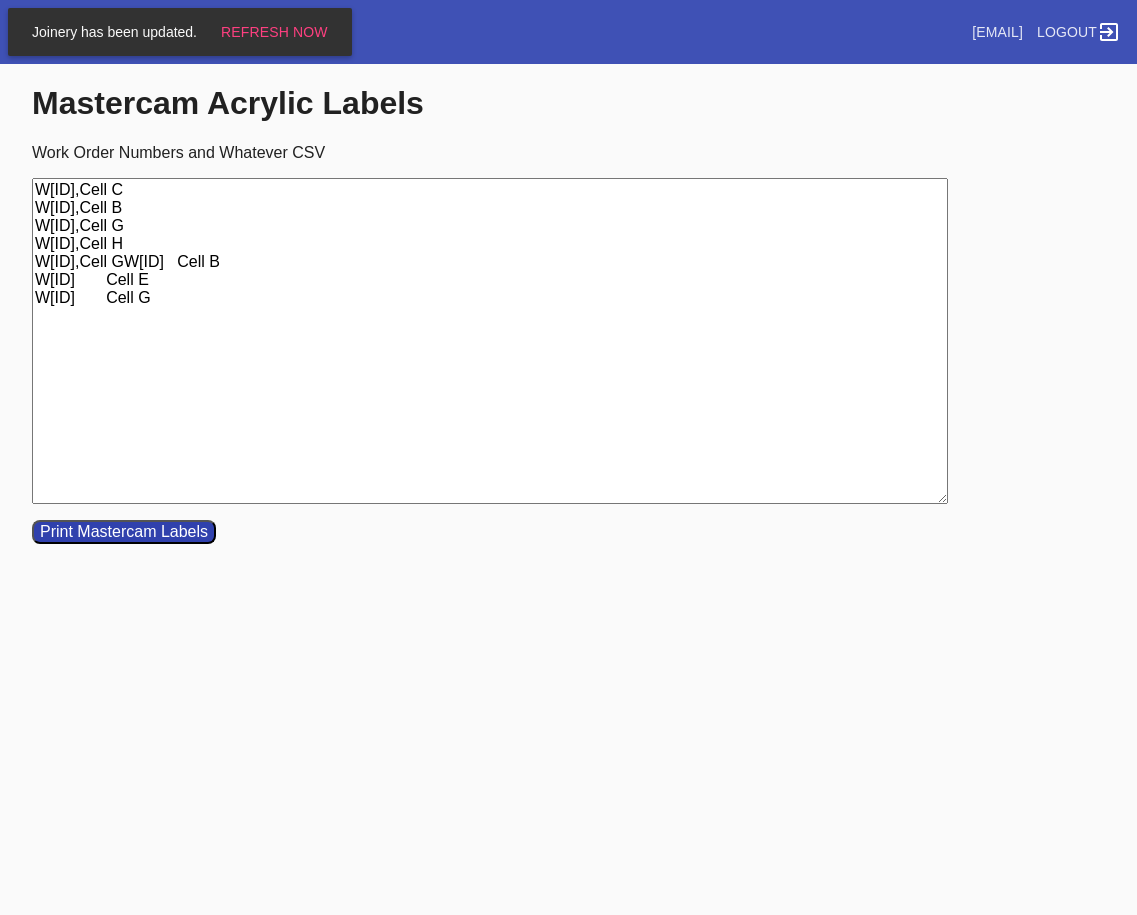 click on "W[ID],Cell C
W[ID],Cell B
W[ID],Cell G
W[ID],Cell H
W[ID],Cell GW[ID]	Cell B
W[ID]	Cell E
W[ID]	Cell G" at bounding box center [490, 341] 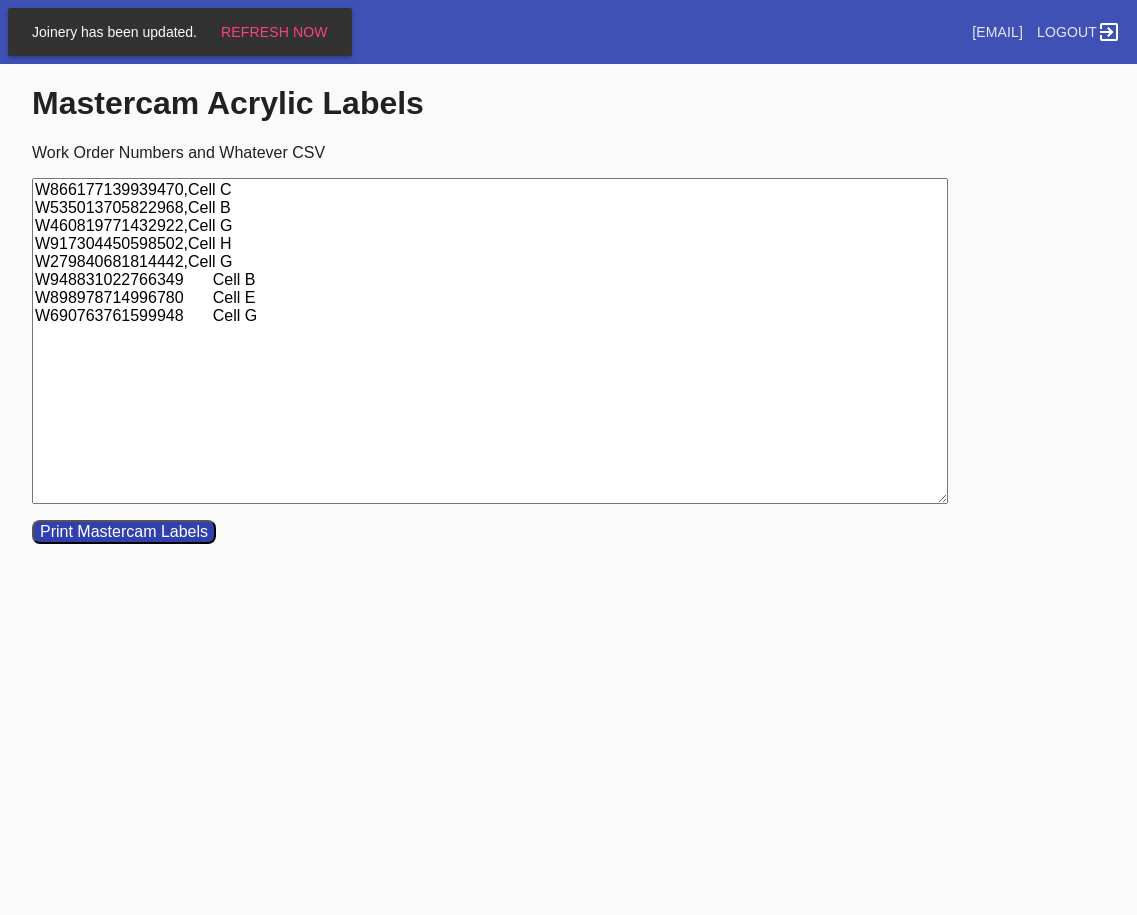 click on "W866177139939470,Cell C
W535013705822968,Cell B
W460819771432922,Cell G
W917304450598502,Cell H
W279840681814442,Cell G
W948831022766349	Cell B
W898978714996780	Cell E
W690763761599948	Cell G" at bounding box center [490, 341] 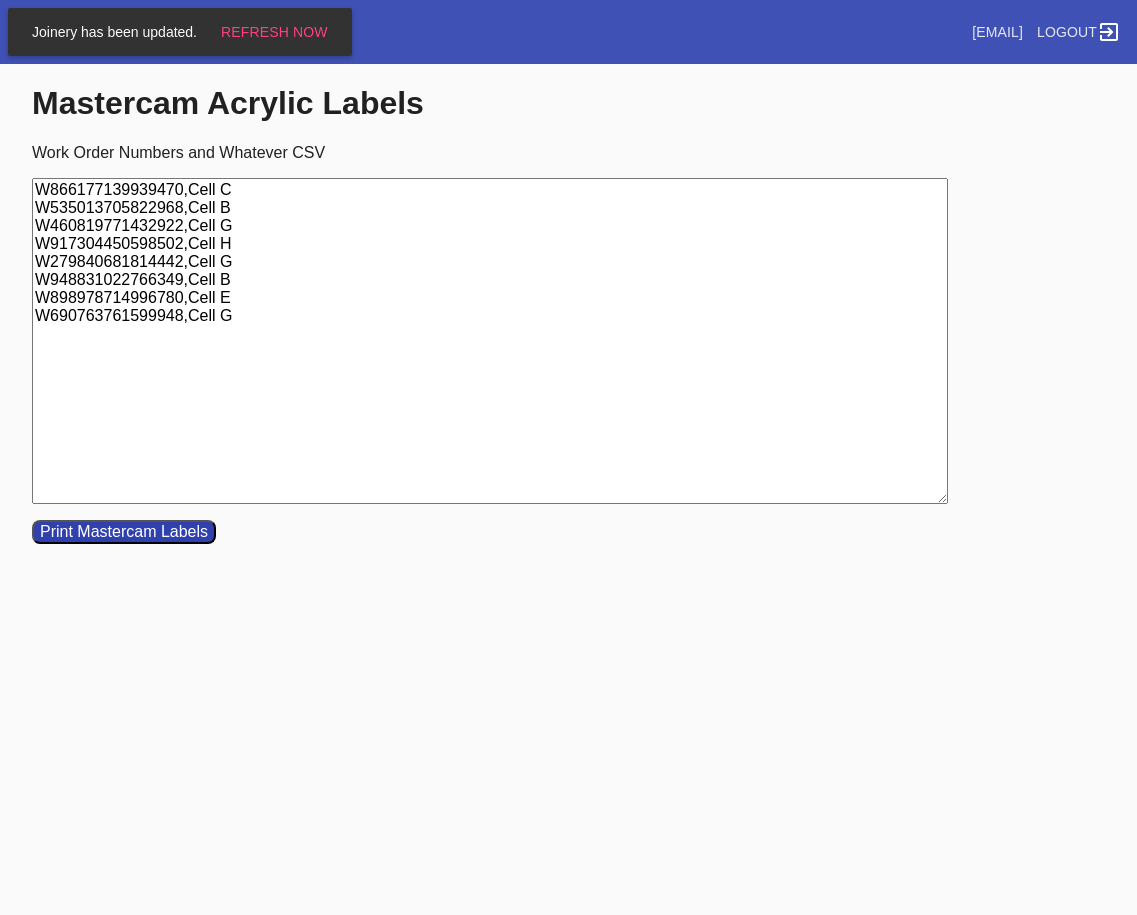 type on "W866177139939470,Cell C
W535013705822968,Cell B
W460819771432922,Cell G
W917304450598502,Cell H
W279840681814442,Cell G
W948831022766349,Cell B
W898978714996780,Cell E
W690763761599948,Cell G" 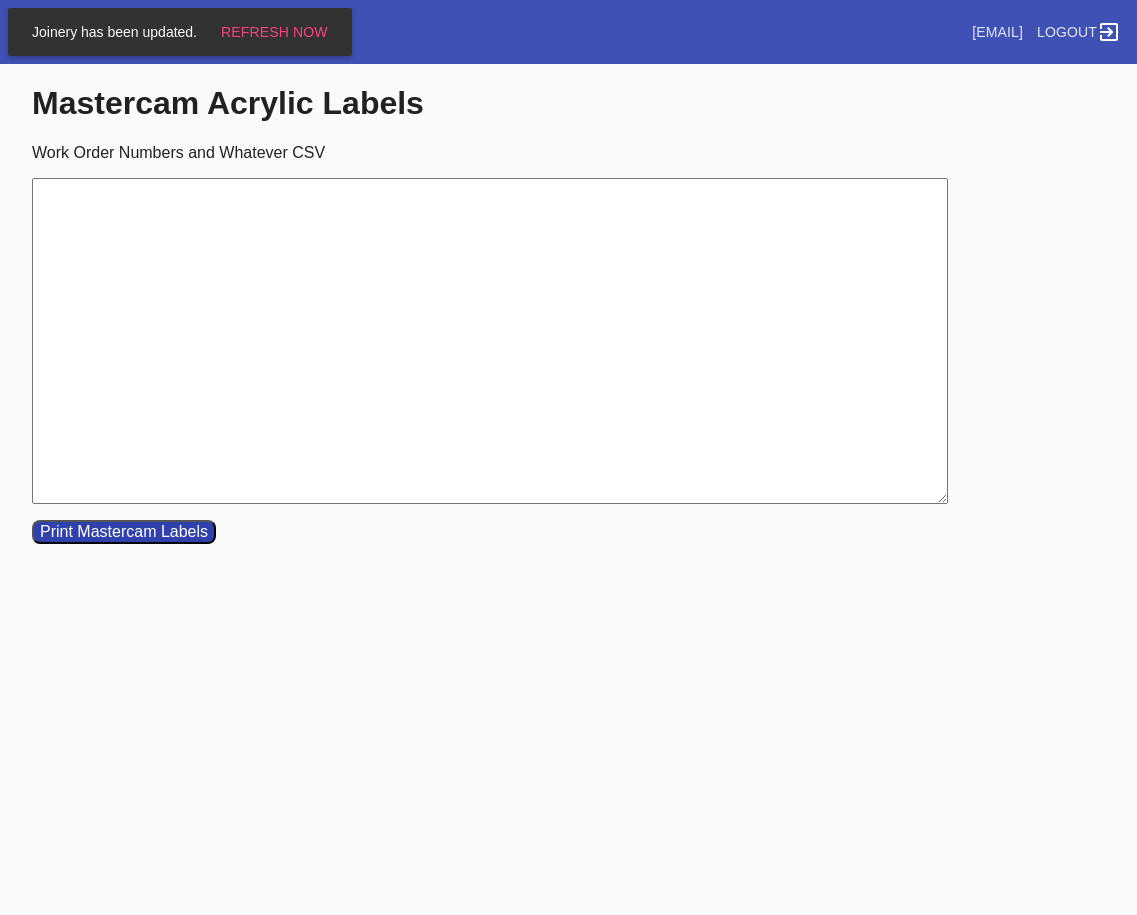 click on "Work Order Numbers and Whatever CSV" at bounding box center (490, 341) 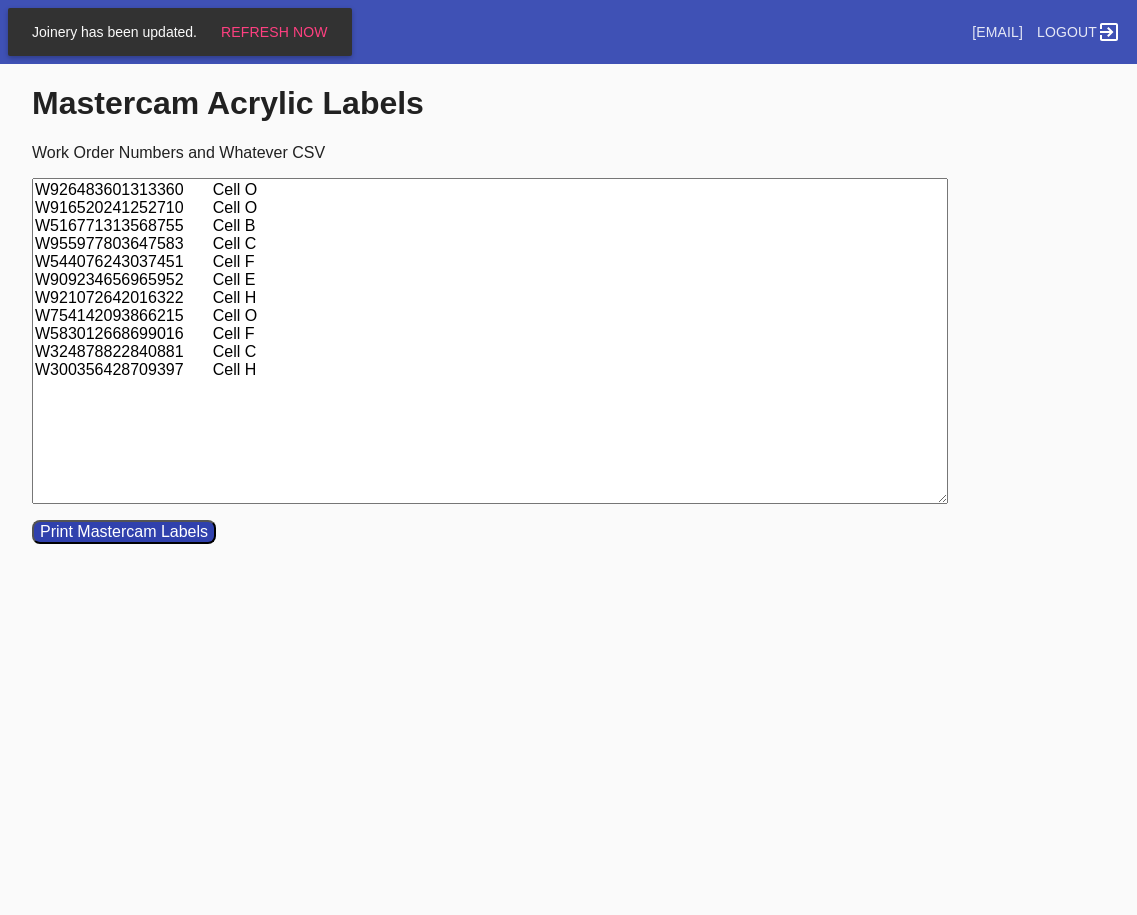click on "W926483601313360	Cell O
W916520241252710	Cell O
W516771313568755	Cell B
W955977803647583	Cell C
W544076243037451	Cell F
W909234656965952	Cell E
W921072642016322	Cell H
W754142093866215	Cell O
W583012668699016	Cell F
W324878822840881	Cell C
W300356428709397	Cell H" at bounding box center [490, 341] 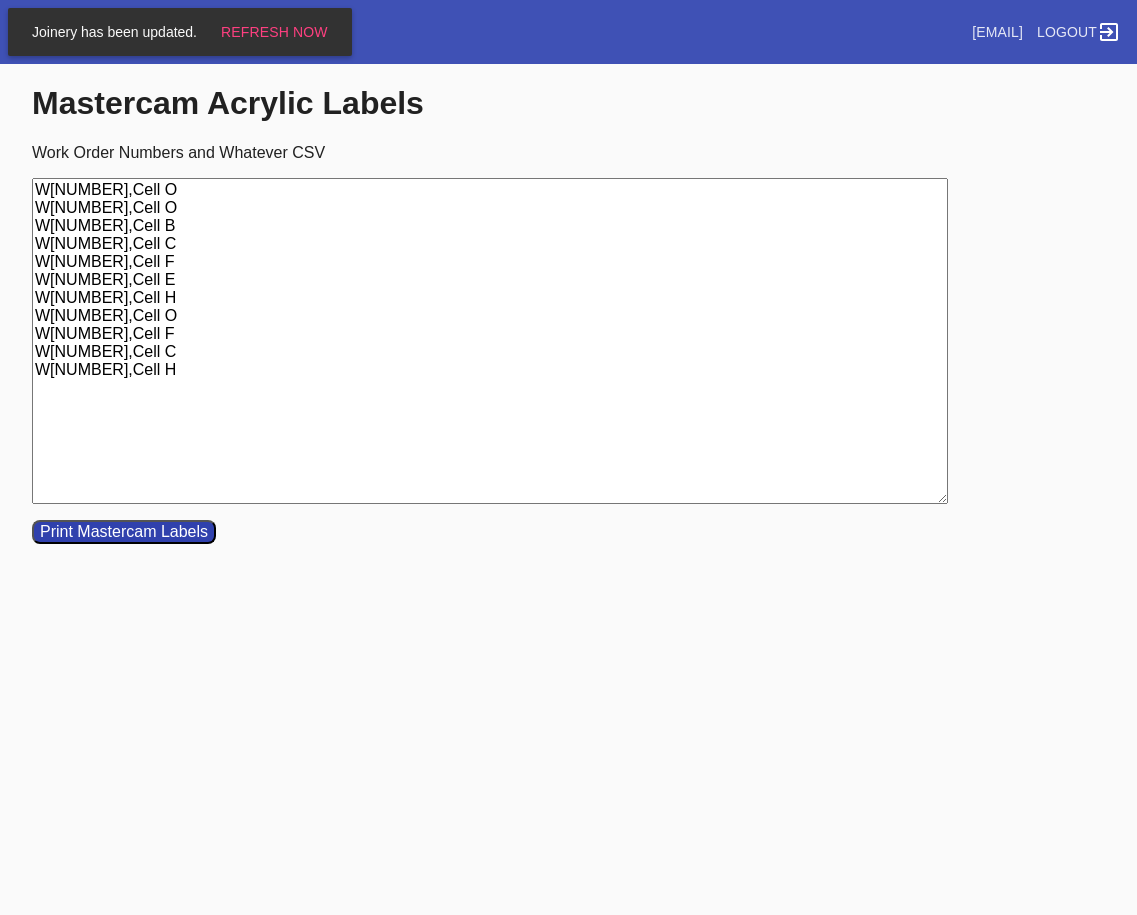 type on "W[NUMBER],Cell O
W[NUMBER],Cell O
W[NUMBER],Cell B
W[NUMBER],Cell C
W[NUMBER],Cell F
W[NUMBER],Cell E
W[NUMBER],Cell H
W[NUMBER],Cell O
W[NUMBER],Cell F
W[NUMBER],Cell C
W[NUMBER],Cell H" 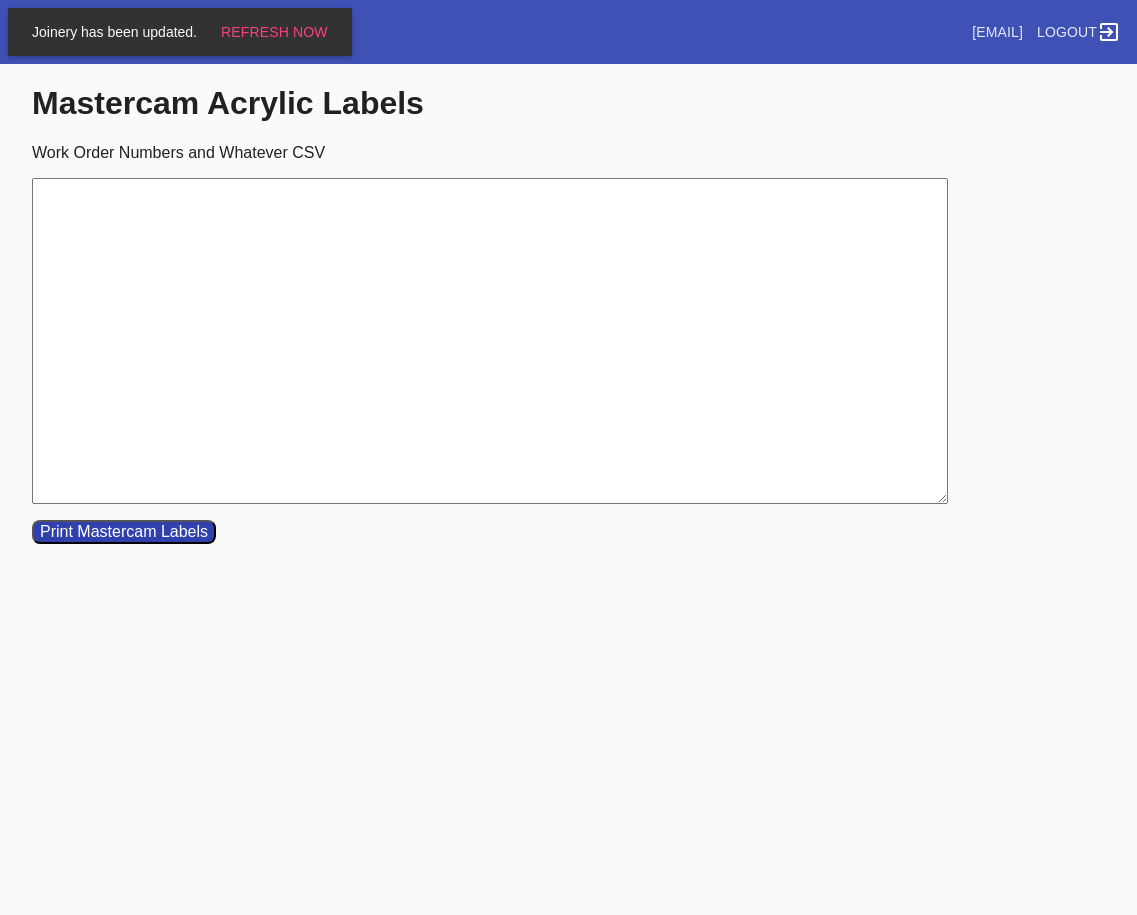click on "Work Order Numbers and Whatever CSV" at bounding box center (490, 341) 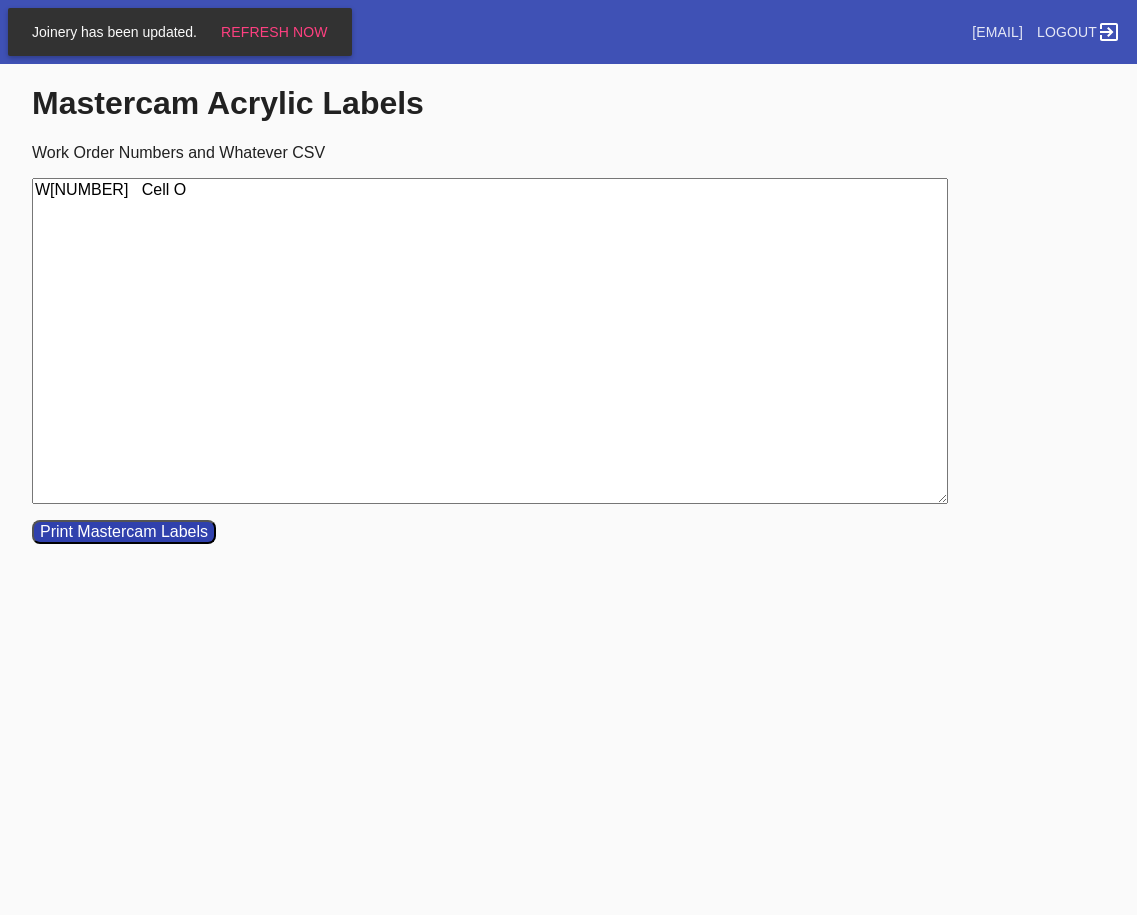 click on "W[NUMBER]	Cell O" at bounding box center (490, 341) 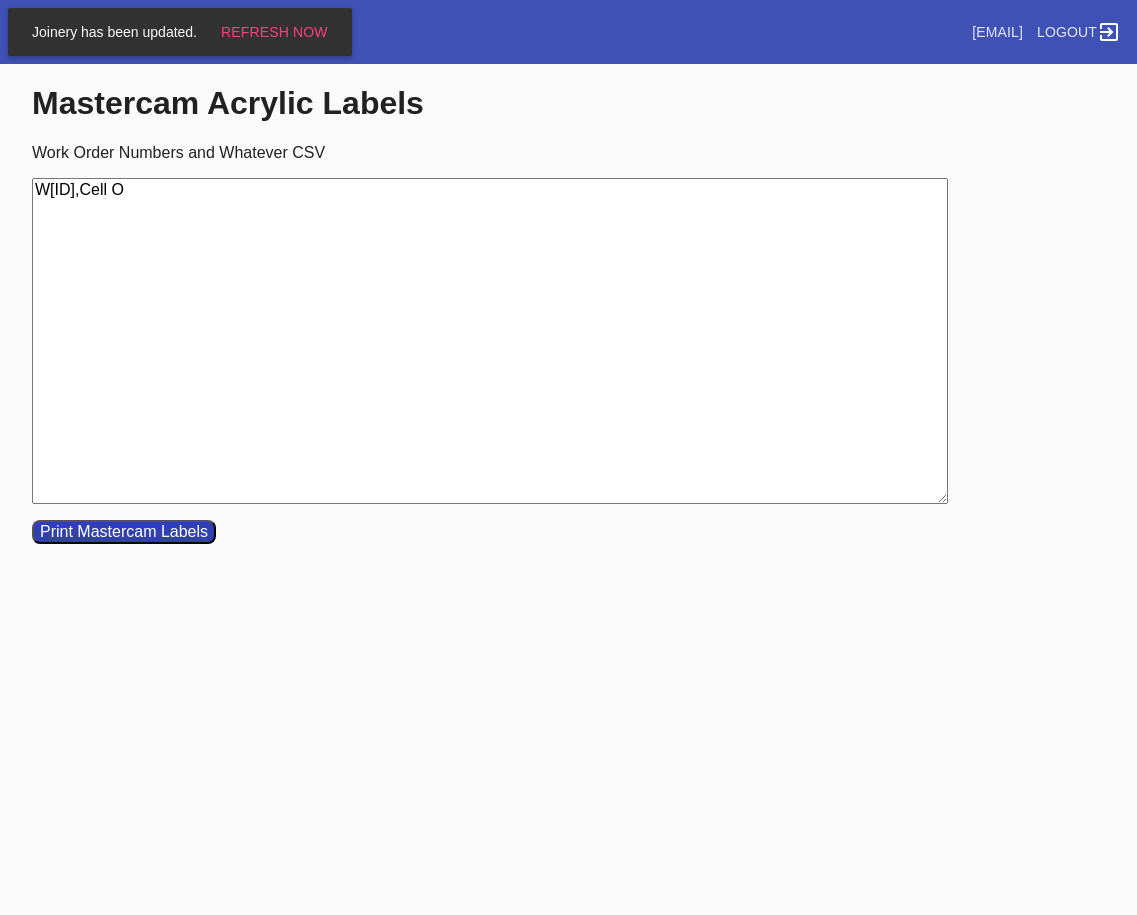 click on "W[ID],Cell O" at bounding box center [490, 341] 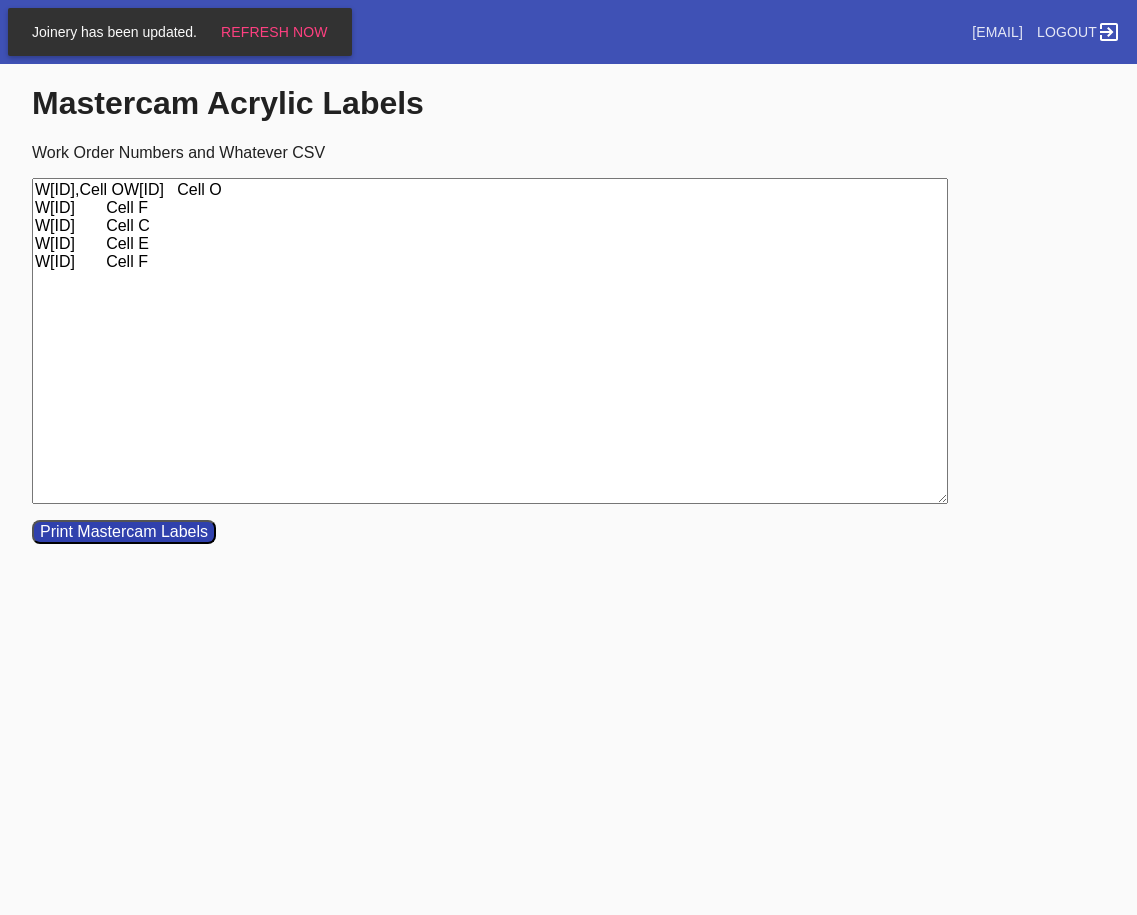 click on "W[ID],Cell OW[ID]	Cell O
W[ID]	Cell F
W[ID]	Cell C
W[ID]	Cell E
W[ID]	Cell F" at bounding box center (490, 341) 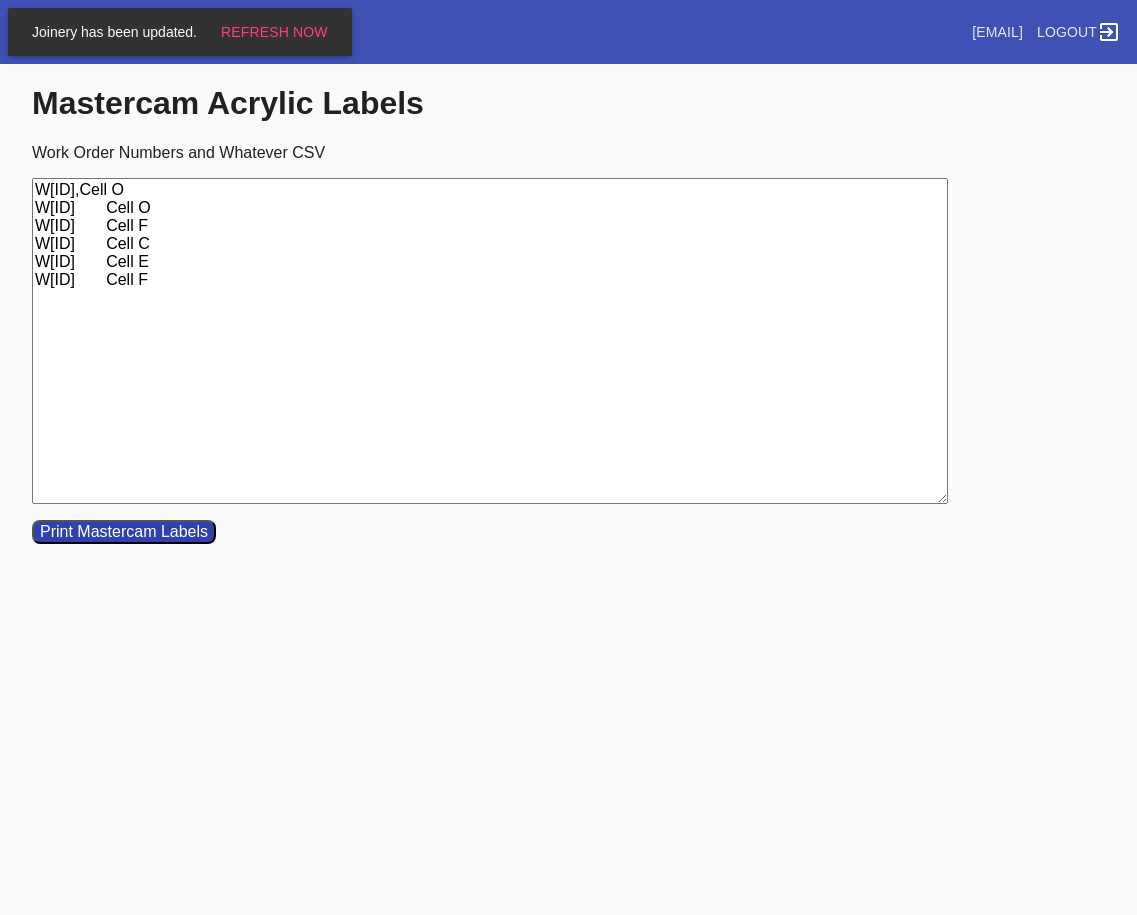click on "W[ID],Cell O
W[ID]	Cell O
W[ID]	Cell F
W[ID]	Cell C
W[ID]	Cell E
W[ID]	Cell F" at bounding box center (490, 341) 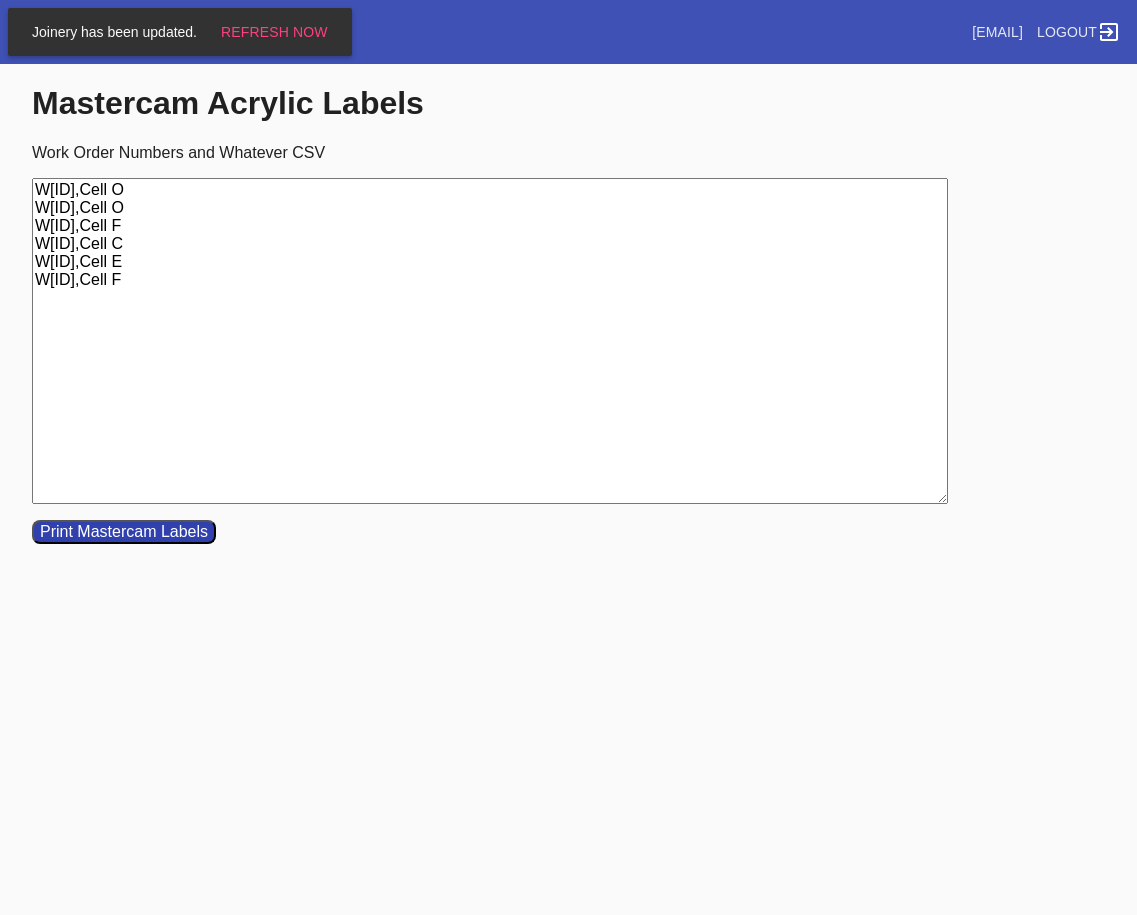 click on "W[ID],Cell O
W[ID],Cell O
W[ID],Cell F
W[ID],Cell C
W[ID],Cell E
W[ID],Cell F" at bounding box center (490, 341) 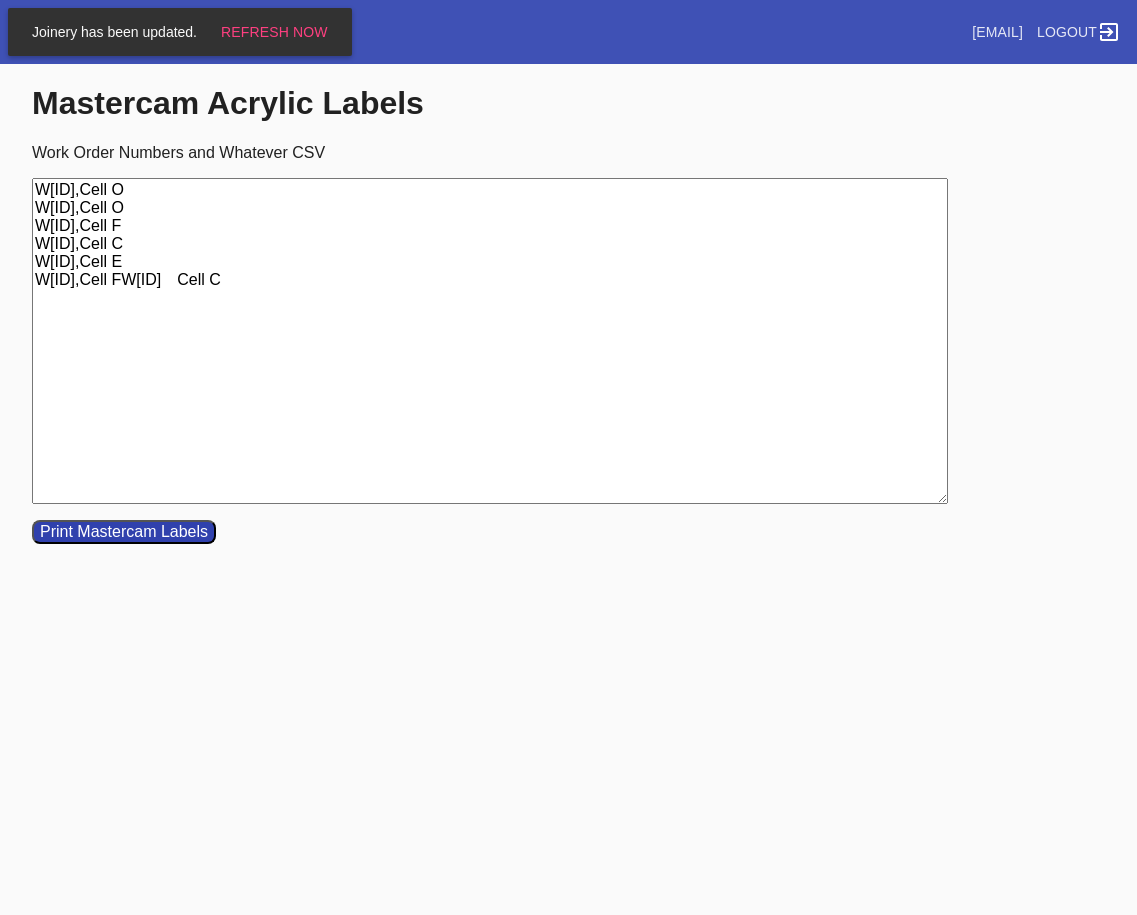 click on "W[ID],Cell O
W[ID],Cell O
W[ID],Cell F
W[ID],Cell C
W[ID],Cell E
W[ID],Cell FW[ID]	Cell C" at bounding box center [490, 341] 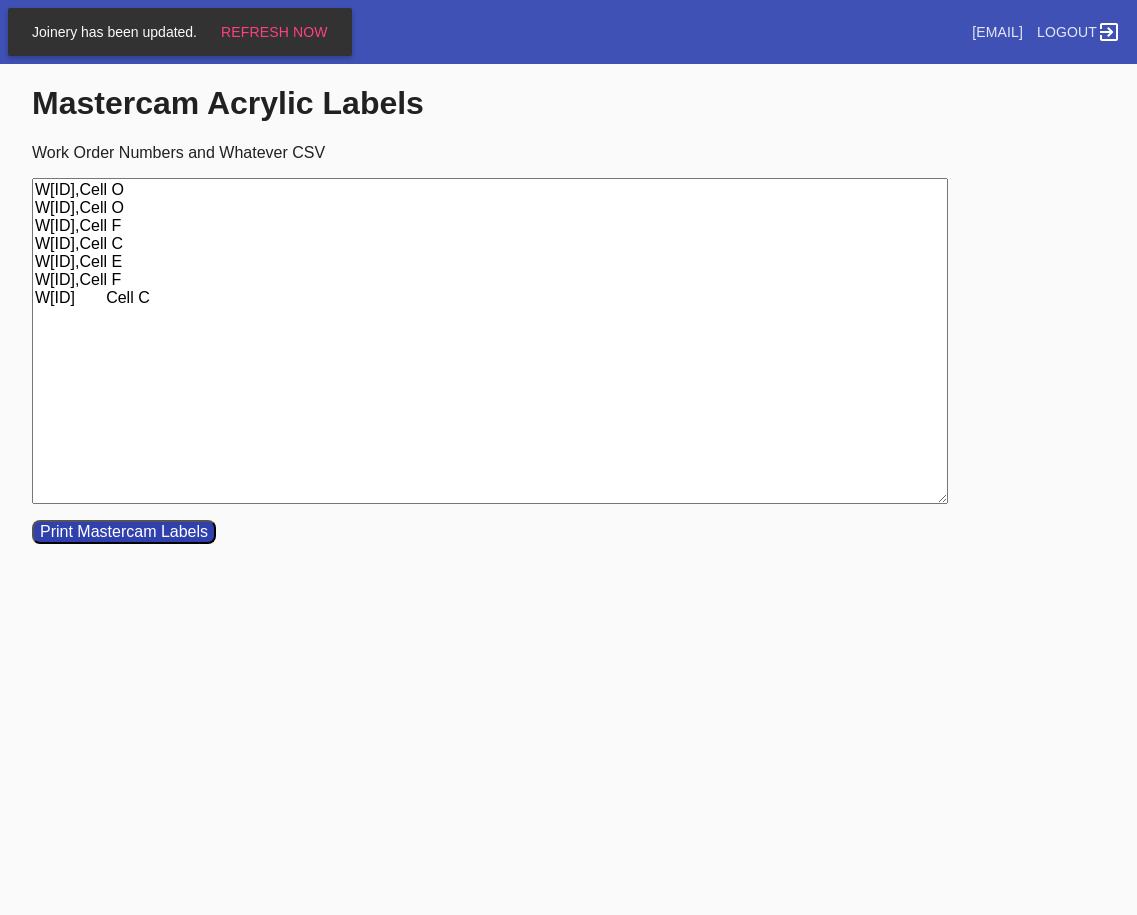 click on "W[ID],Cell O
W[ID],Cell O
W[ID],Cell F
W[ID],Cell C
W[ID],Cell E
W[ID],Cell F
W[ID]	Cell C" at bounding box center [490, 341] 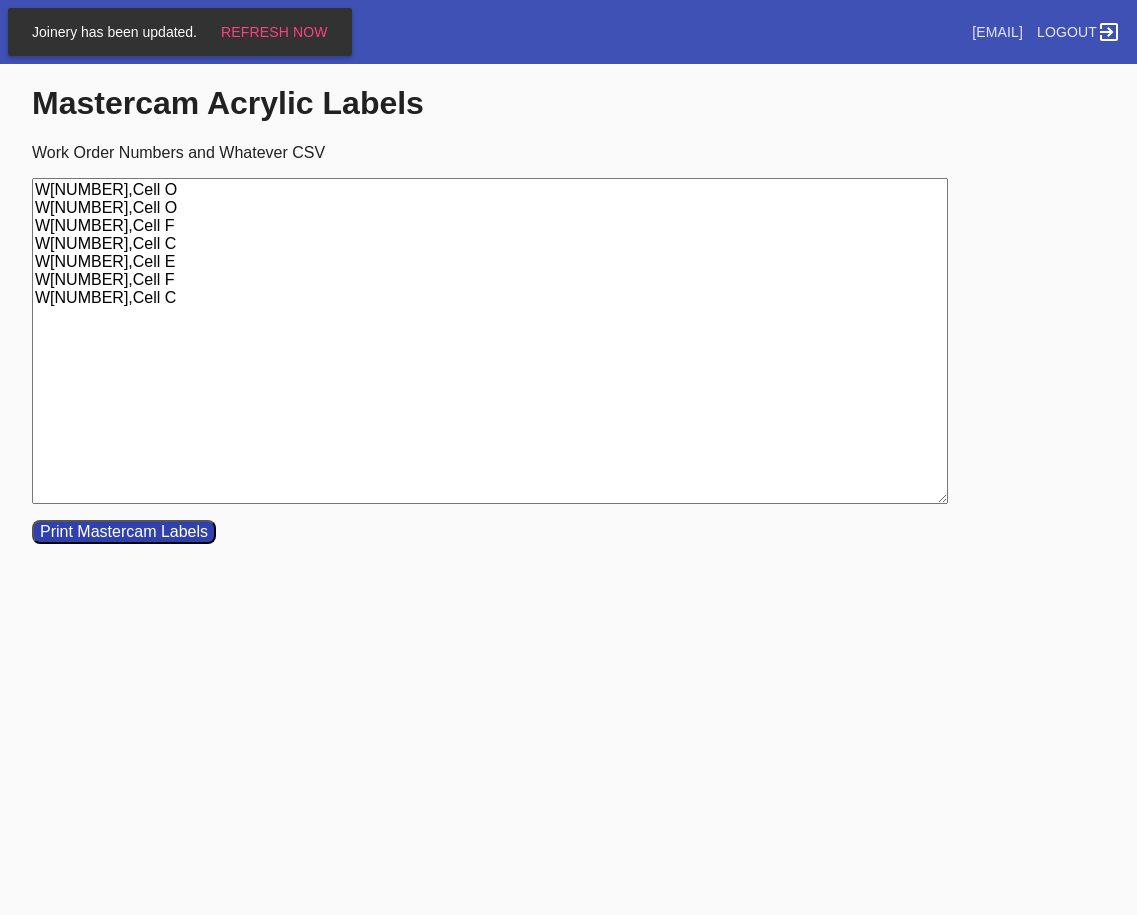 type on "W[NUMBER],Cell O
W[NUMBER],Cell O
W[NUMBER],Cell F
W[NUMBER],Cell C
W[NUMBER],Cell E
W[NUMBER],Cell F
W[NUMBER],Cell C" 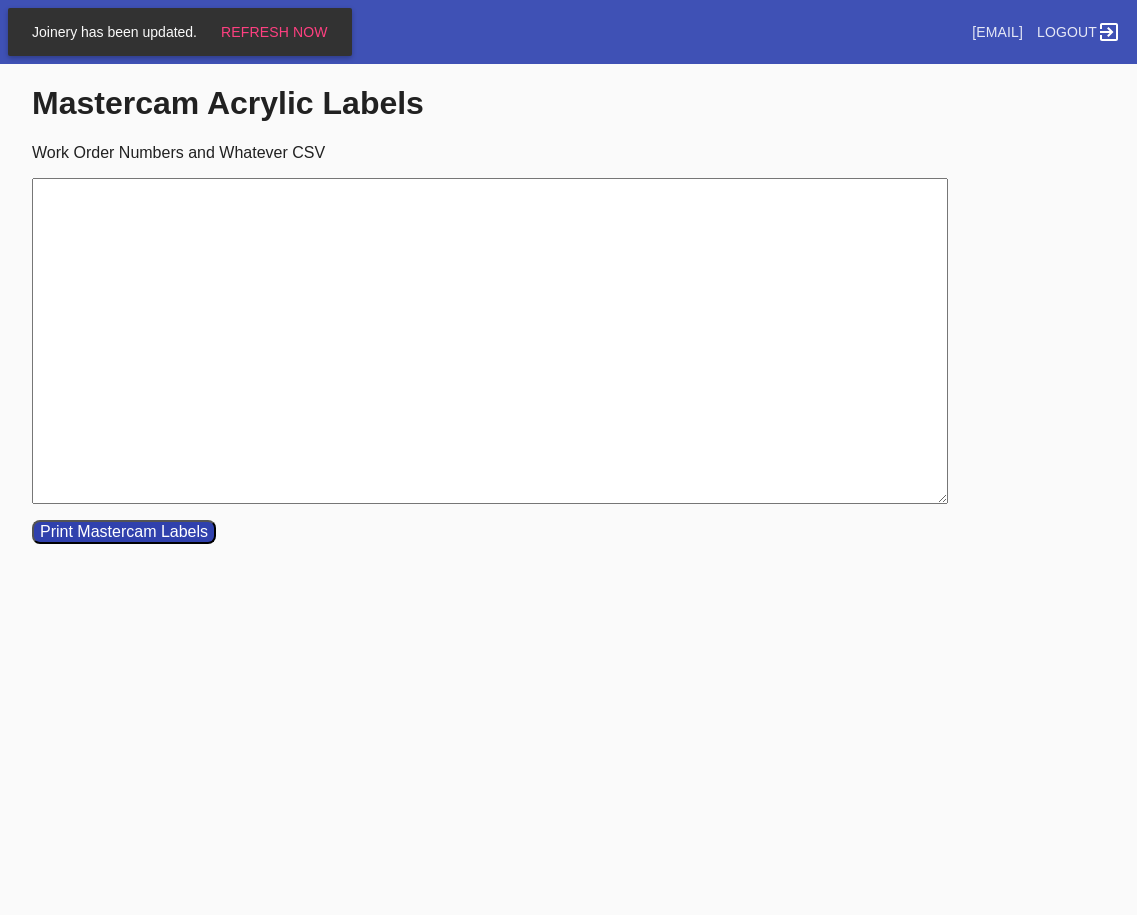 click on "Work Order Numbers and Whatever CSV" at bounding box center [490, 341] 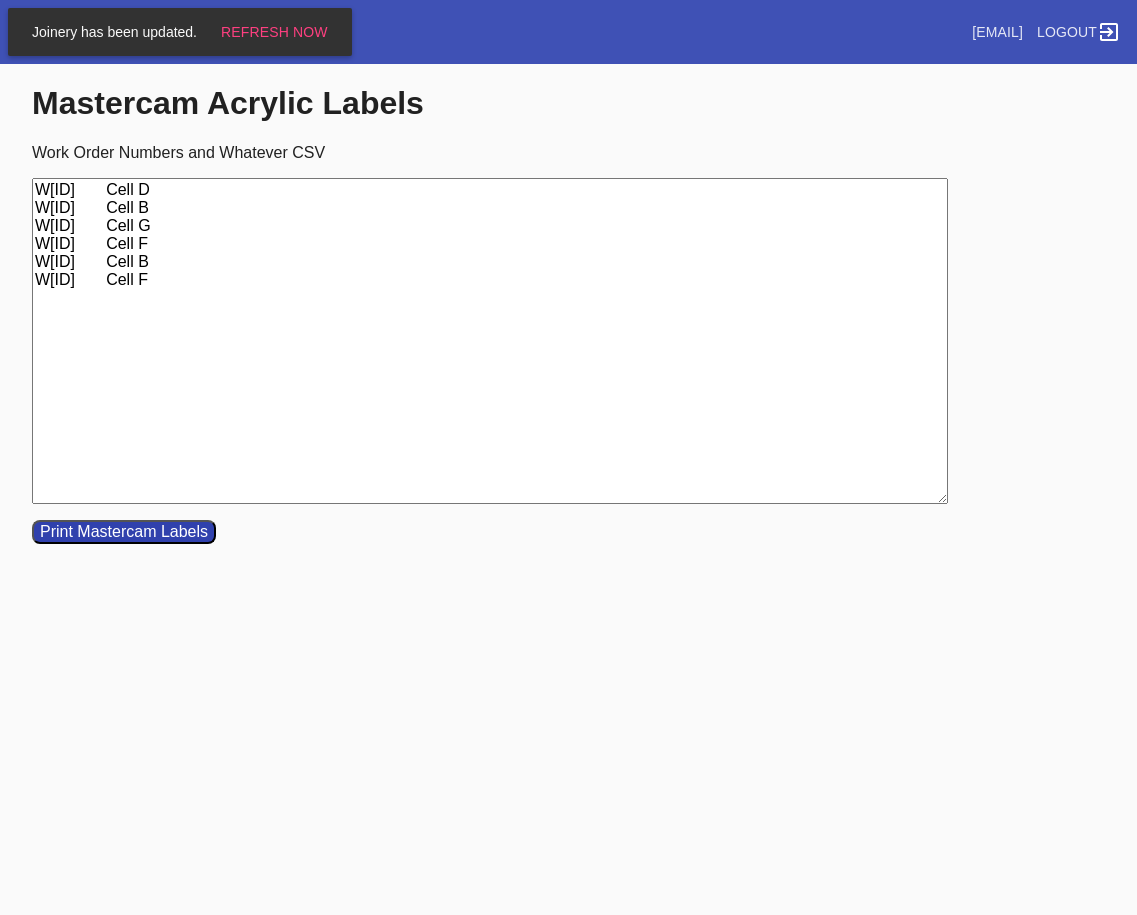 click on "W[ID]	Cell D
W[ID]	Cell B
W[ID]	Cell G
W[ID]	Cell F
W[ID]	Cell B
W[ID]	Cell F" at bounding box center (490, 341) 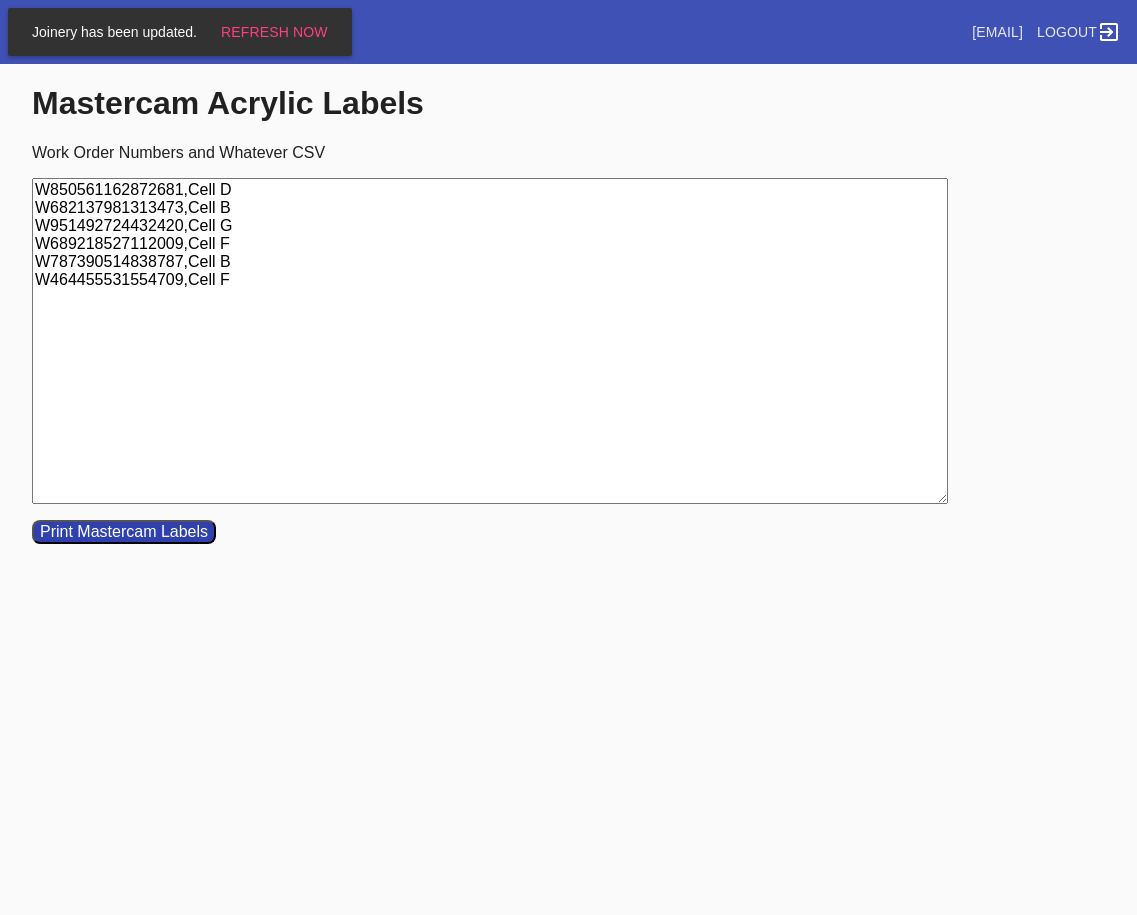 type on "W850561162872681,Cell D
W682137981313473,Cell B
W951492724432420,Cell G
W689218527112009,Cell F
W787390514838787,Cell B
W464455531554709,Cell F" 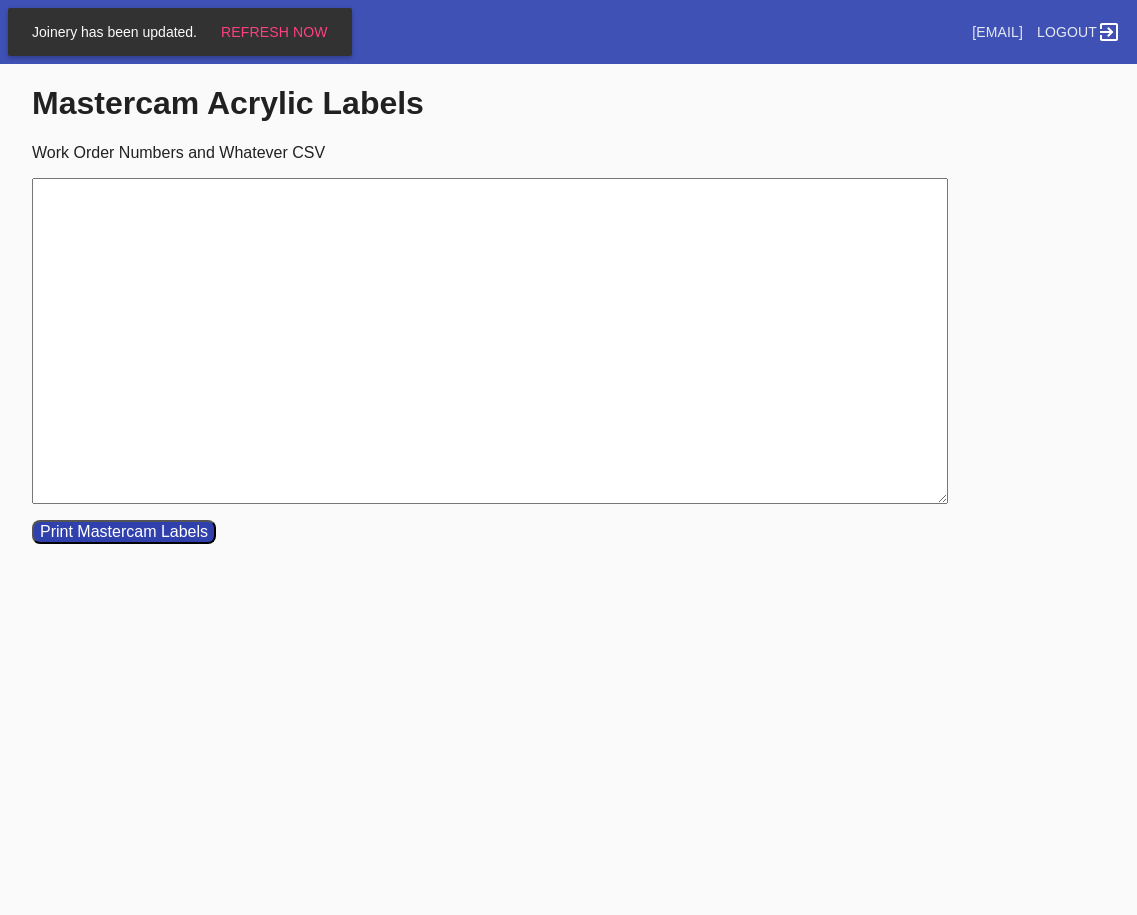 click on "Work Order Numbers and Whatever CSV" at bounding box center (490, 341) 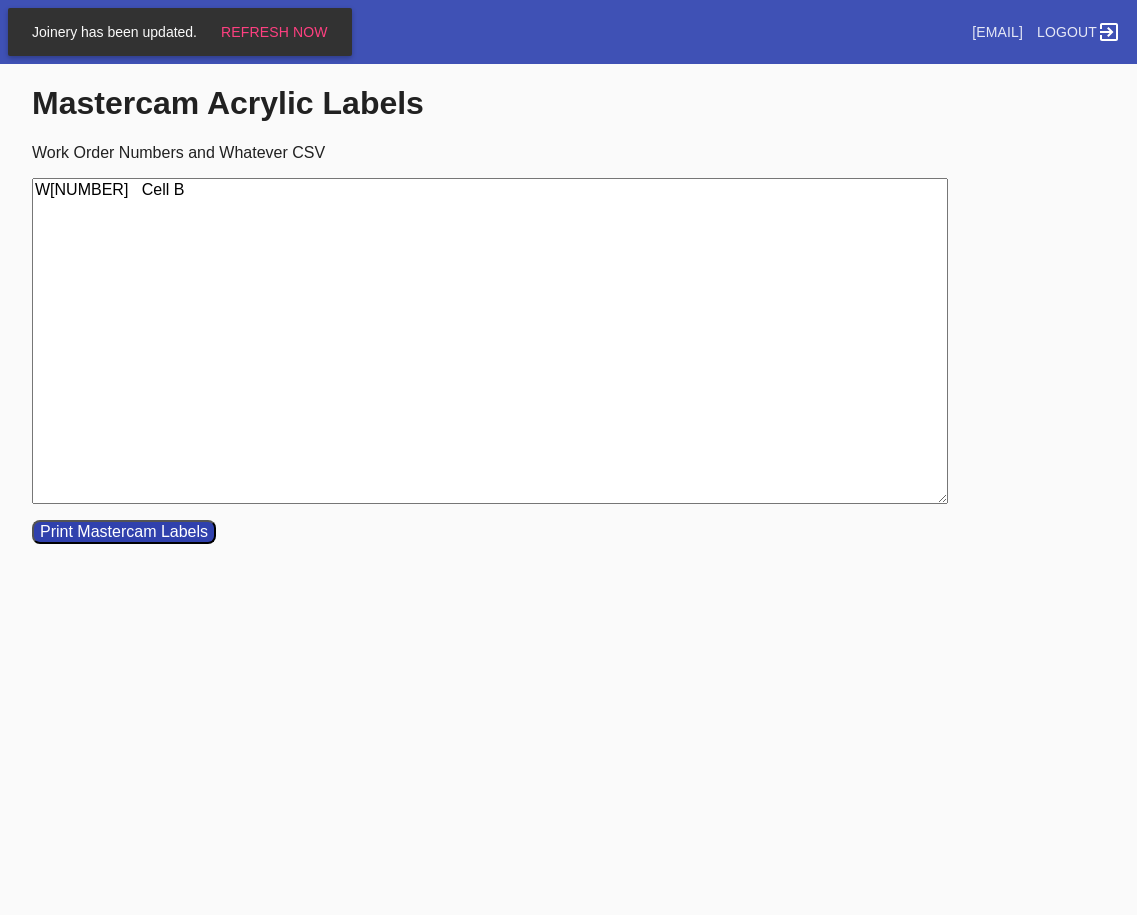click on "W[NUMBER]	Cell B" at bounding box center [490, 341] 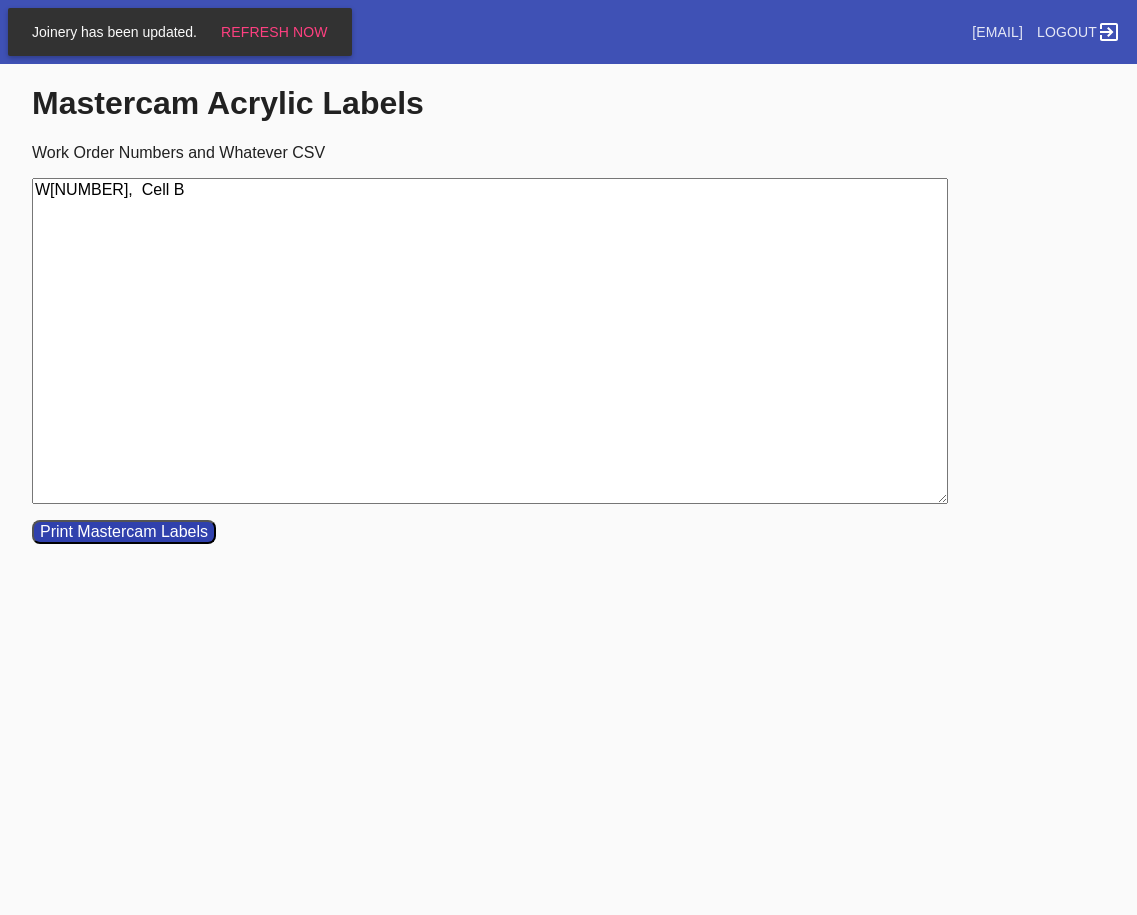 type on "W787390514838787,Cell B" 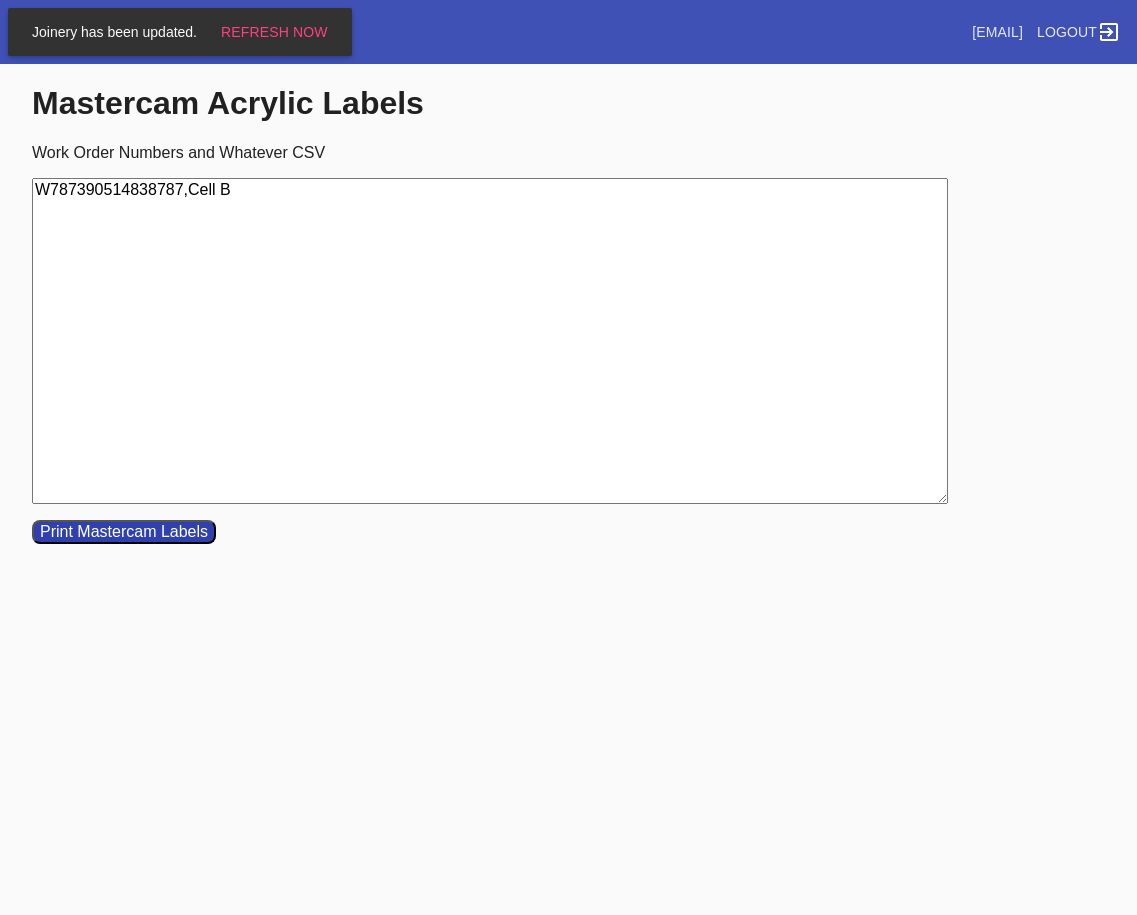 drag, startPoint x: 33, startPoint y: 193, endPoint x: 262, endPoint y: 204, distance: 229.26404 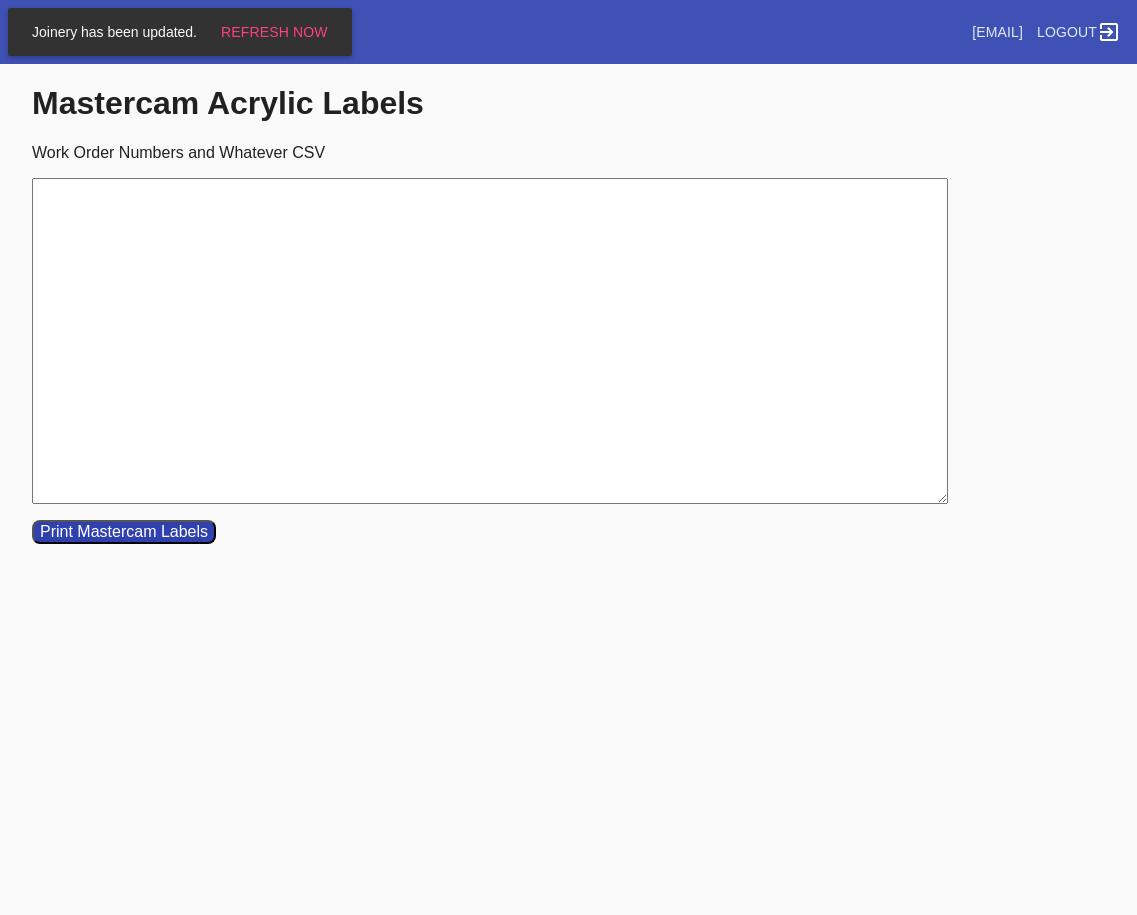 click on "Mastercam Acrylic Labels Work Order Numbers and Whatever CSV Print Mastercam Labels" at bounding box center [568, 314] 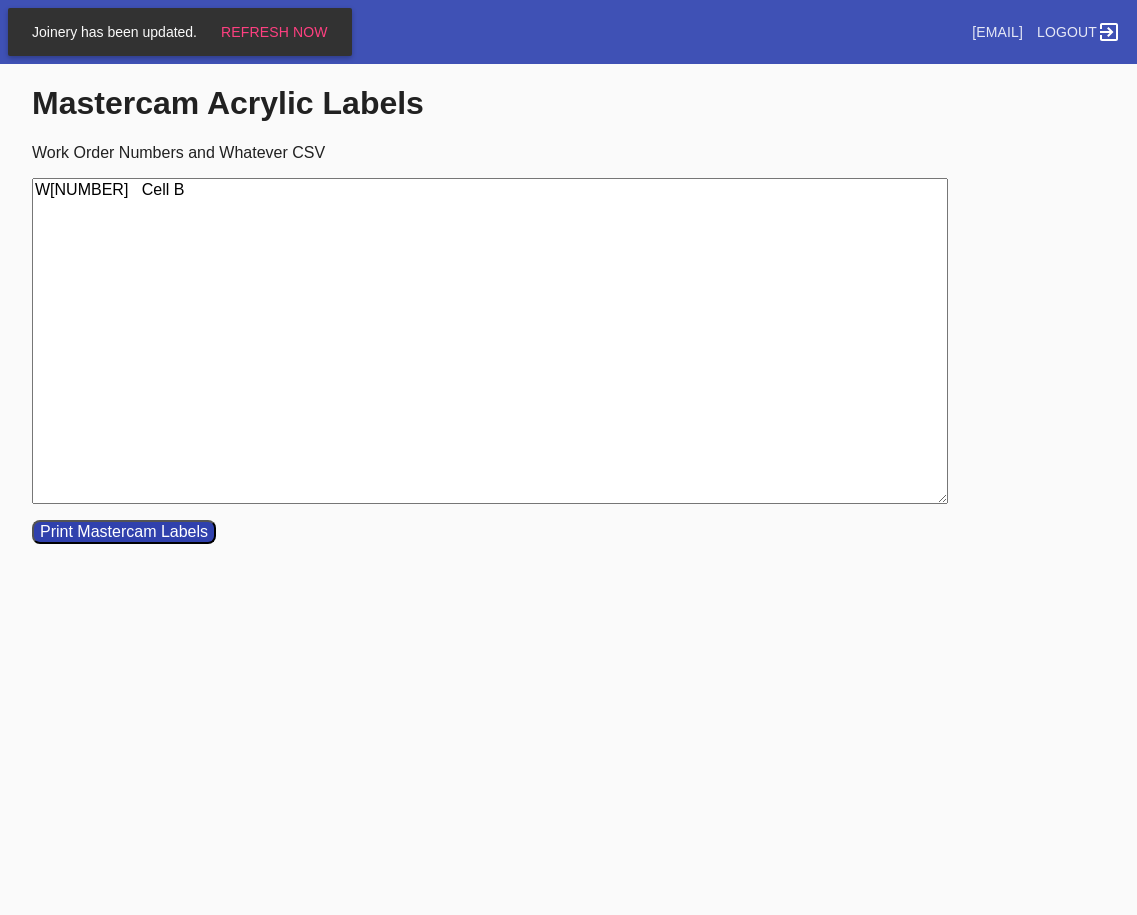 click on "W[NUMBER]	Cell B" at bounding box center [490, 341] 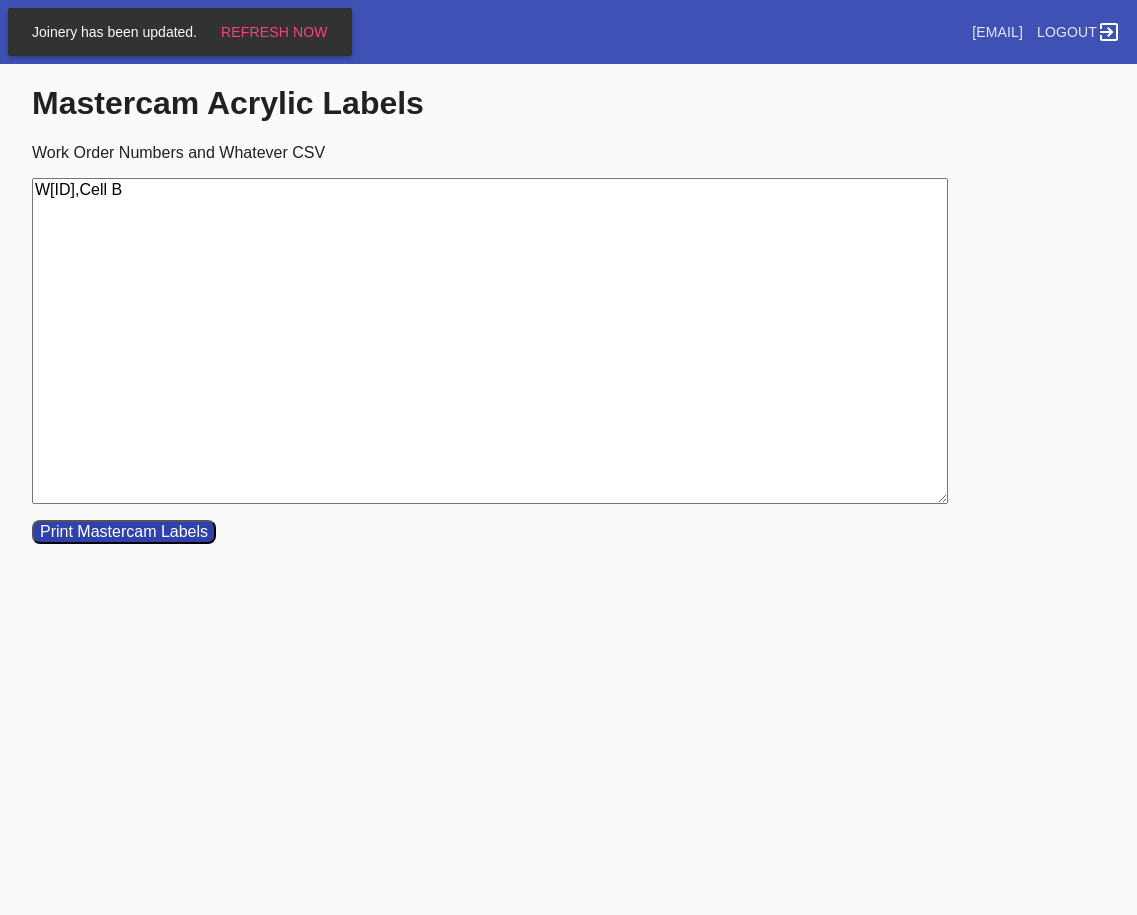 click on "W[ID],Cell B" at bounding box center (490, 341) 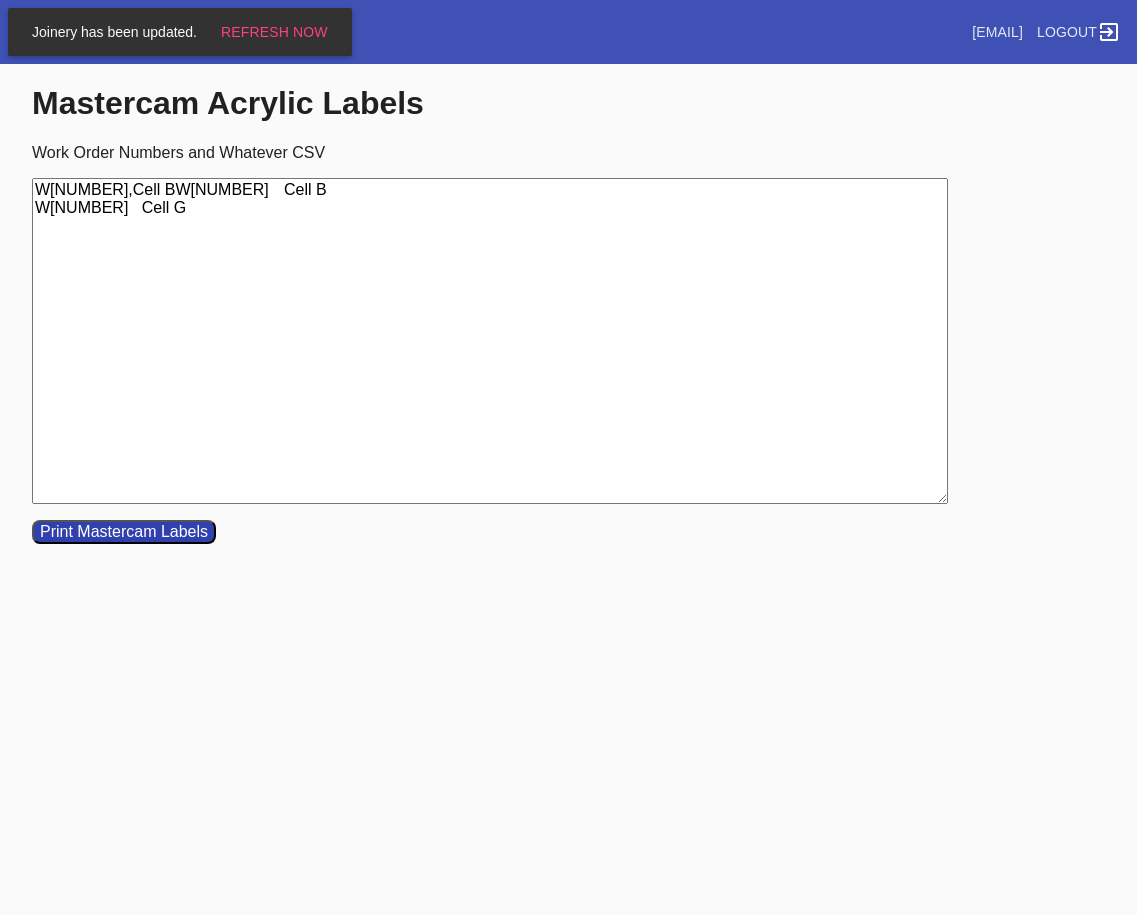 click on "W[NUMBER],Cell BW[NUMBER]	Cell B
W[NUMBER]	Cell G" at bounding box center (490, 341) 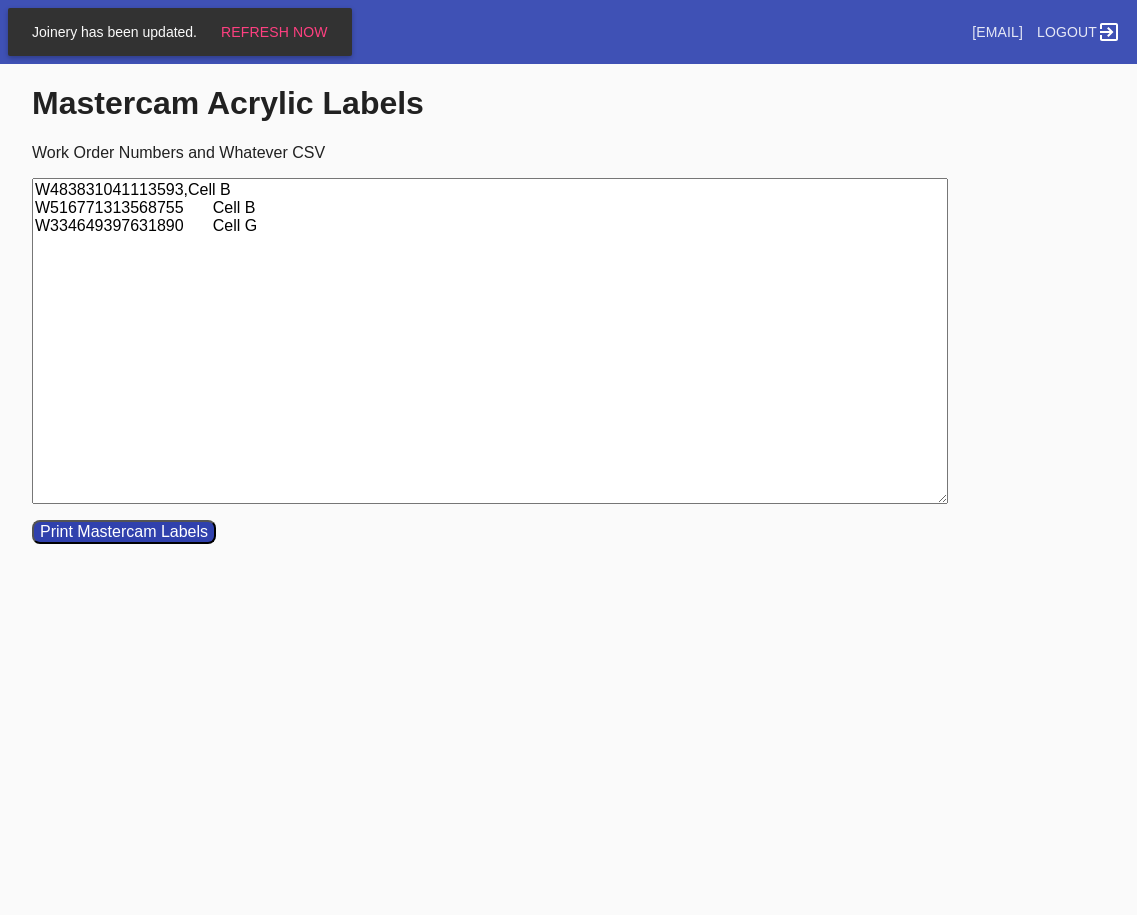 click on "W483831041113593,Cell B
W516771313568755	Cell B
W334649397631890	Cell G" at bounding box center (490, 341) 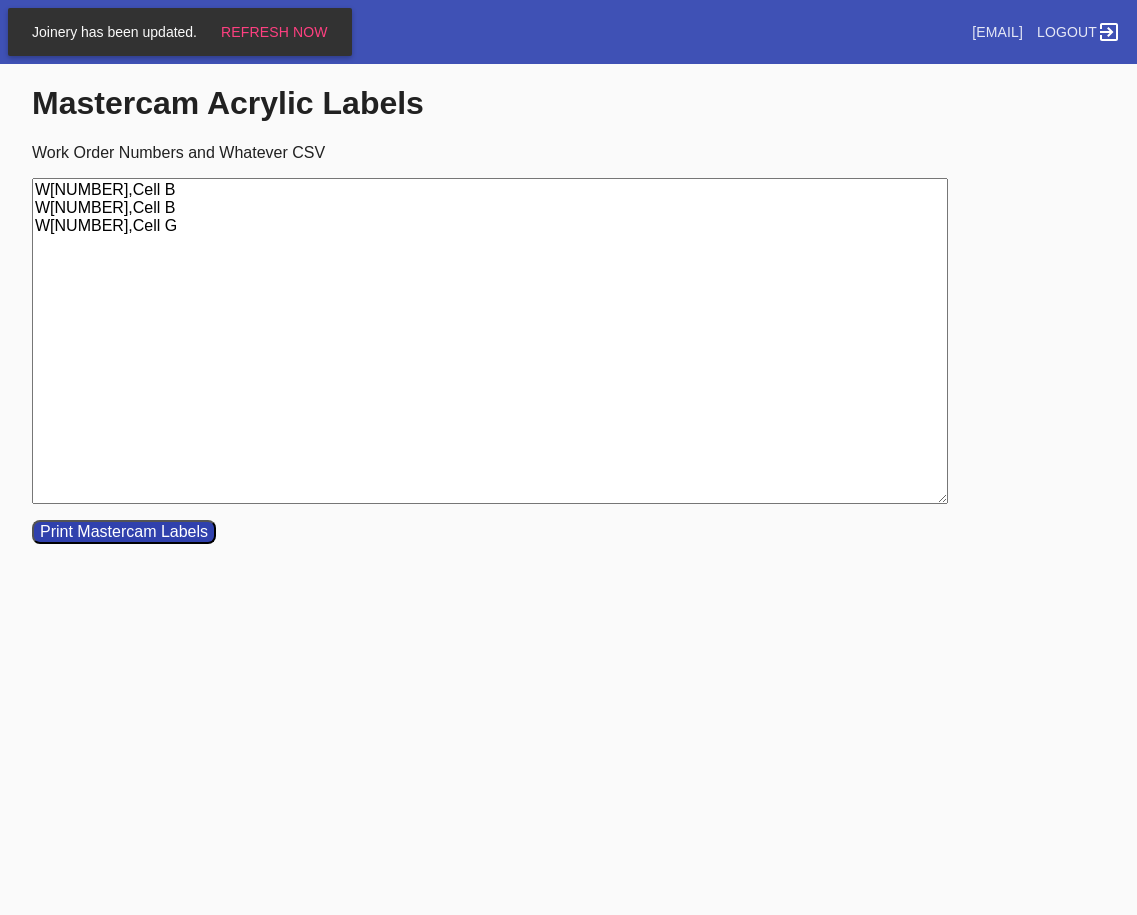 click on "Joinery has been updated.                Refresh Now
Search
.a {
fill: #1d2019;
}
Spinner
.a {
fill: #1d2019;
}
Go to order
example: o R[NUMBER] (or o #M[NUMBER])
Search via Panoramic
example: Any Email or FB number, R*...
Go to user
example: u [EMAIL] | u U[NUMBER]
Go to order audit log
example: al R[NUMBER]
Go to order payments
example: op R[NUMBER]
Go to most recent order for email
example: [EMAIL] | ro [EMAIL fragment]
Go to orders for email
example: [EMAIL] | o [EMAIL fragment]
Go to promo
example: p [CODE]
Make One Time Promo
example: mkp
Go to Gift Card" at bounding box center [568, 457] 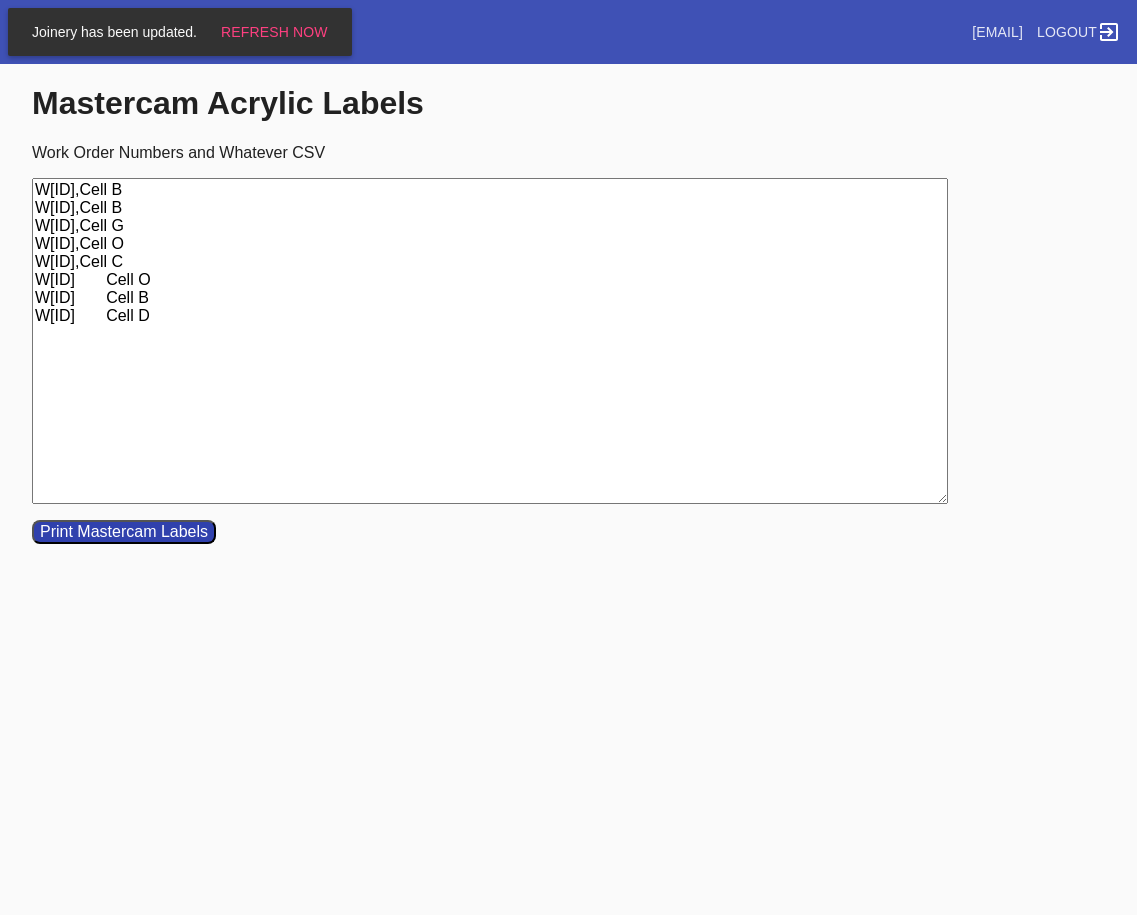 click on "W[ID],Cell B
W[ID],Cell B
W[ID],Cell G
W[ID],Cell O
W[ID],Cell C
W[ID]	Cell O
W[ID]	Cell B
W[ID]	Cell D" at bounding box center [490, 341] 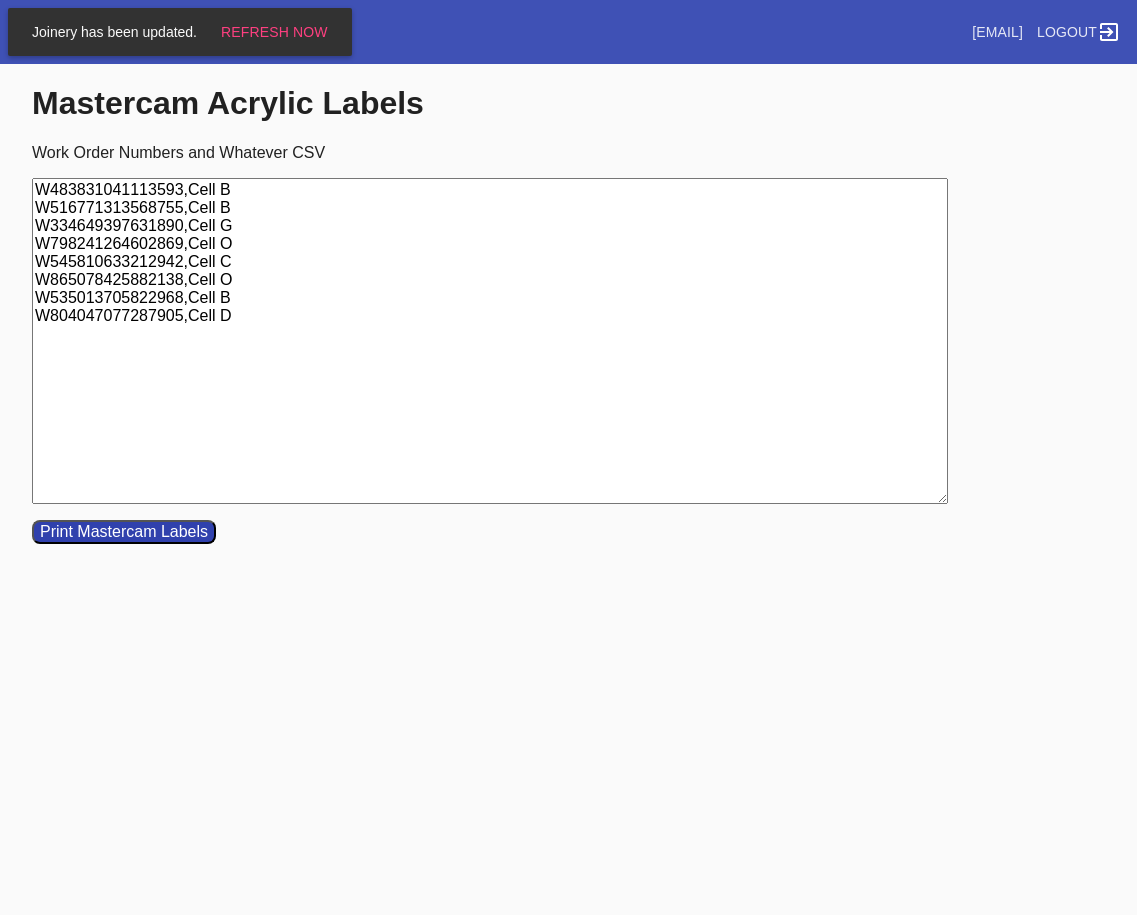 drag, startPoint x: 239, startPoint y: 322, endPoint x: 44, endPoint y: 329, distance: 195.1256 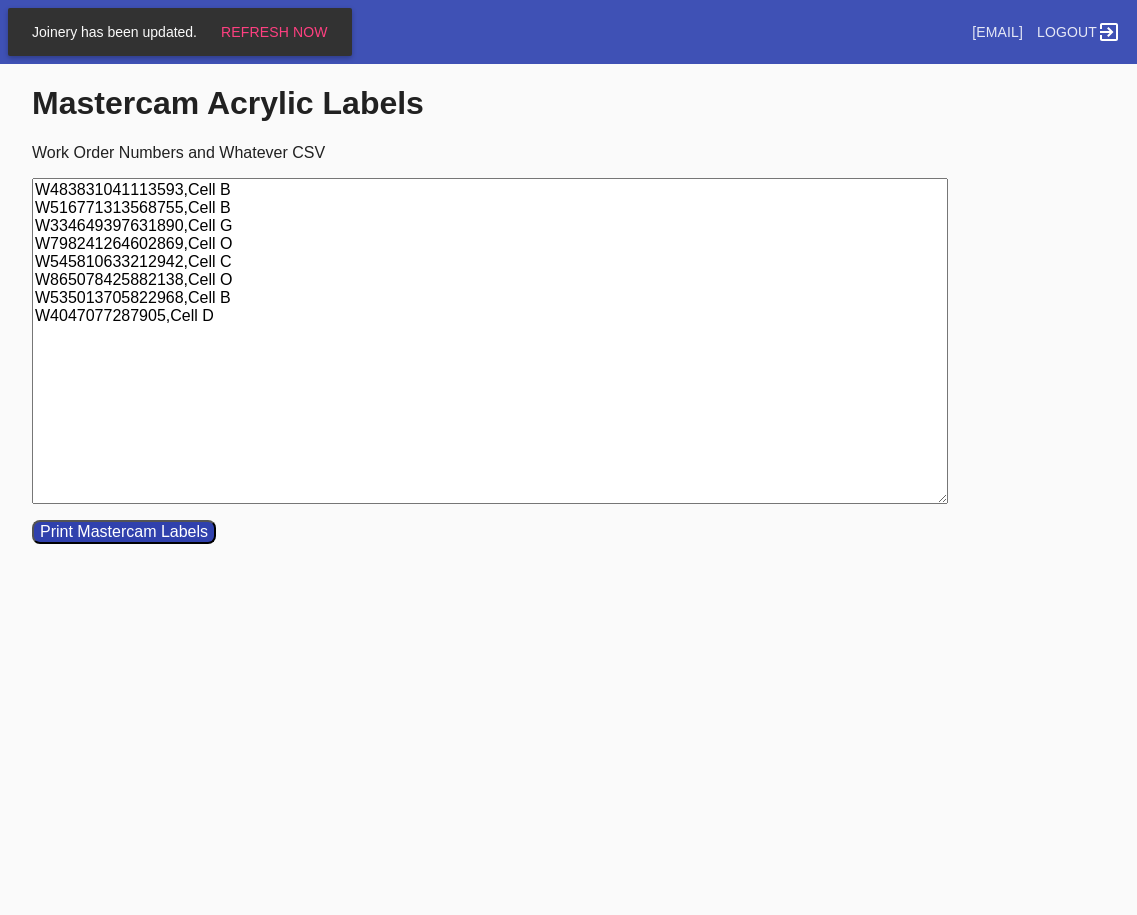 click on "W483831041113593,Cell B
W516771313568755,Cell B
W334649397631890,Cell G
W798241264602869,Cell O
W545810633212942,Cell C
W865078425882138,Cell O
W535013705822968,Cell B
W4047077287905,Cell D" at bounding box center [490, 341] 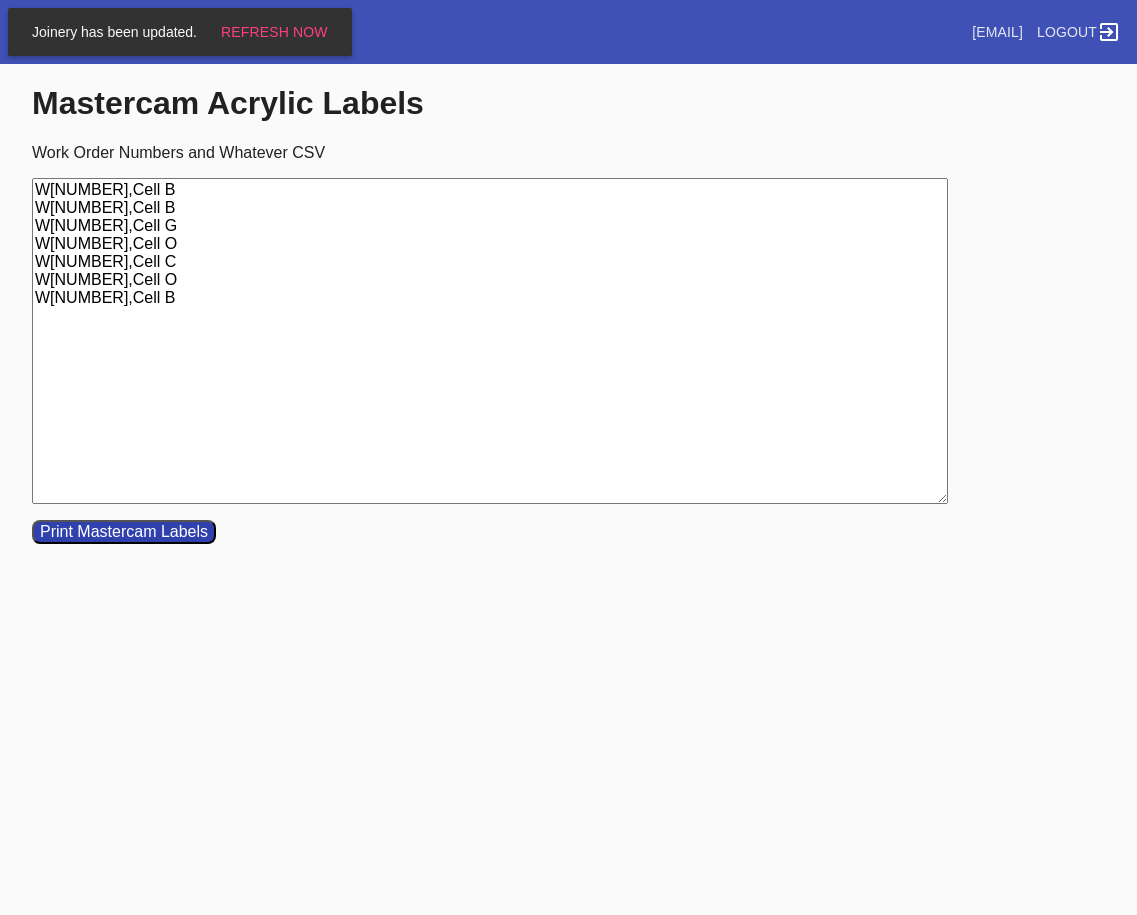 type on "W[NUMBER],Cell B
W[NUMBER],Cell B
W[NUMBER],Cell G
W[NUMBER],Cell O
W[NUMBER],Cell C
W[NUMBER],Cell O
W[NUMBER],Cell B" 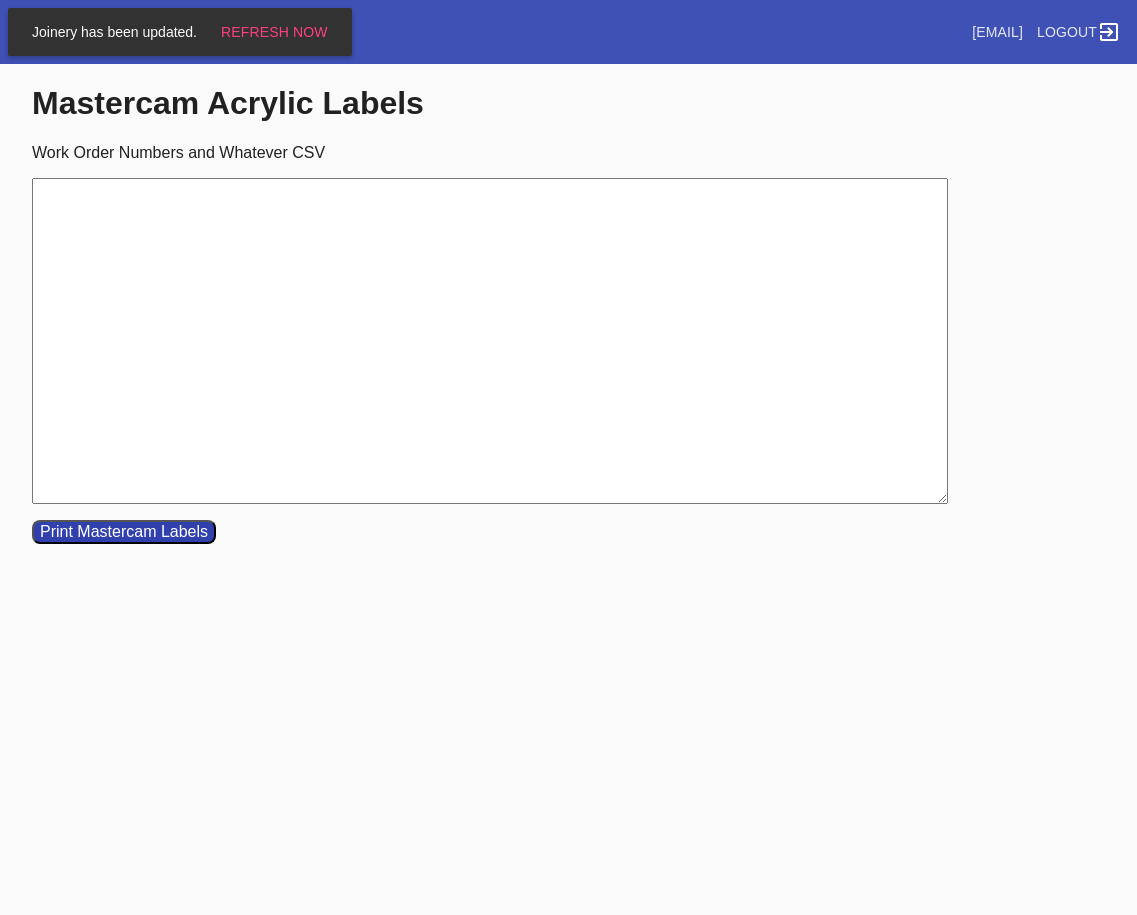 click on "Work Order Numbers and Whatever CSV" at bounding box center [490, 341] 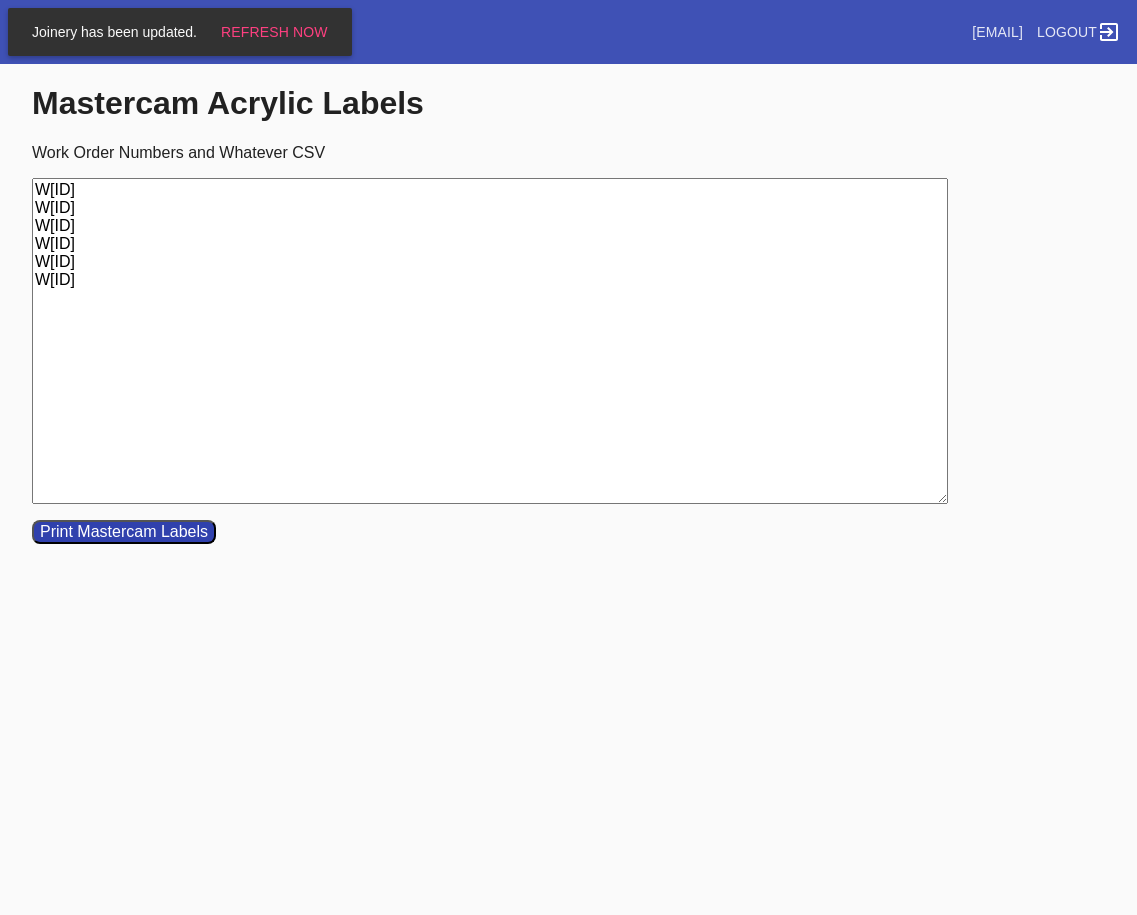 drag, startPoint x: 326, startPoint y: 317, endPoint x: -62, endPoint y: 166, distance: 416.3472 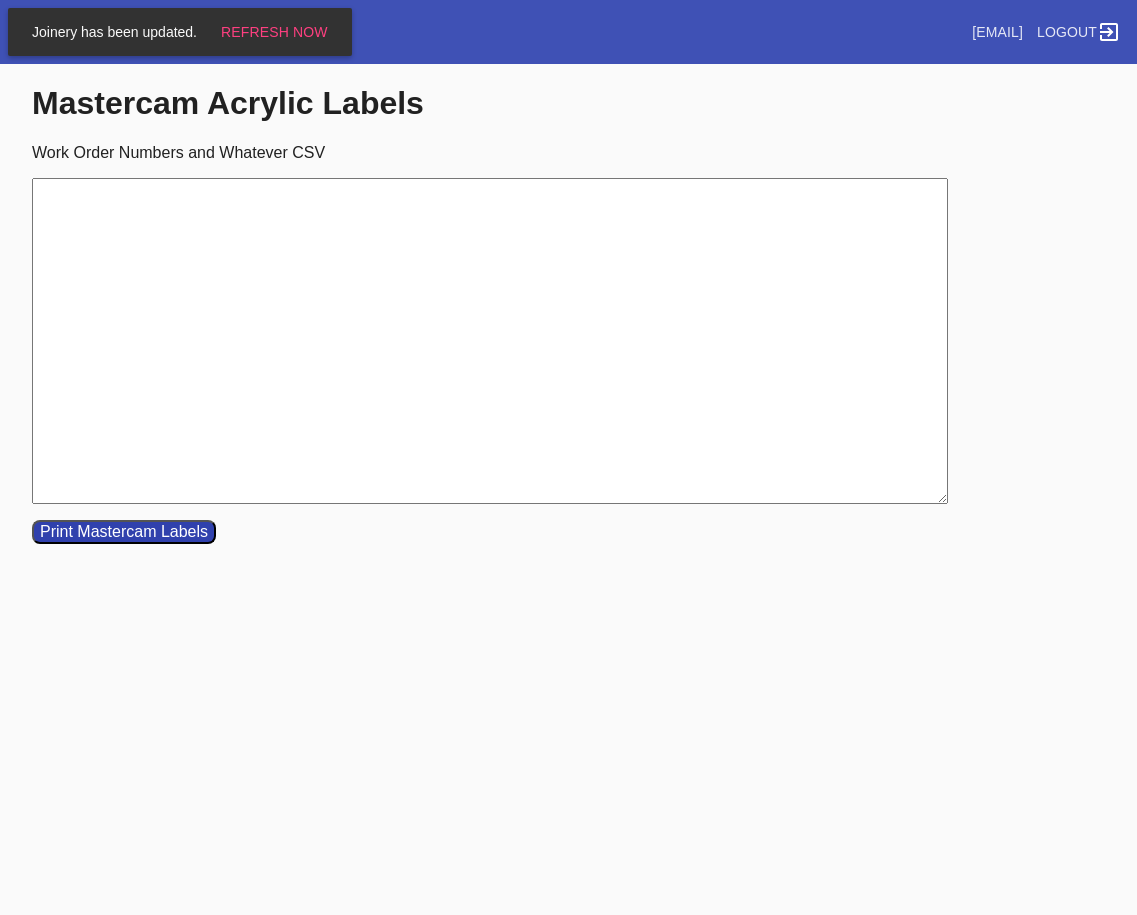 click on "Work Order Numbers and Whatever CSV" at bounding box center (490, 341) 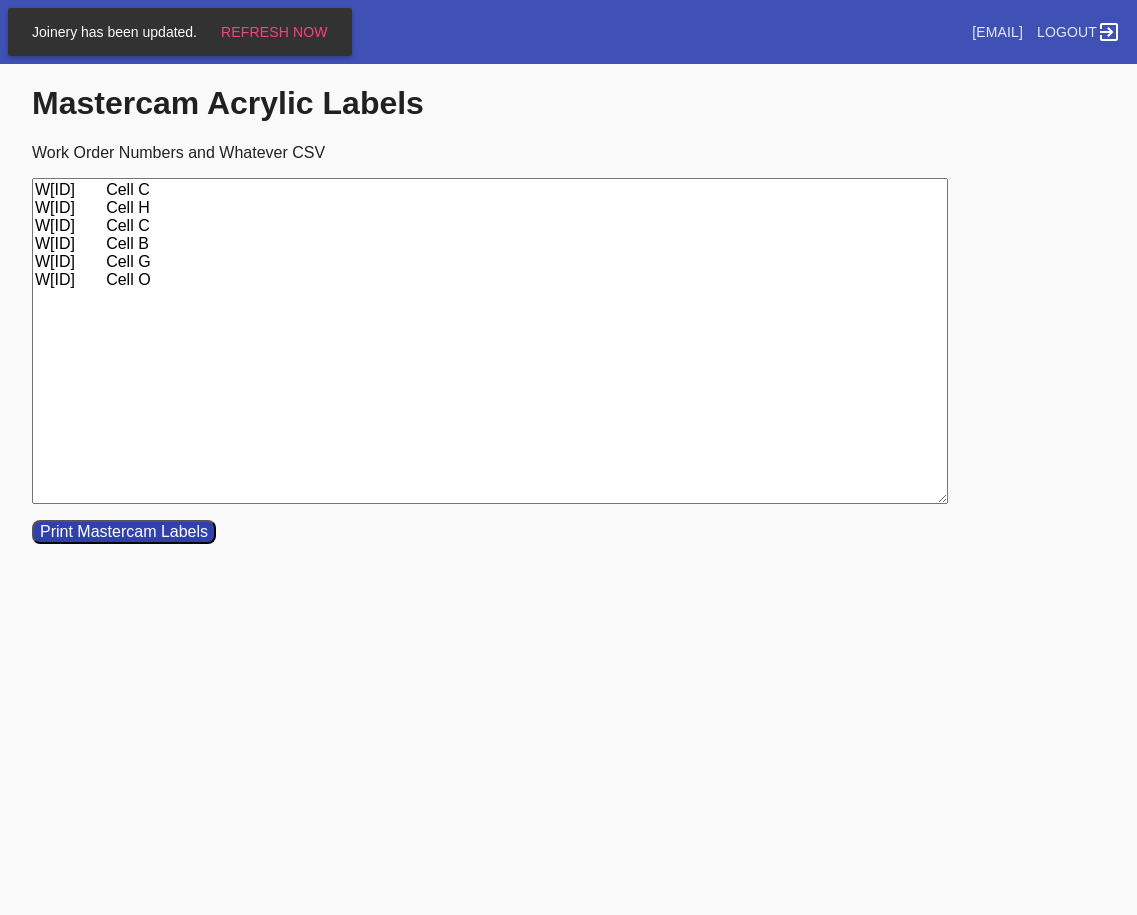 click on "W[ID]	Cell C
W[ID]	Cell H
W[ID]	Cell C
W[ID]	Cell B
W[ID]	Cell G
W[ID]	Cell O" at bounding box center (490, 341) 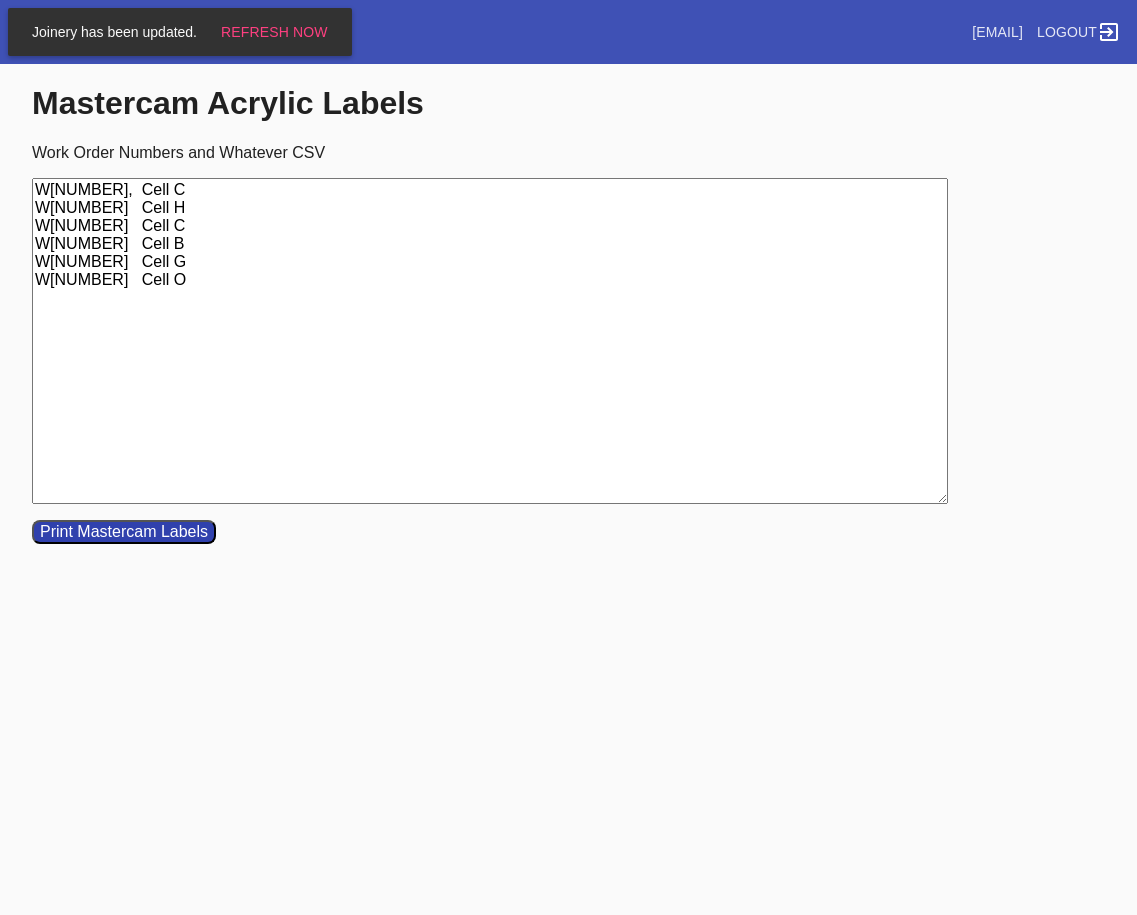 click on "W[NUMBER],	Cell C
W[NUMBER]	Cell H
W[NUMBER]	Cell C
W[NUMBER]	Cell B
W[NUMBER]	Cell G
W[NUMBER]	Cell O" at bounding box center (490, 341) 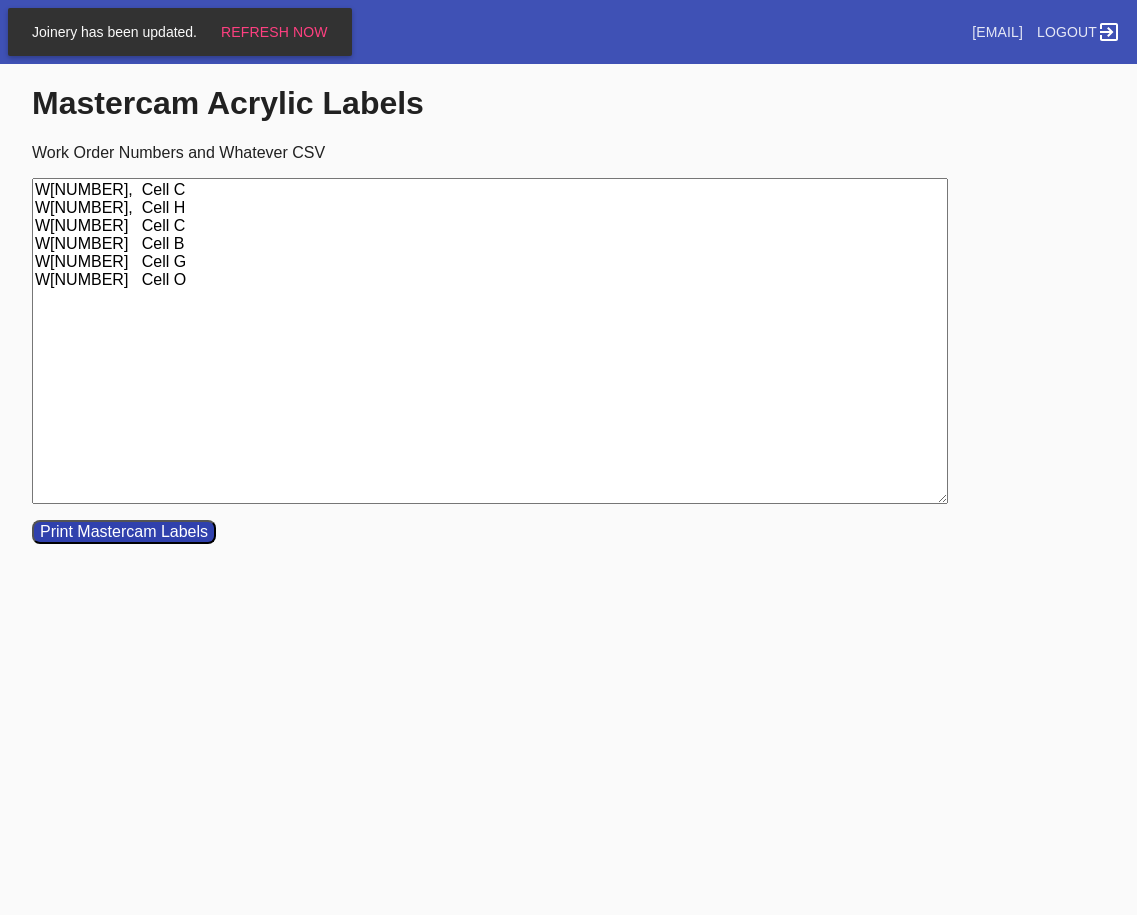 click on "W[NUMBER],	Cell C
W[NUMBER],	Cell H
W[NUMBER]	Cell C
W[NUMBER]	Cell B
W[NUMBER]	Cell G
W[NUMBER]	Cell O" at bounding box center (490, 341) 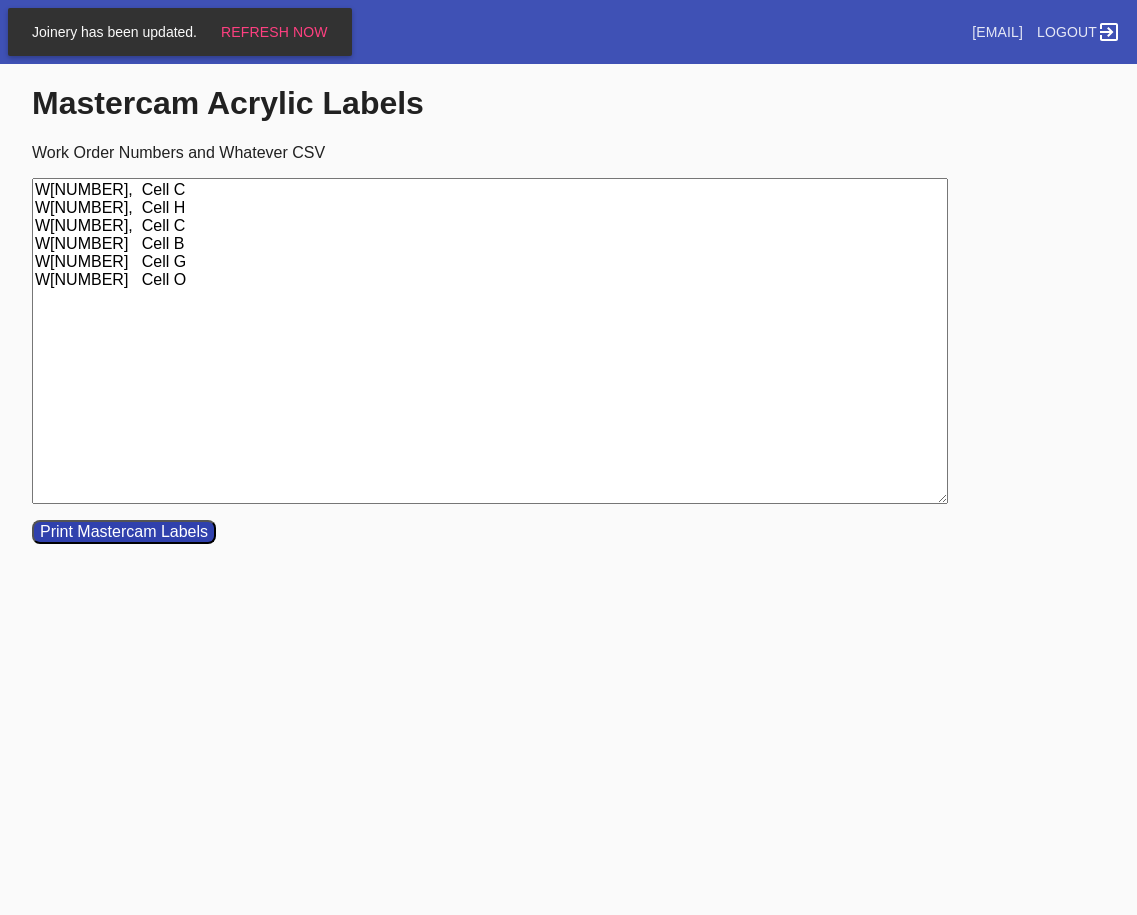 click on "W[NUMBER],	Cell C
W[NUMBER],	Cell H
W[NUMBER],	Cell C
W[NUMBER]	Cell B
W[NUMBER]	Cell G
W[NUMBER]	Cell O" at bounding box center [490, 341] 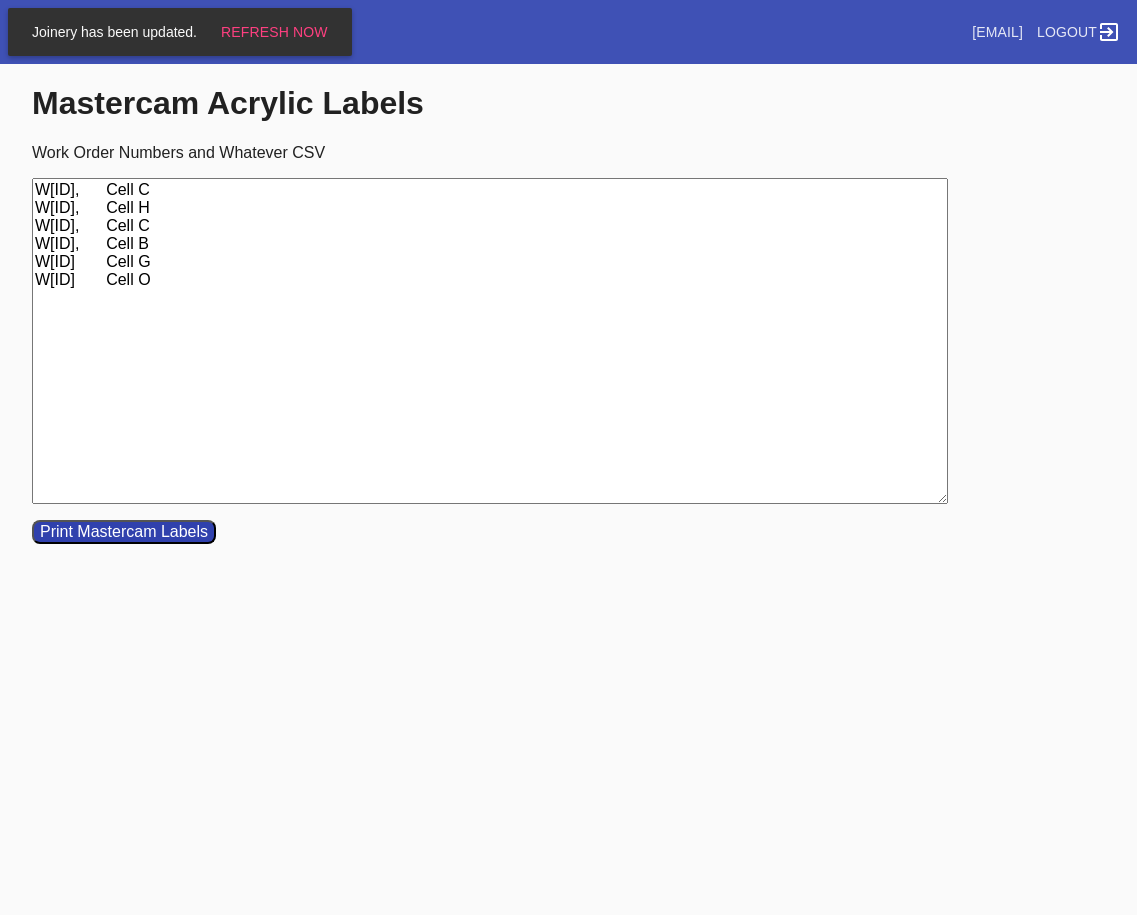 click on "W[ID],	Cell C
W[ID],	Cell H
W[ID],	Cell C
W[ID],	Cell B
W[ID]	Cell G
W[ID]	Cell O" at bounding box center (490, 341) 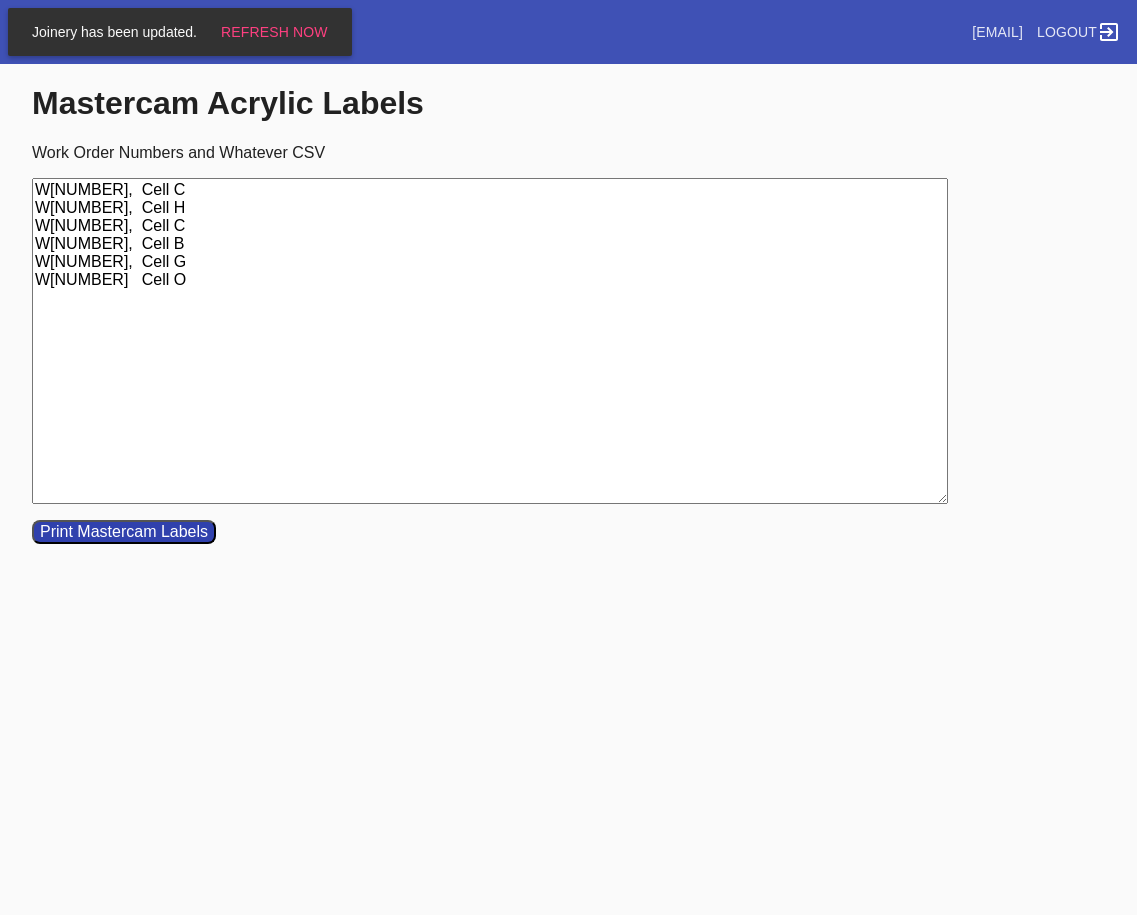 click on "W[NUMBER],	Cell C
W[NUMBER],	Cell H
W[NUMBER],	Cell C
W[NUMBER],	Cell B
W[NUMBER],	Cell G
W[NUMBER]	Cell O" at bounding box center (490, 341) 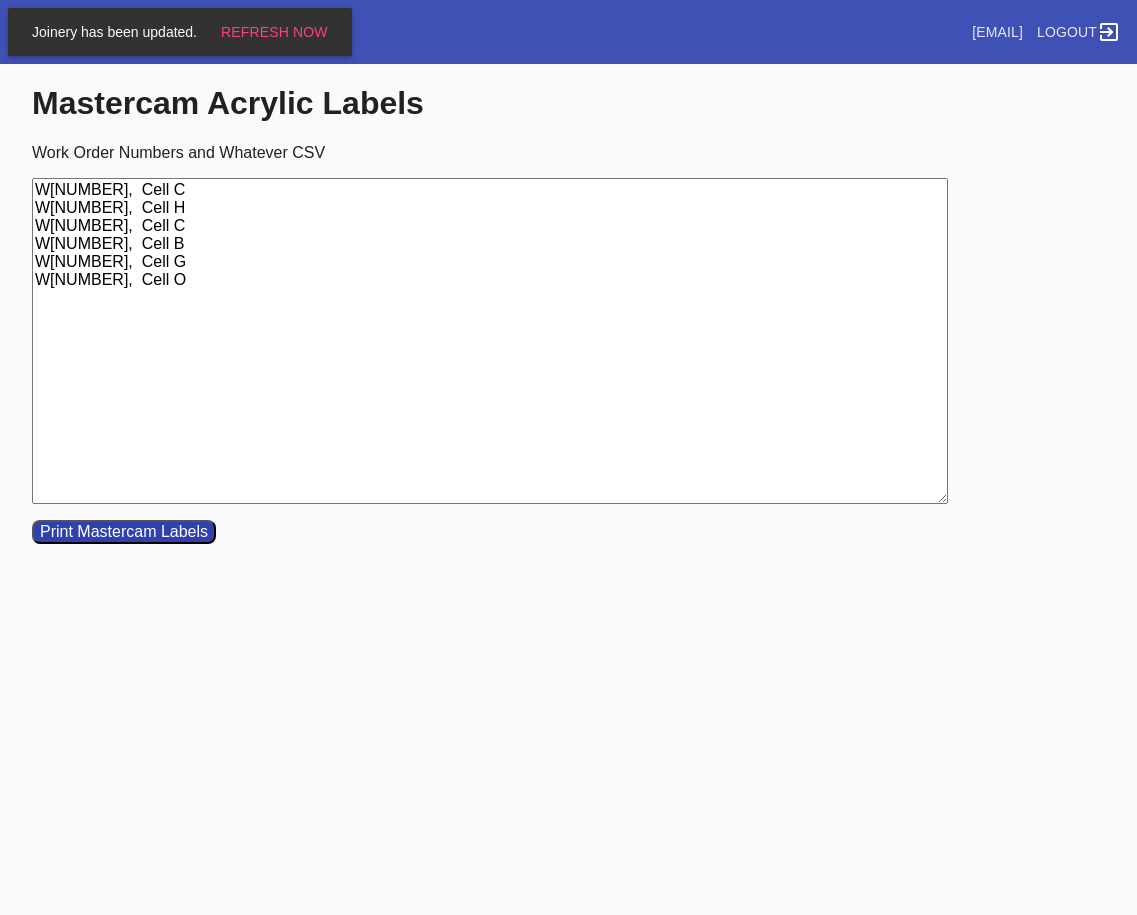 click on "W[NUMBER],	Cell C
W[NUMBER],	Cell H
W[NUMBER],	Cell C
W[NUMBER],	Cell B
W[NUMBER],	Cell G
W[NUMBER],	Cell O" at bounding box center (490, 341) 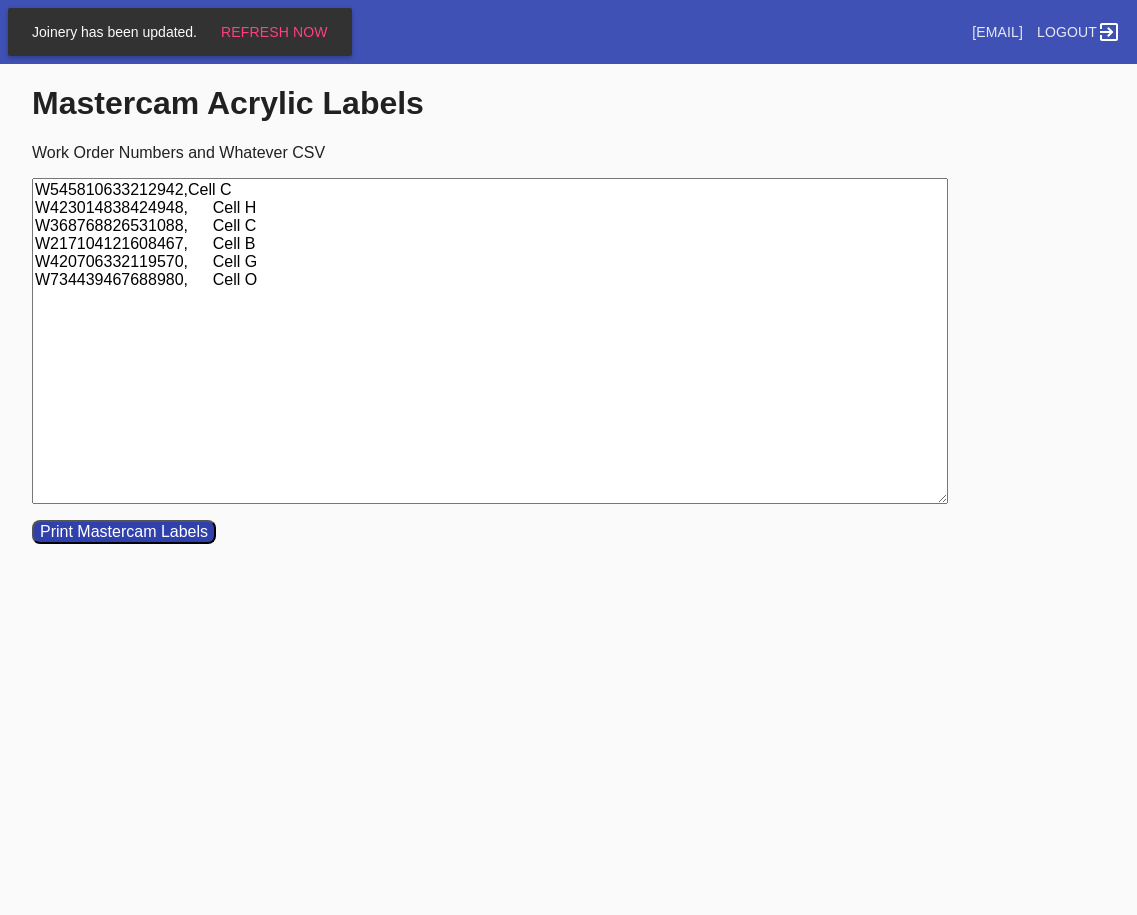 click on "W545810633212942,Cell C
W423014838424948,	Cell H
W368768826531088,	Cell C
W217104121608467,	Cell B
W420706332119570,	Cell G
W734439467688980,	Cell O" at bounding box center [490, 341] 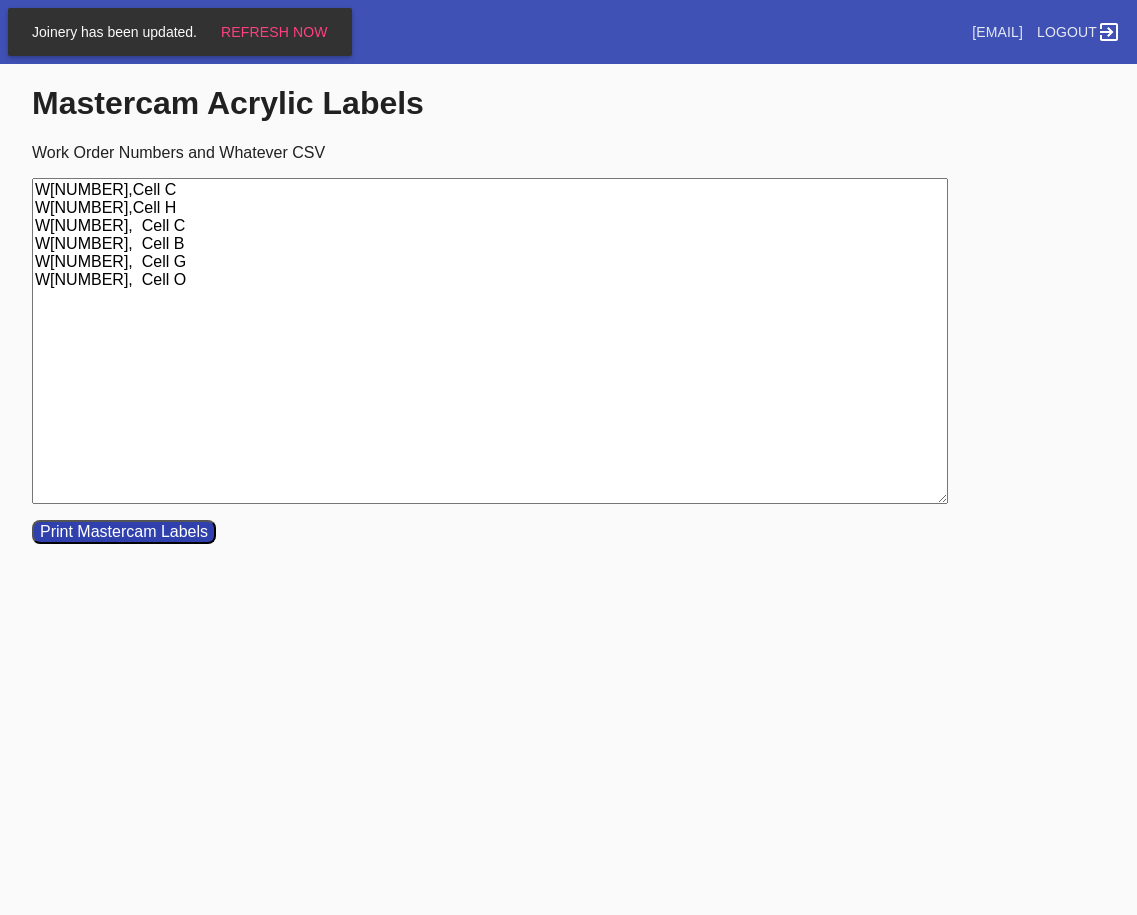 click on "W[NUMBER],Cell C
W[NUMBER],Cell H
W[NUMBER],	Cell C
W[NUMBER],	Cell B
W[NUMBER],	Cell G
W[NUMBER],	Cell O" at bounding box center [490, 341] 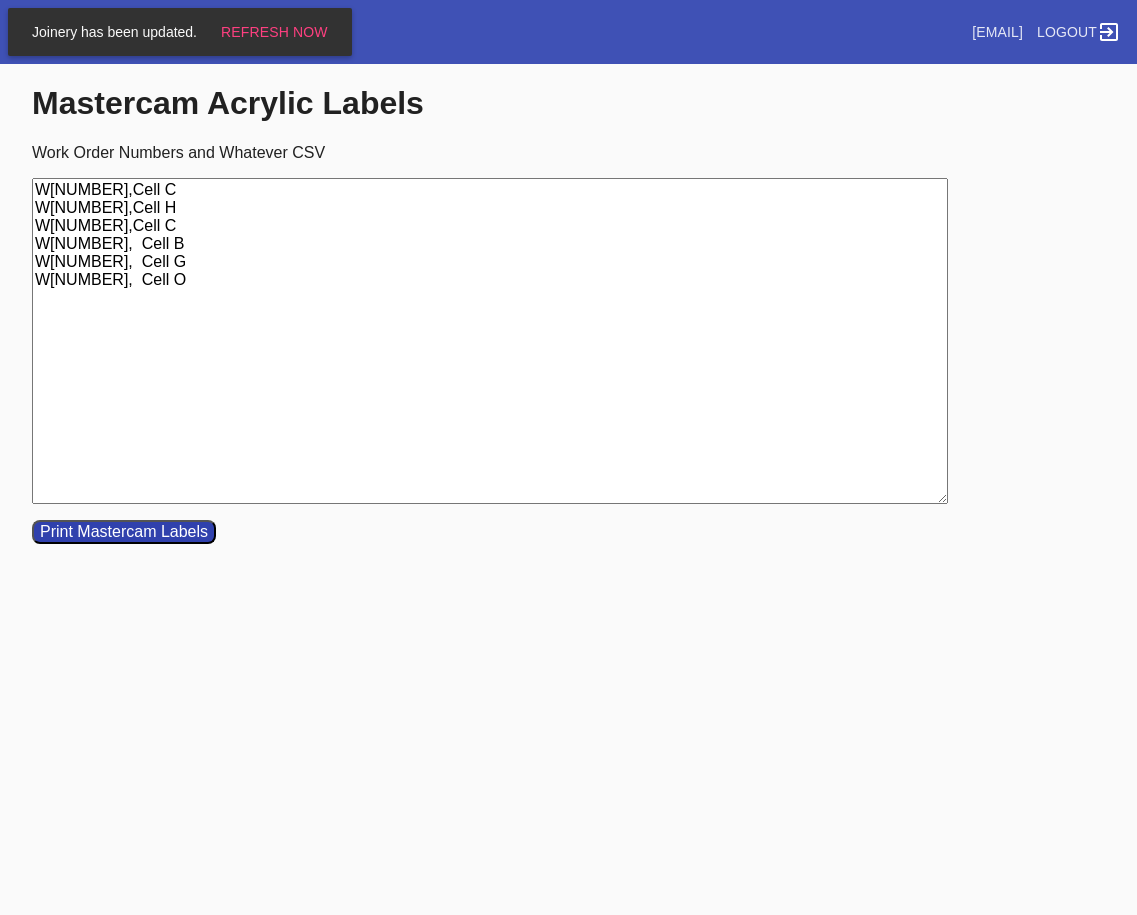 click on "W[NUMBER],Cell C
W[NUMBER],Cell H
W[NUMBER],Cell C
W[NUMBER],	Cell B
W[NUMBER],	Cell G
W[NUMBER],	Cell O" at bounding box center [490, 341] 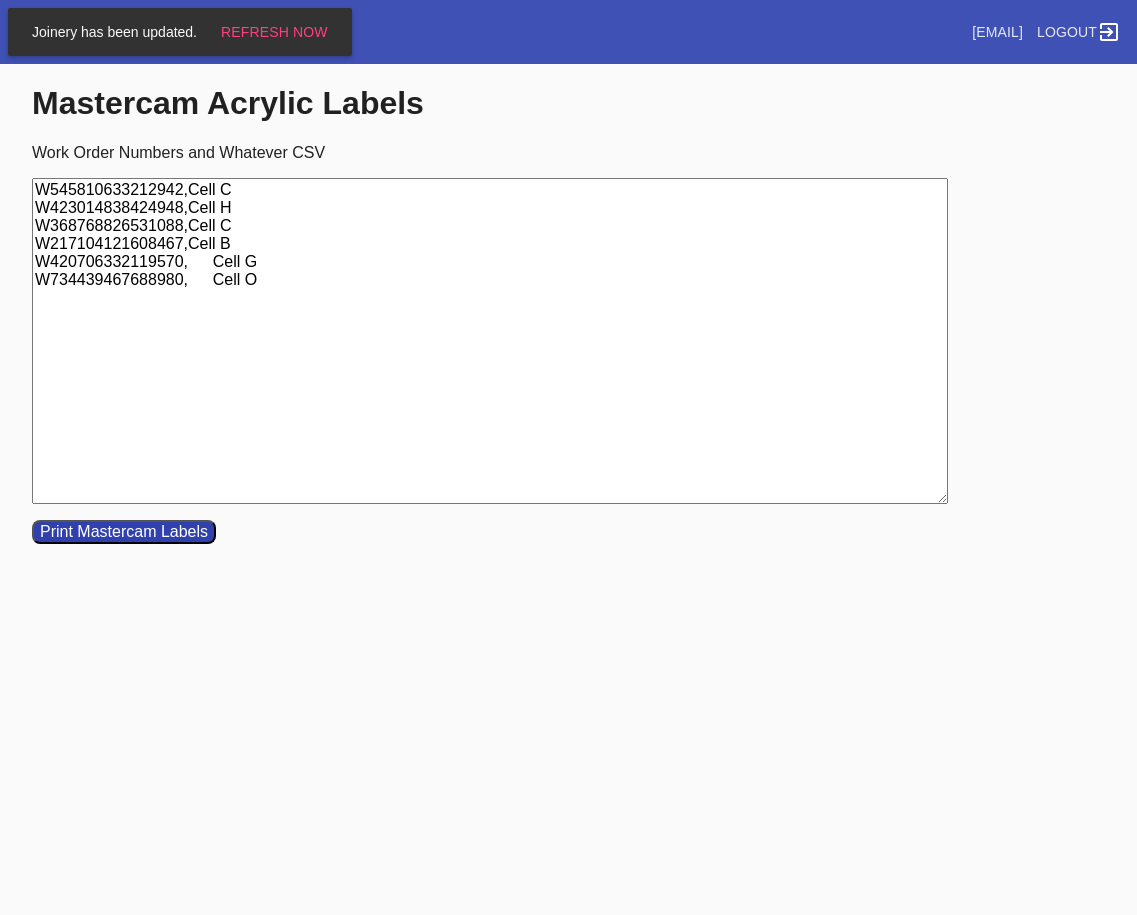 click on "W545810633212942,Cell C
W423014838424948,Cell H
W368768826531088,Cell C
W217104121608467,Cell B
W420706332119570,	Cell G
W734439467688980,	Cell O" at bounding box center [490, 341] 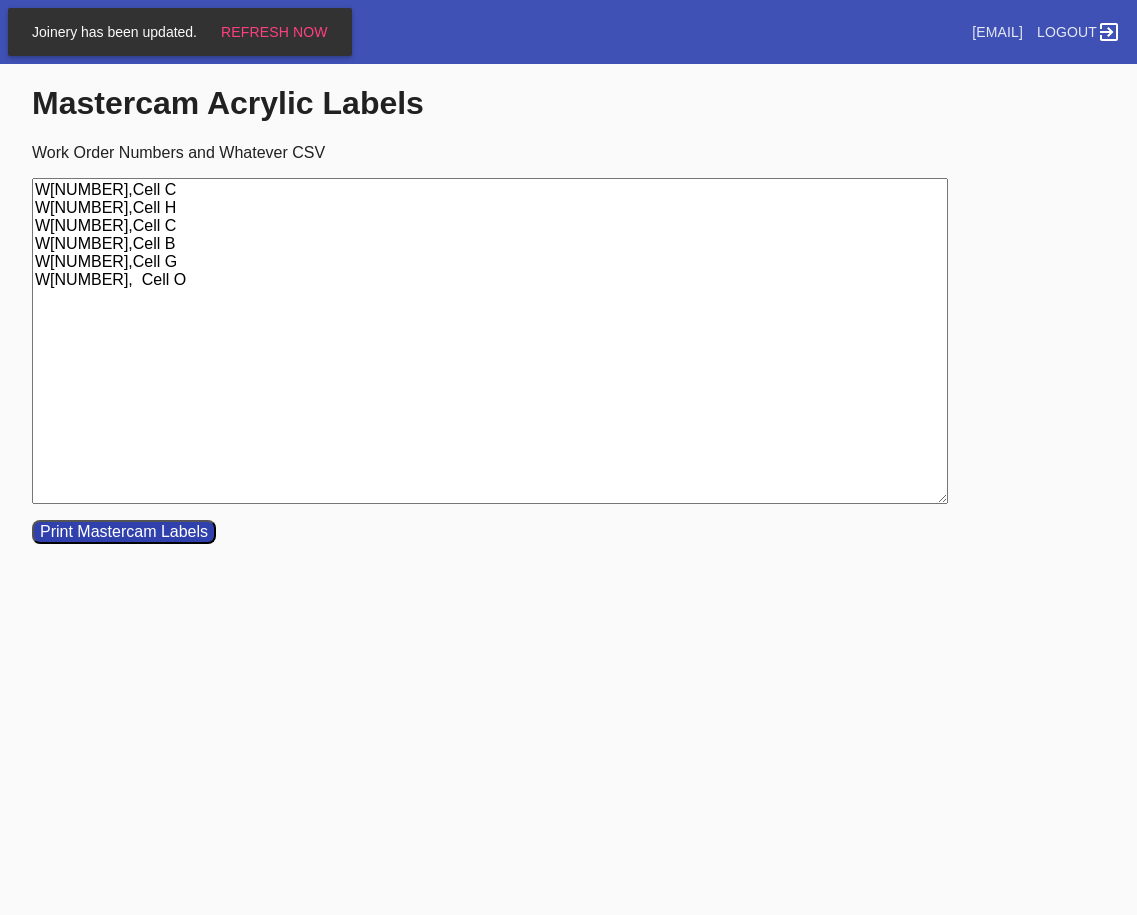 click on "W[NUMBER],Cell C
W[NUMBER],Cell H
W[NUMBER],Cell C
W[NUMBER],Cell B
W[NUMBER],Cell G
W[NUMBER],	Cell O" at bounding box center (490, 341) 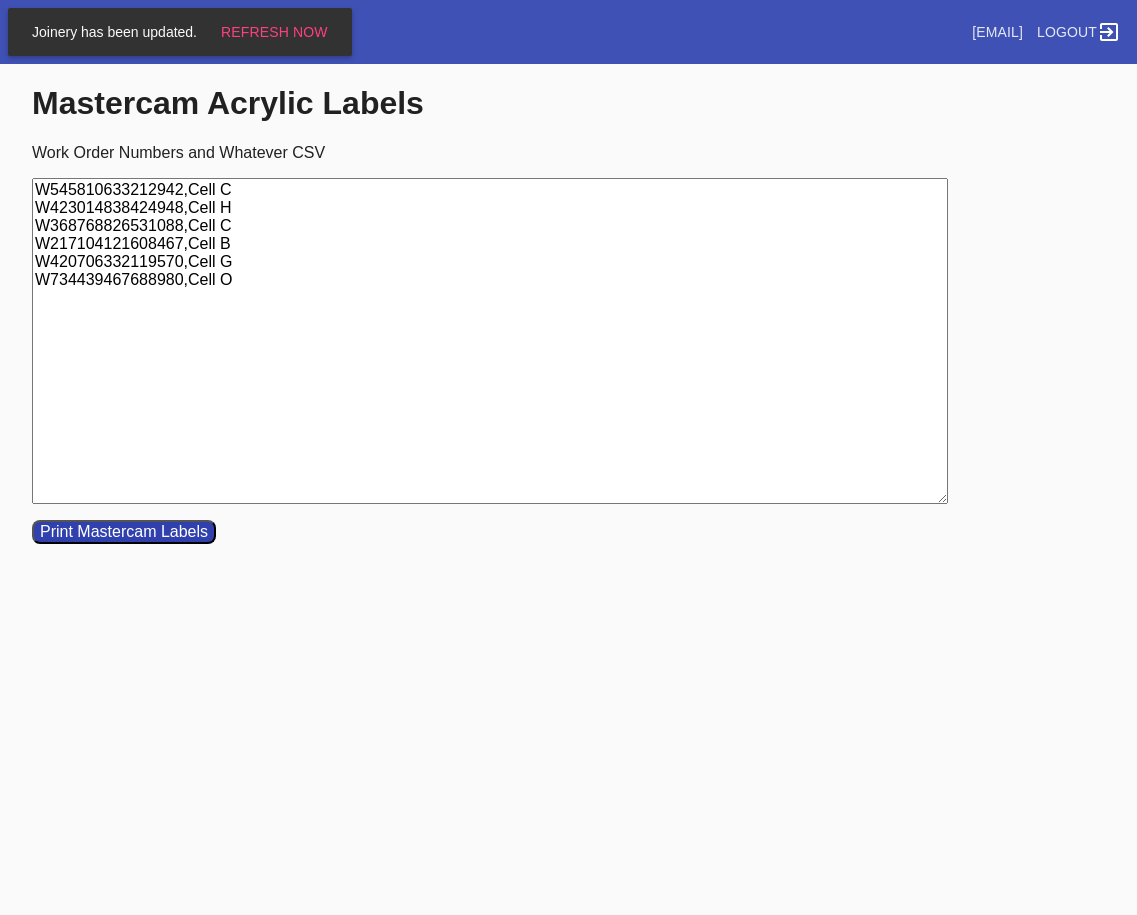 click on "W545810633212942,Cell C
W423014838424948,Cell H
W368768826531088,Cell C
W217104121608467,Cell B
W420706332119570,Cell G
W734439467688980,Cell O" at bounding box center [490, 341] 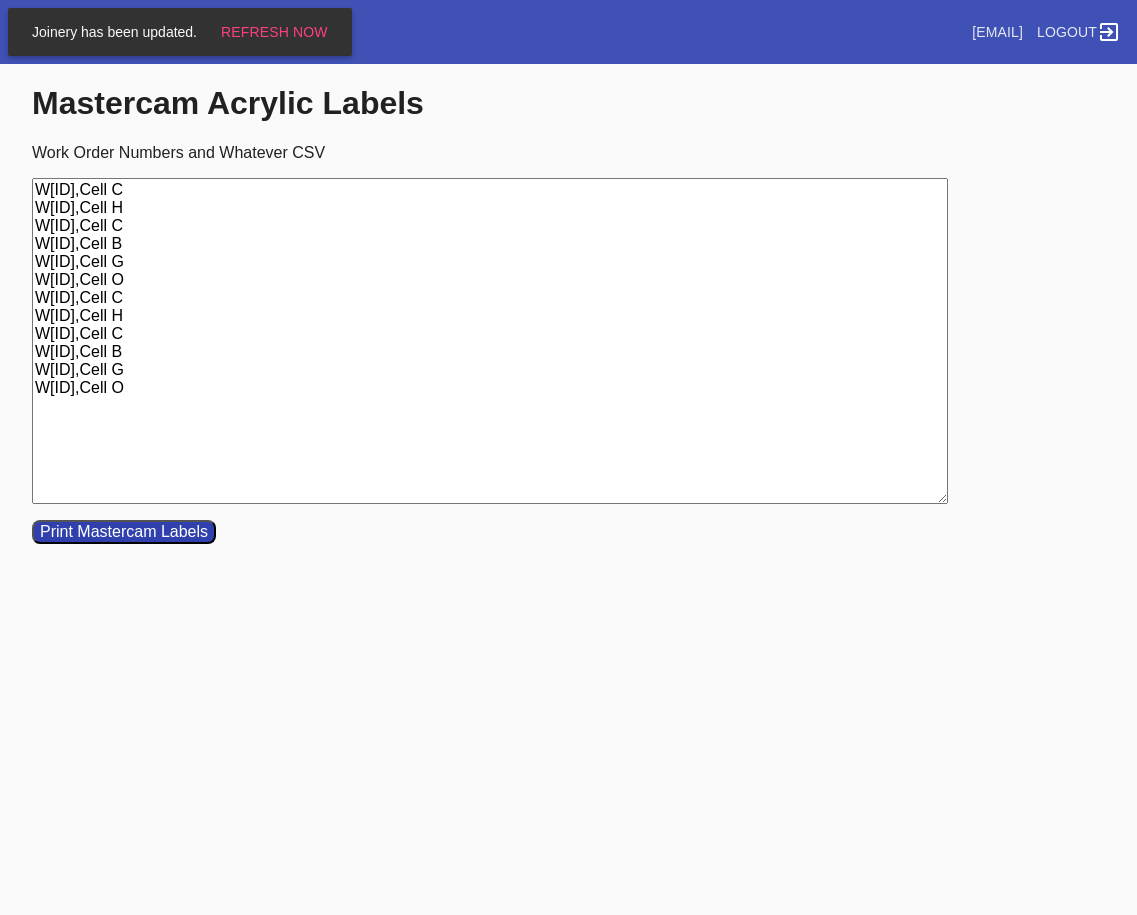 drag, startPoint x: 276, startPoint y: 407, endPoint x: 42, endPoint y: 294, distance: 259.85574 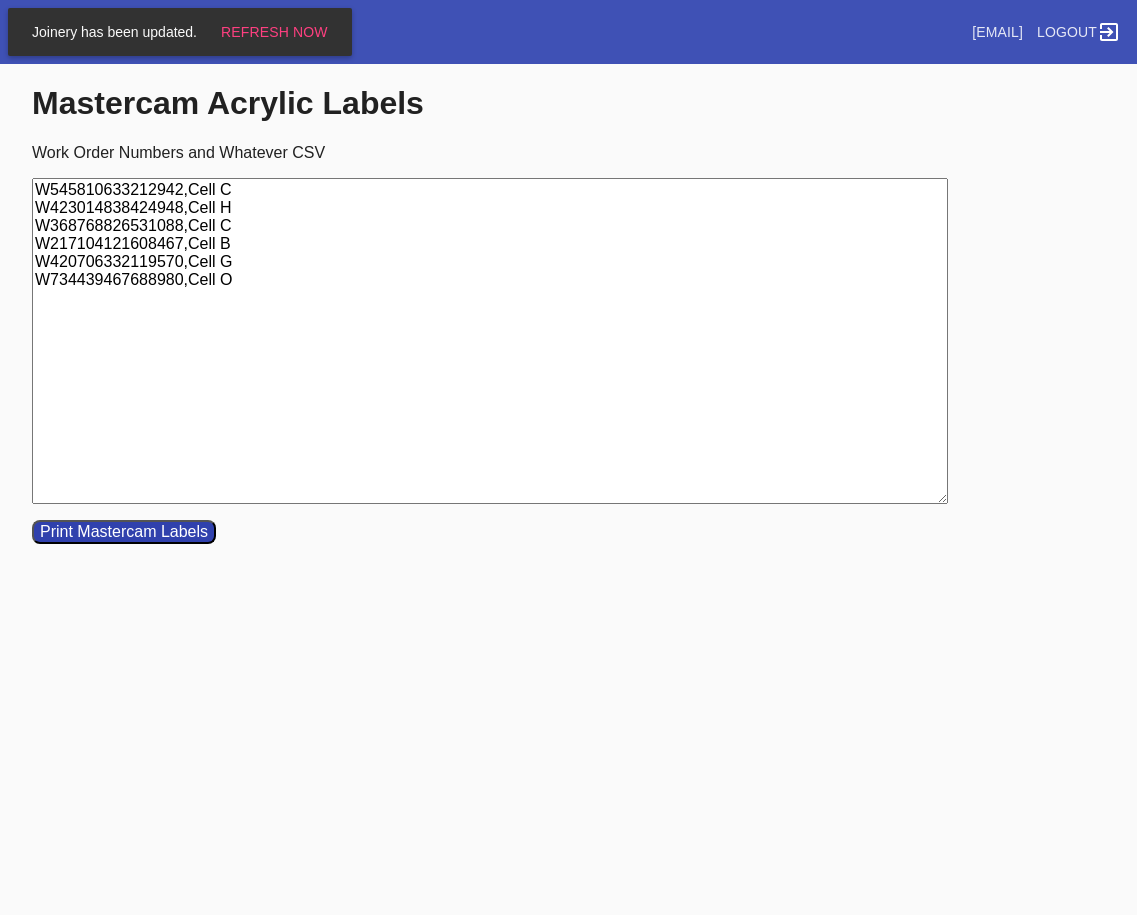 click on "W545810633212942,Cell C
W423014838424948,Cell H
W368768826531088,Cell C
W217104121608467,Cell B
W420706332119570,Cell G
W734439467688980,Cell O" at bounding box center (490, 341) 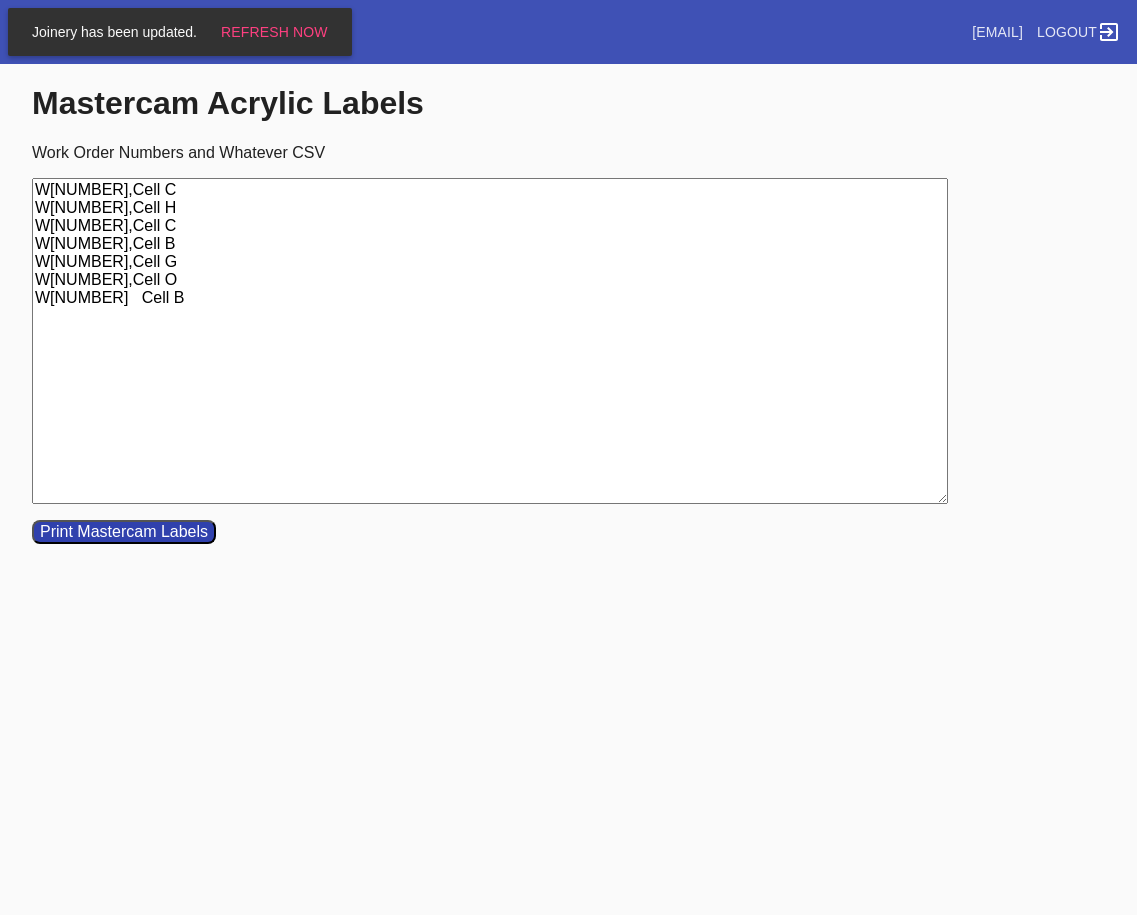 click on "W[NUMBER],Cell C
W[NUMBER],Cell H
W[NUMBER],Cell C
W[NUMBER],Cell B
W[NUMBER],Cell G
W[NUMBER],Cell O
W[NUMBER]	Cell B" at bounding box center (490, 341) 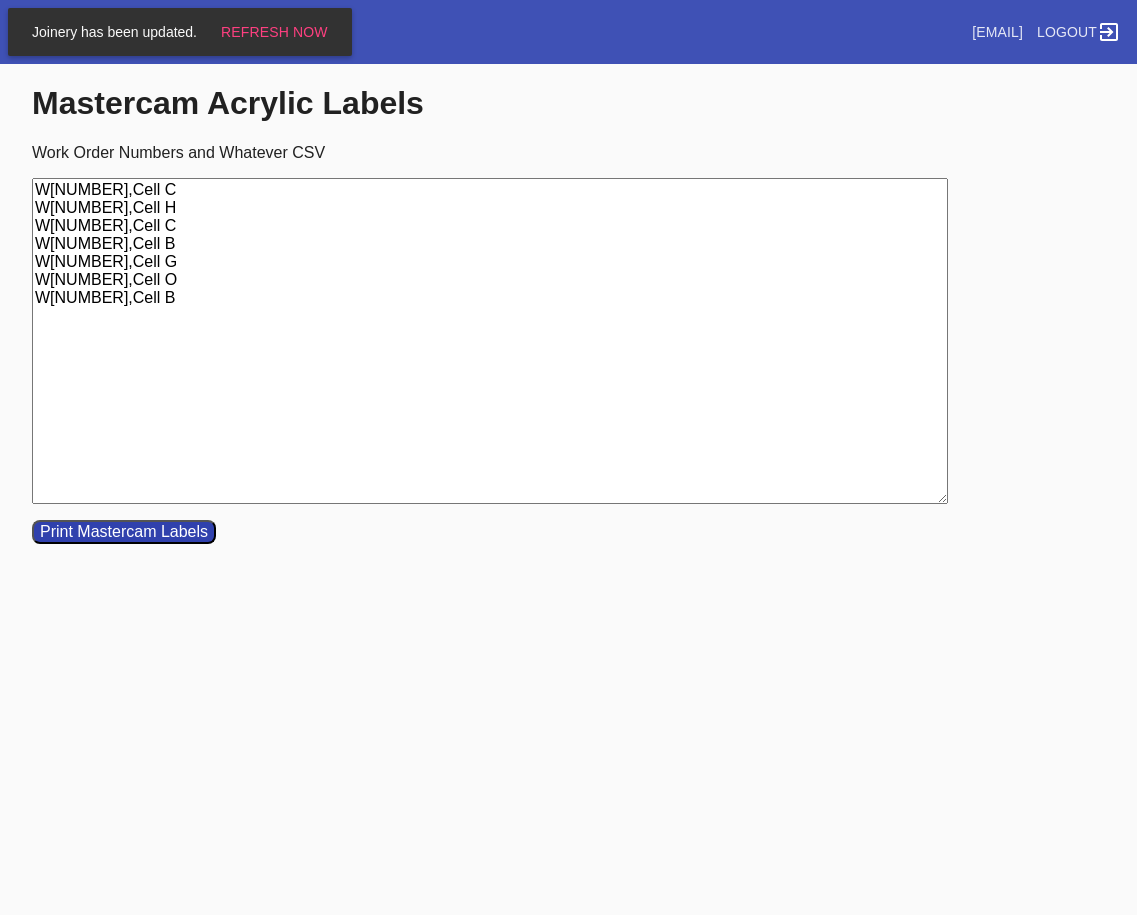 click on "W[NUMBER],Cell C
W[NUMBER],Cell H
W[NUMBER],Cell C
W[NUMBER],Cell B
W[NUMBER],Cell G
W[NUMBER],Cell O
W[NUMBER],Cell B" at bounding box center [490, 341] 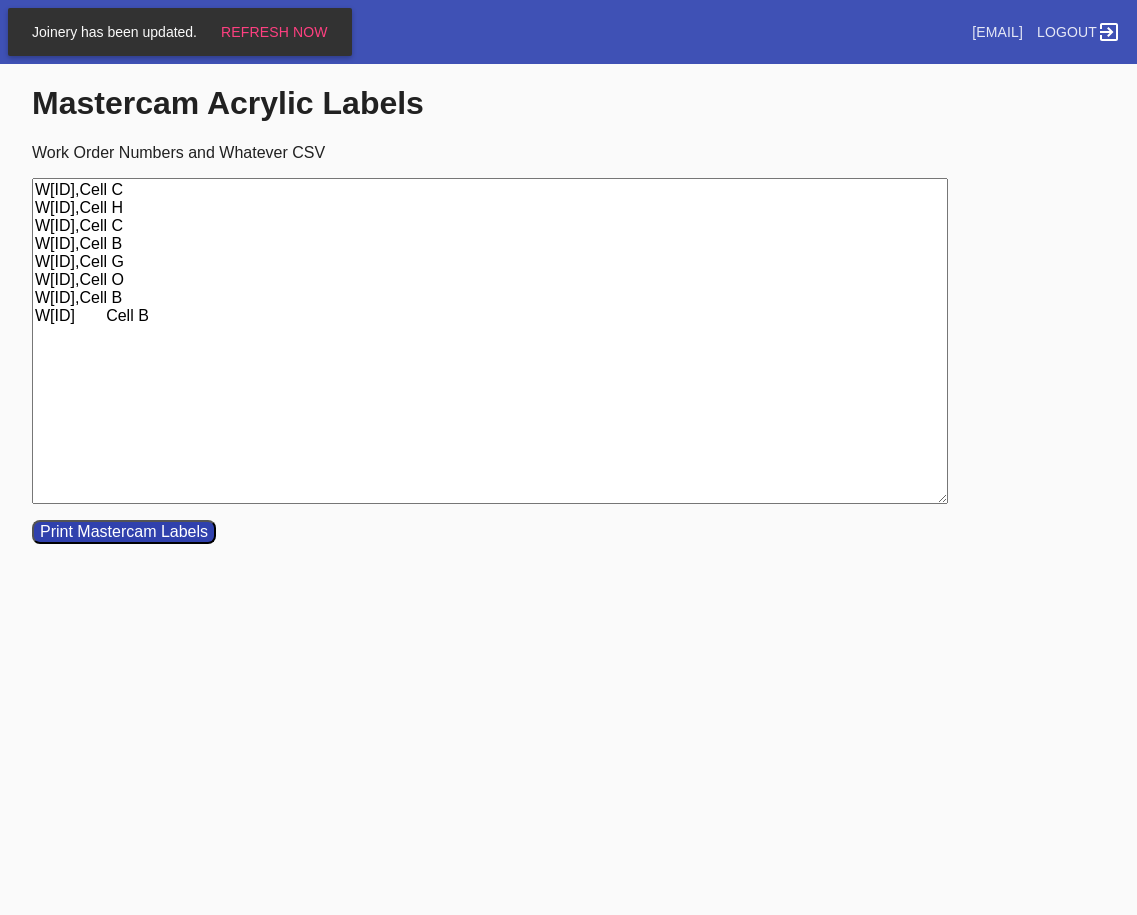 click on "W[ID],Cell C
W[ID],Cell H
W[ID],Cell C
W[ID],Cell B
W[ID],Cell G
W[ID],Cell O
W[ID],Cell B
W[ID]	Cell B" at bounding box center [490, 341] 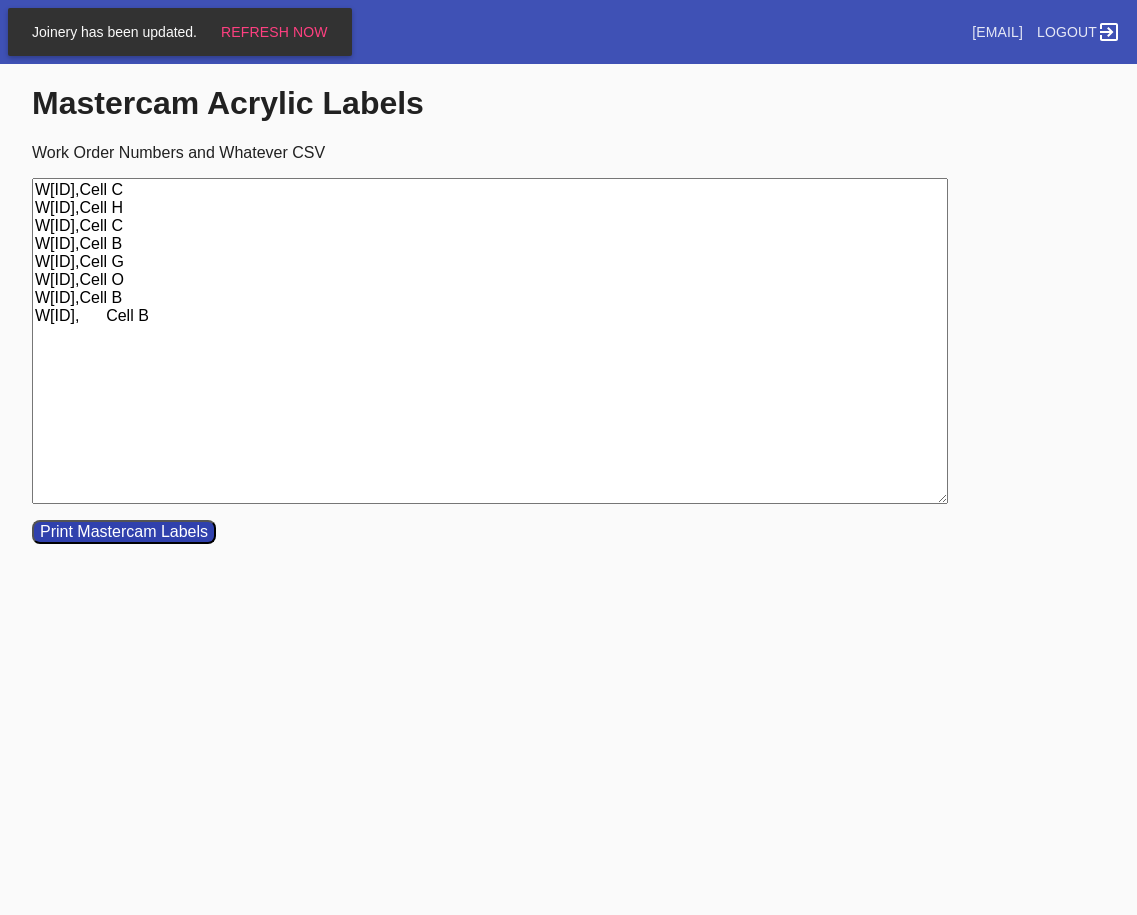 click on "W[ID],Cell C
W[ID],Cell H
W[ID],Cell C
W[ID],Cell B
W[ID],Cell G
W[ID],Cell O
W[ID],Cell B
W[ID],	Cell B" at bounding box center [490, 341] 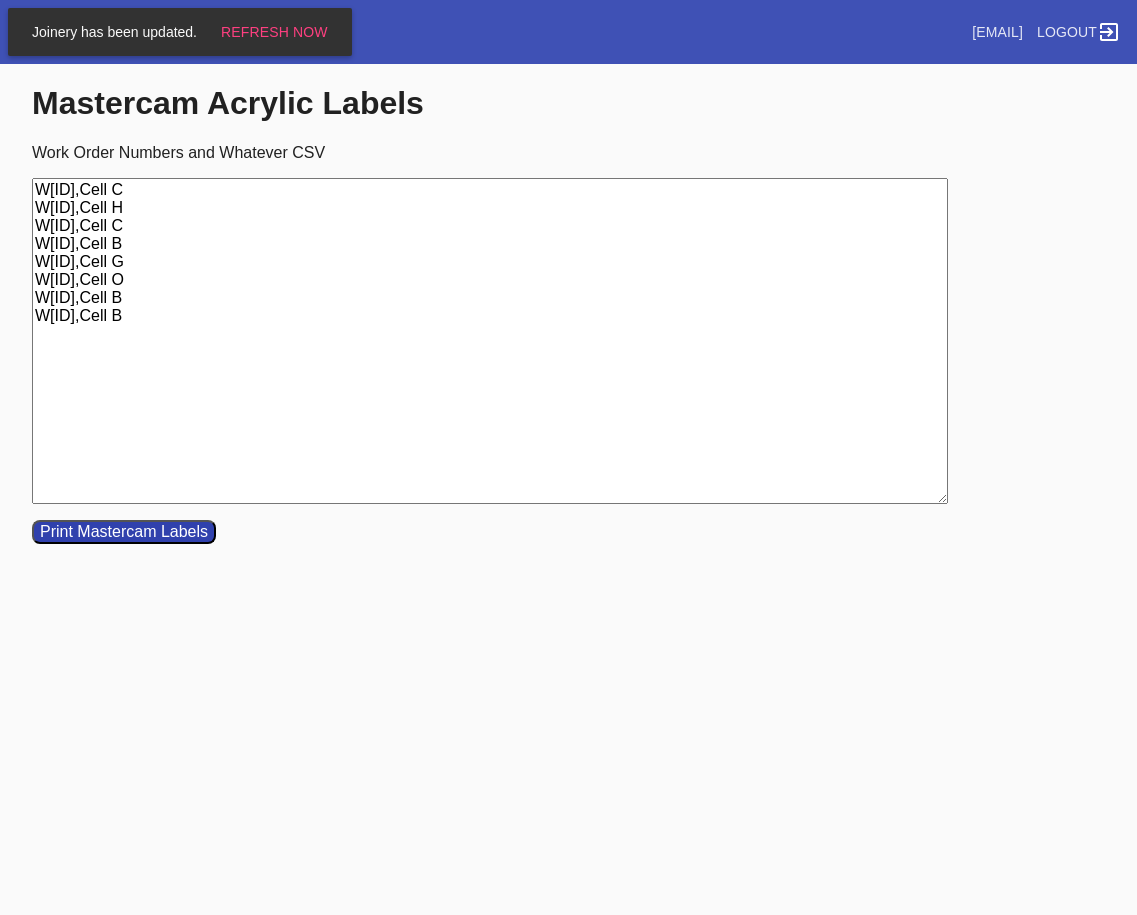 drag, startPoint x: 368, startPoint y: 303, endPoint x: 355, endPoint y: 342, distance: 41.109608 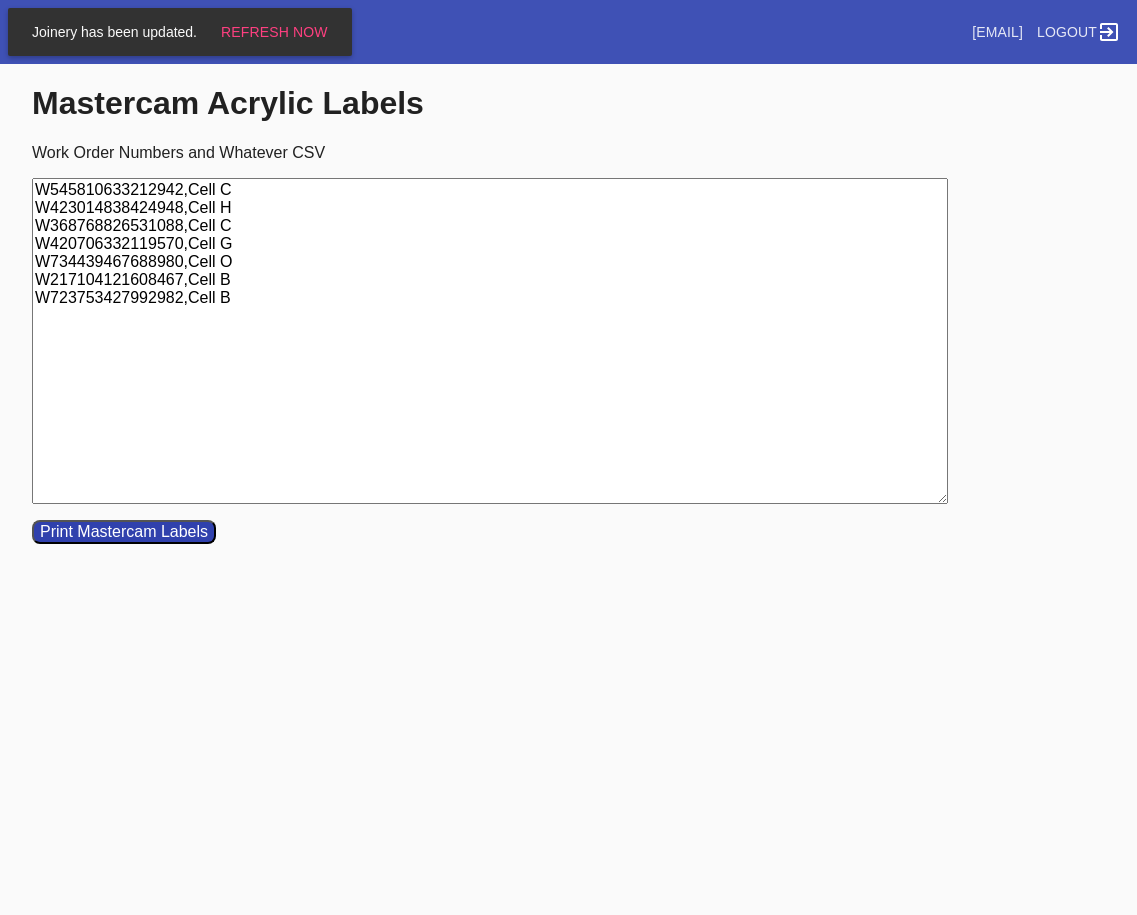 click on "W545810633212942,Cell C
W423014838424948,Cell H
W368768826531088,Cell C
W420706332119570,Cell G
W734439467688980,Cell O
W217104121608467,Cell B
W723753427992982,Cell B" at bounding box center [490, 341] 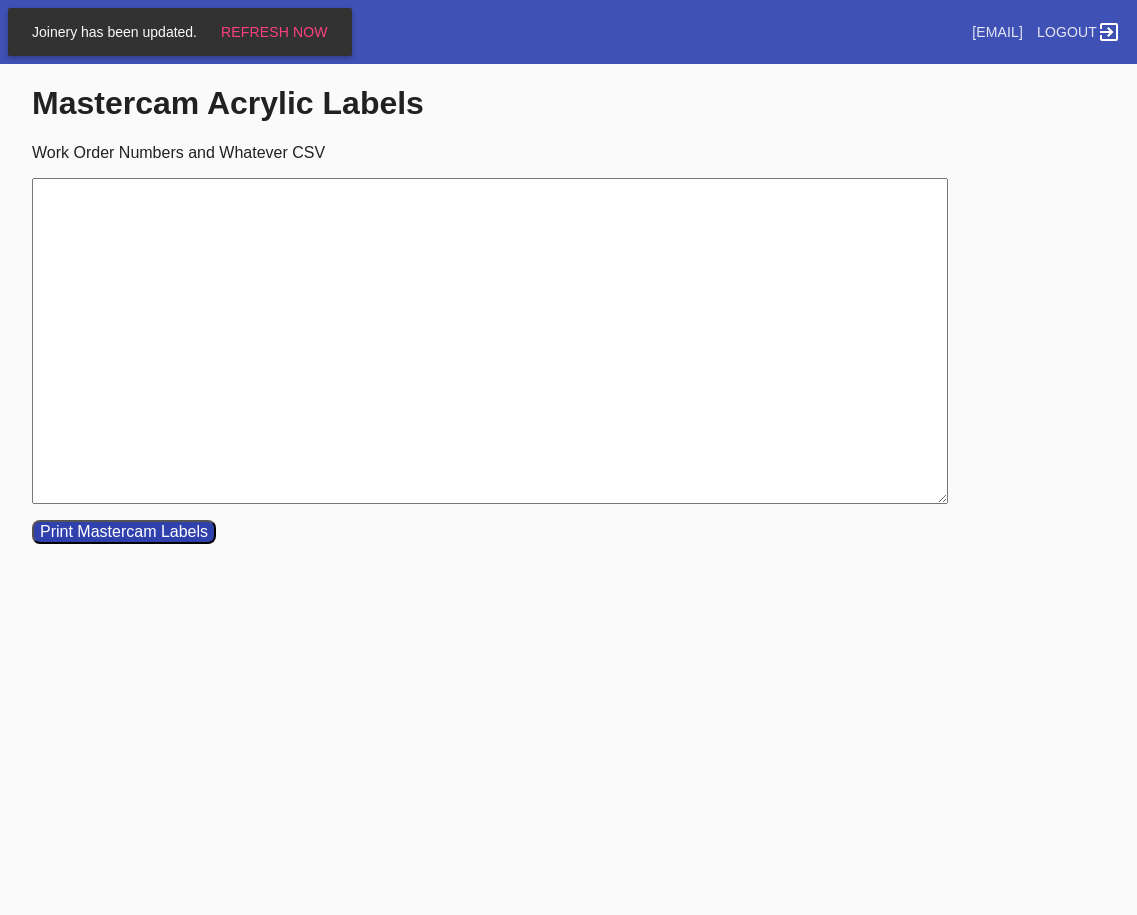 paste on "W329020640364607	Cell B
W639092430284412	Cell G
W188779225634841	Cell D
W235160412582953	Cell G
W237663584993752	Cell F
W960925767405176	Cell O
W757701391788817	Cell G
W263425936364330	Cell G
W696971741078284	Cell C
W727869561339447	Cell O" 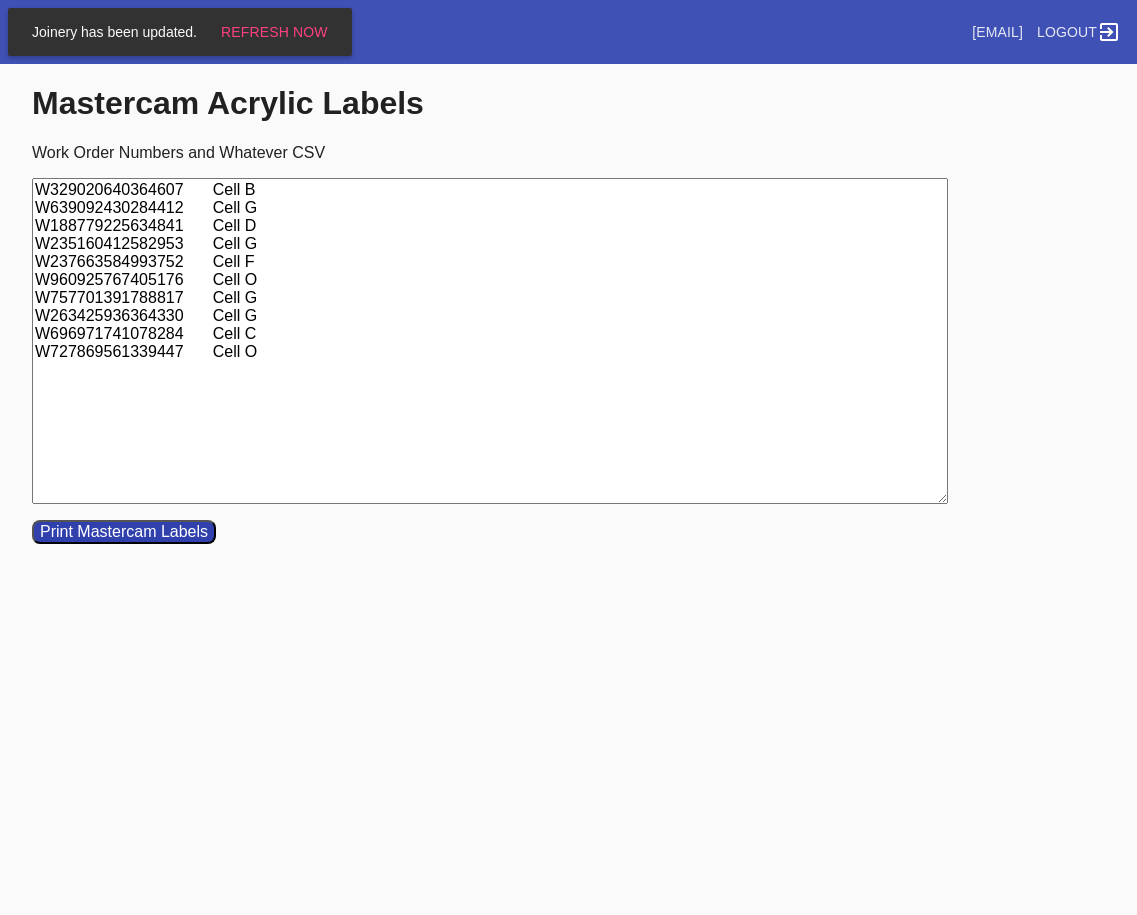click on "W329020640364607	Cell B
W639092430284412	Cell G
W188779225634841	Cell D
W235160412582953	Cell G
W237663584993752	Cell F
W960925767405176	Cell O
W757701391788817	Cell G
W263425936364330	Cell G
W696971741078284	Cell C
W727869561339447	Cell O" at bounding box center (490, 341) 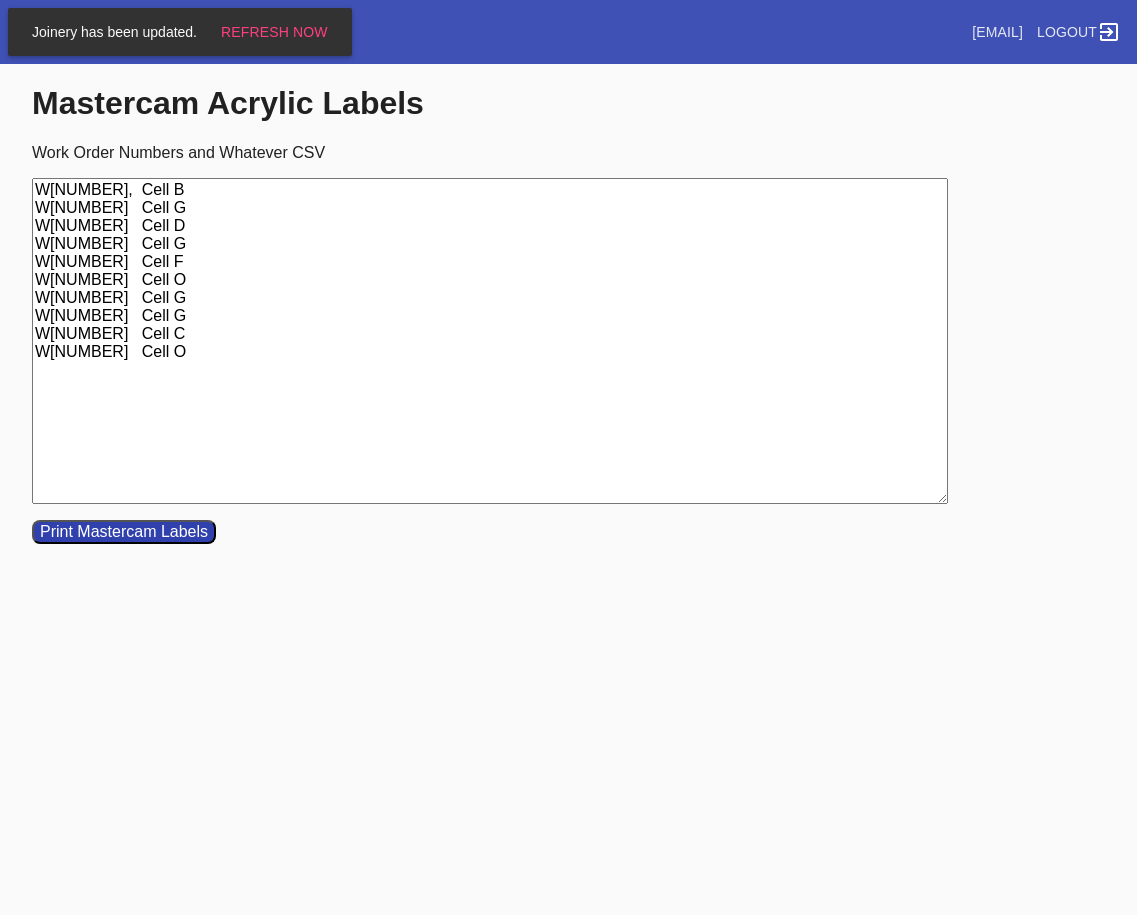 click on "W[NUMBER],	Cell B
W[NUMBER]	Cell G
W[NUMBER]	Cell D
W[NUMBER]	Cell G
W[NUMBER]	Cell F
W[NUMBER]	Cell O
W[NUMBER]	Cell G
W[NUMBER]	Cell G
W[NUMBER]	Cell C
W[NUMBER]	Cell O" at bounding box center [490, 341] 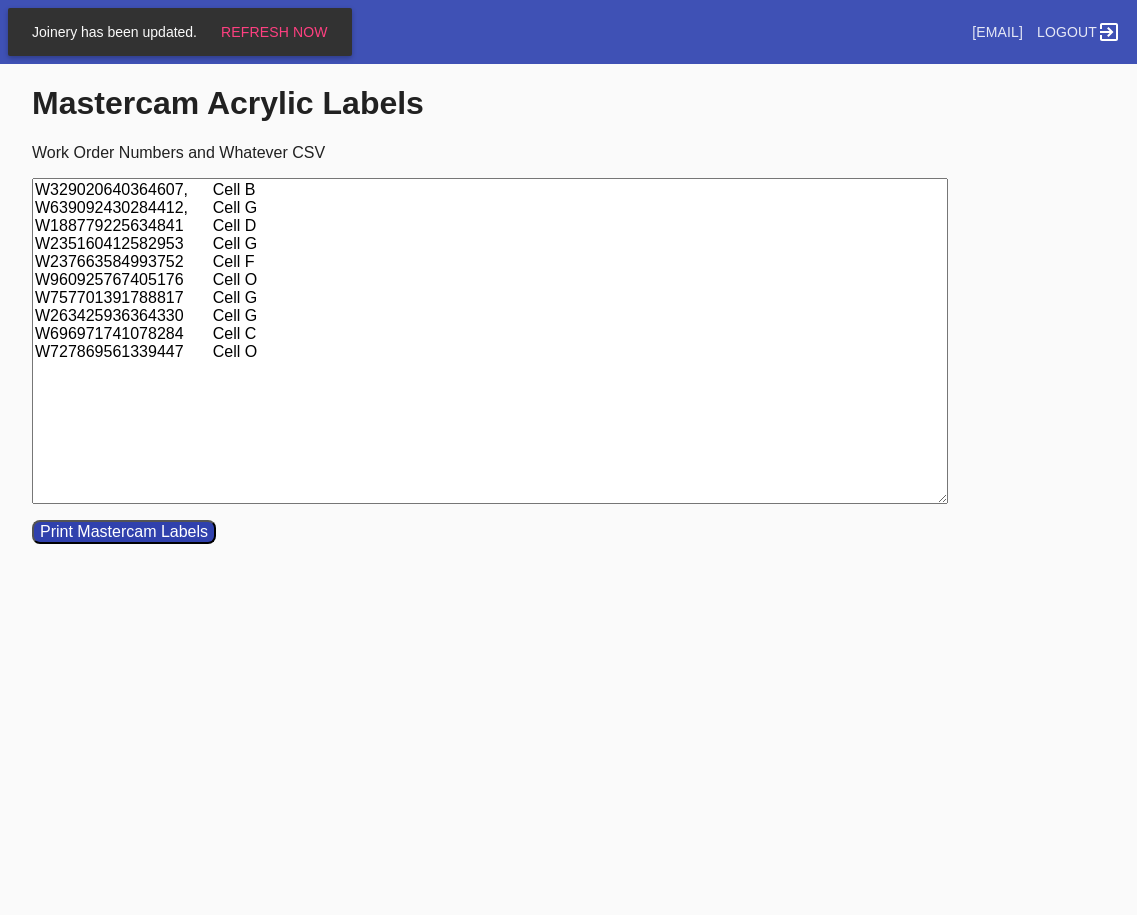 click on "W329020640364607,	Cell B
W639092430284412,	Cell G
W188779225634841	Cell D
W235160412582953	Cell G
W237663584993752	Cell F
W960925767405176	Cell O
W757701391788817	Cell G
W263425936364330	Cell G
W696971741078284	Cell C
W727869561339447	Cell O" at bounding box center [490, 341] 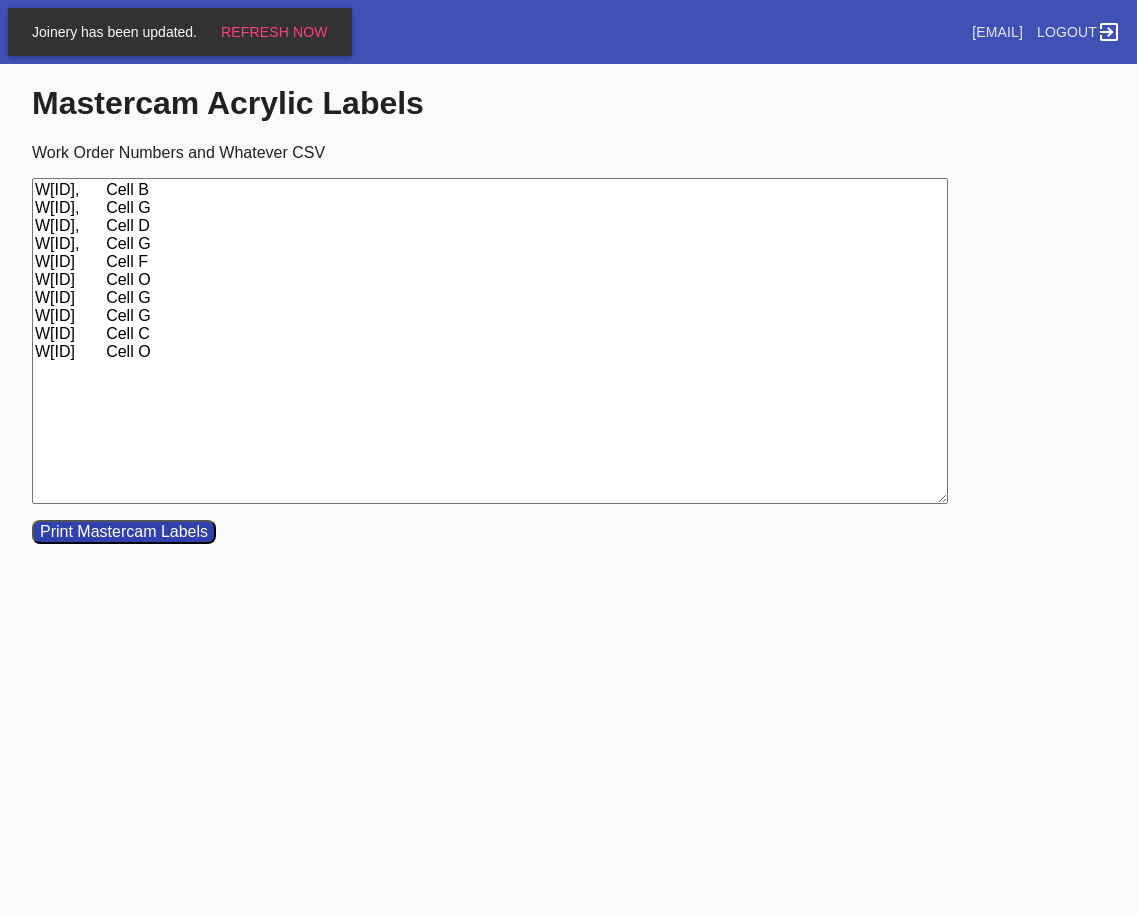 click on "W[ID],	Cell B
W[ID],	Cell G
W[ID],	Cell D
W[ID],	Cell G
W[ID]	Cell F
W[ID]	Cell O
W[ID]	Cell G
W[ID]	Cell G
W[ID]	Cell C
W[ID]	Cell O" at bounding box center (490, 341) 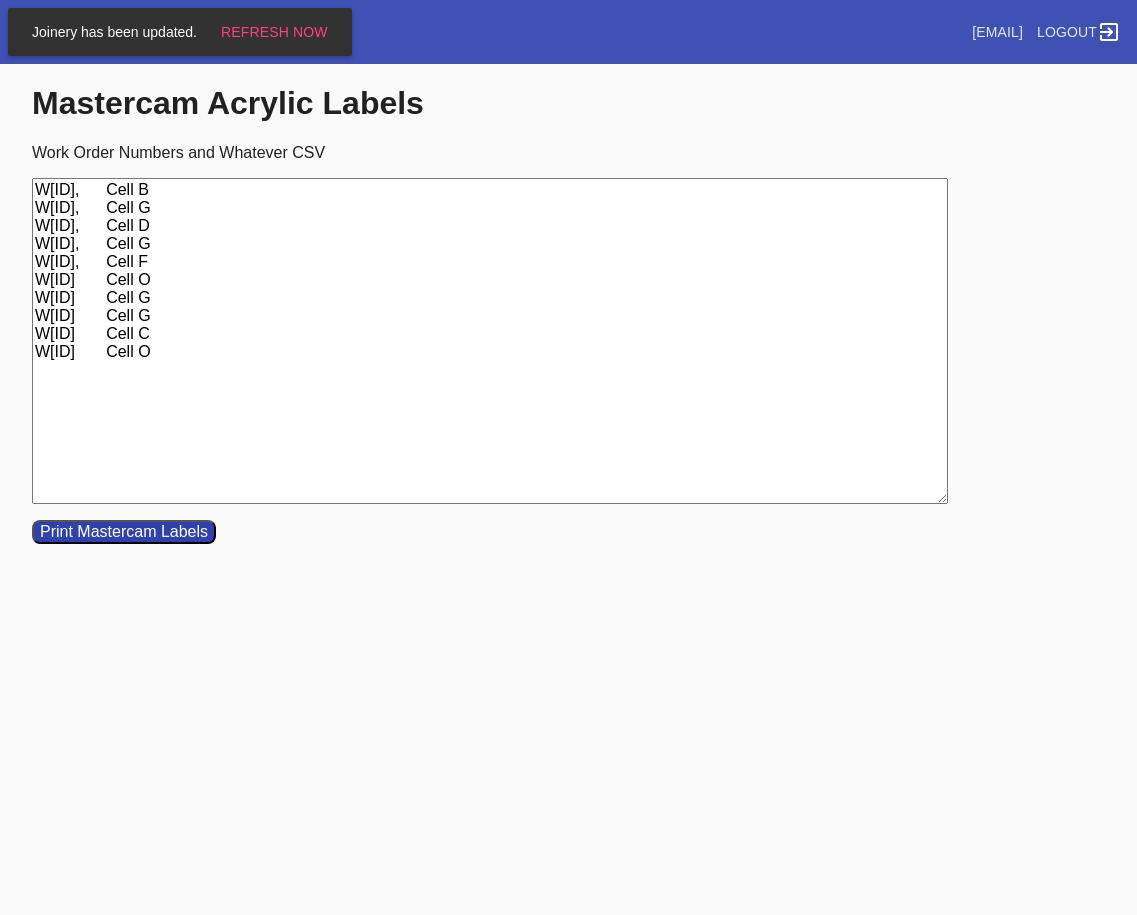 click on "W[ID],	Cell B
W[ID],	Cell G
W[ID],	Cell D
W[ID],	Cell G
W[ID],	Cell F
W[ID]	Cell O
W[ID]	Cell G
W[ID]	Cell G
W[ID]	Cell C
W[ID]	Cell O" at bounding box center (490, 341) 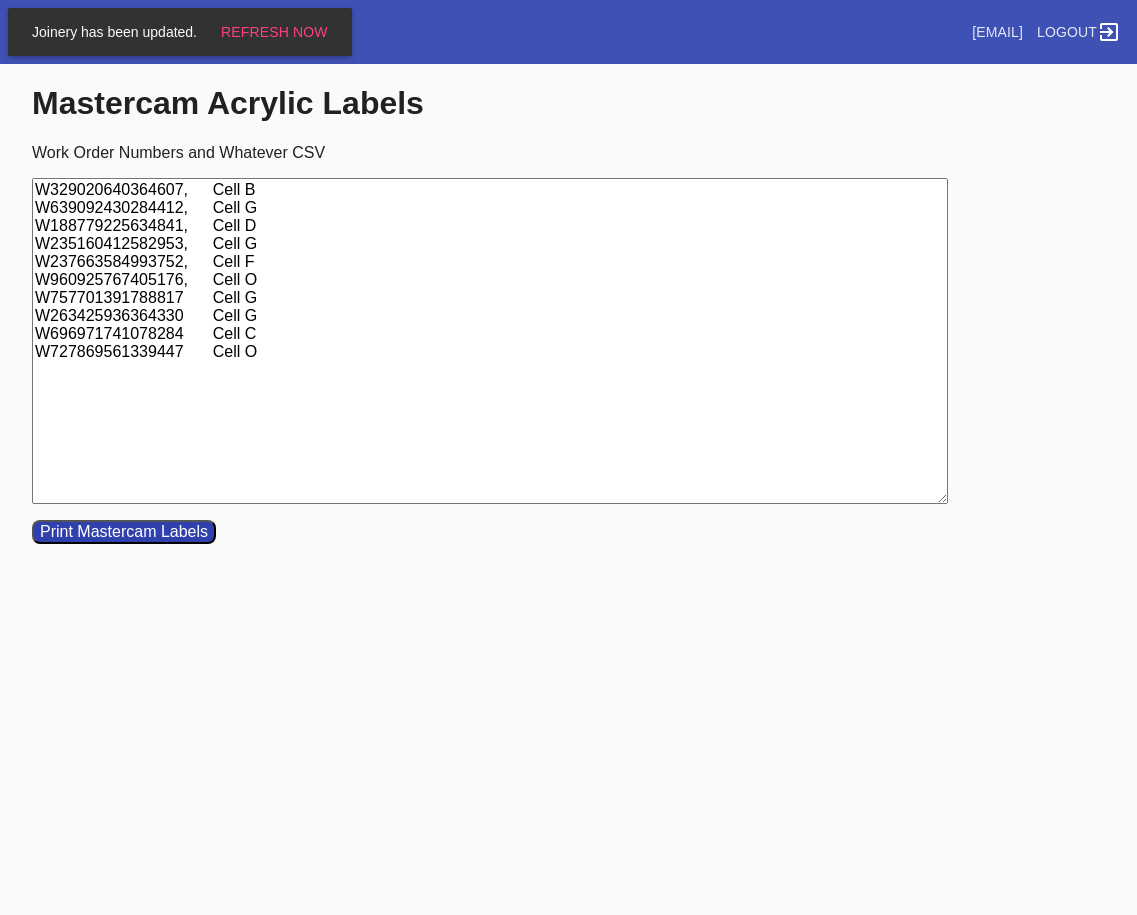 click on "W329020640364607,	Cell B
W639092430284412,	Cell G
W188779225634841,	Cell D
W235160412582953,	Cell G
W237663584993752,	Cell F
W960925767405176,	Cell O
W757701391788817	Cell G
W263425936364330	Cell G
W696971741078284	Cell C
W727869561339447	Cell O" at bounding box center [490, 341] 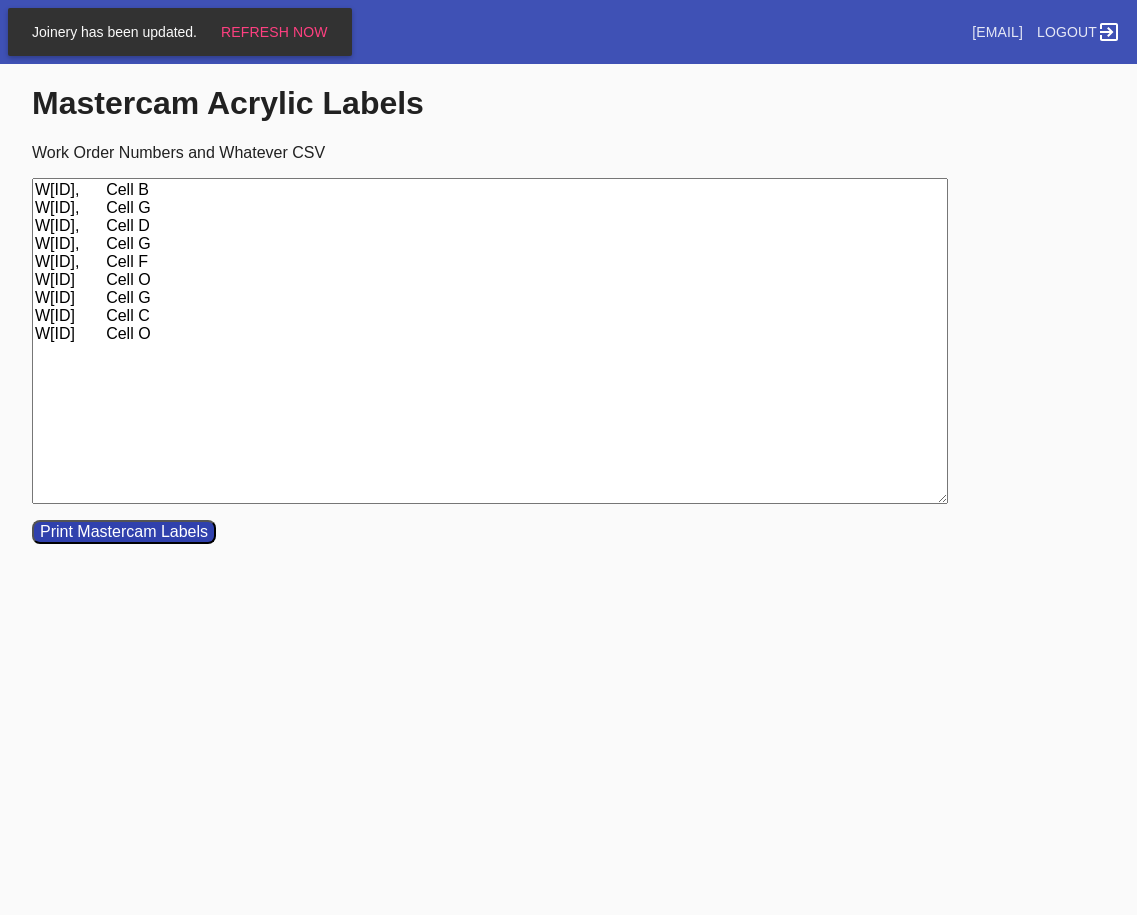 click on "W[ID],	Cell B
W[ID],	Cell G
W[ID],	Cell D
W[ID],	Cell G
W[ID],	Cell F
W[ID]	Cell O
W[ID]	Cell G
W[ID]	Cell C
W[ID]	Cell O" at bounding box center (490, 341) 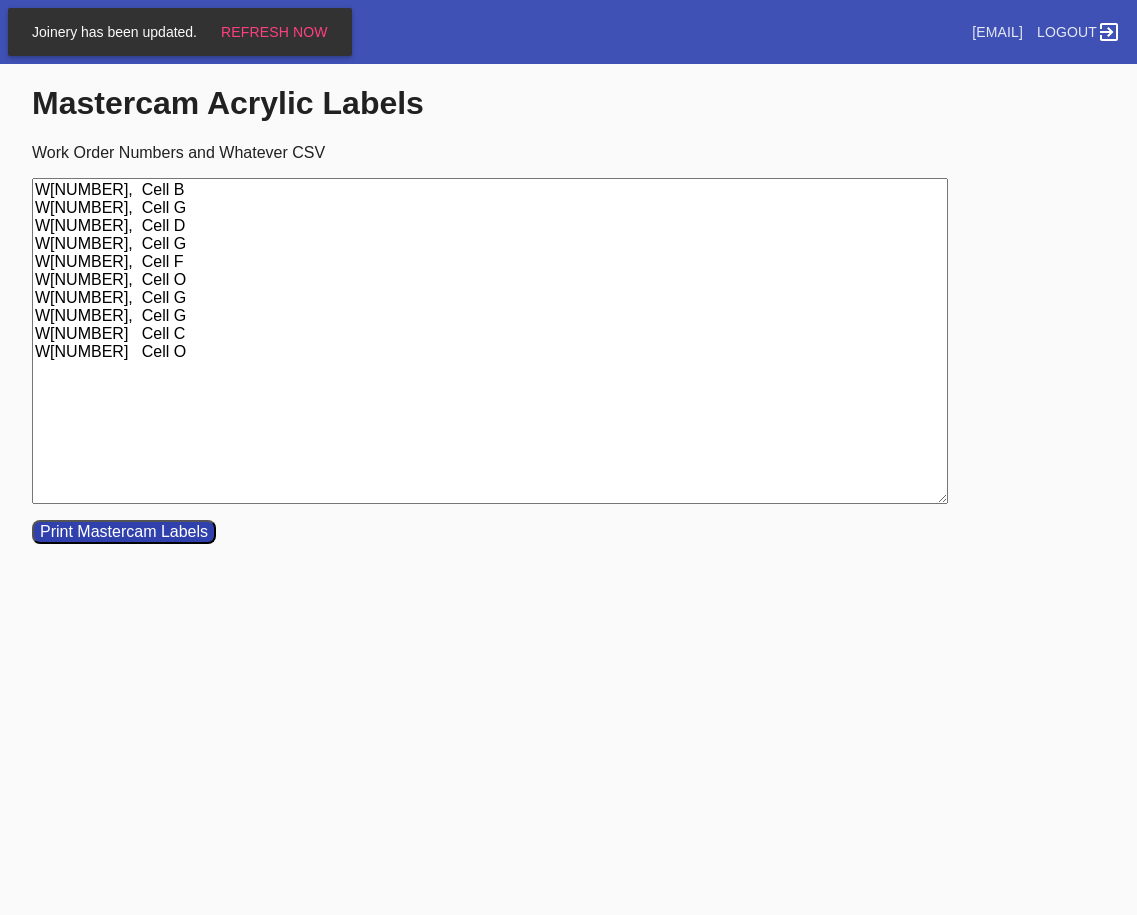 click on "W[NUMBER],	Cell B
W[NUMBER],	Cell G
W[NUMBER],	Cell D
W[NUMBER],	Cell G
W[NUMBER],	Cell F
W[NUMBER],	Cell O
W[NUMBER],	Cell G
W[NUMBER],	Cell G
W[NUMBER]	Cell C
W[NUMBER]	Cell O" at bounding box center [490, 341] 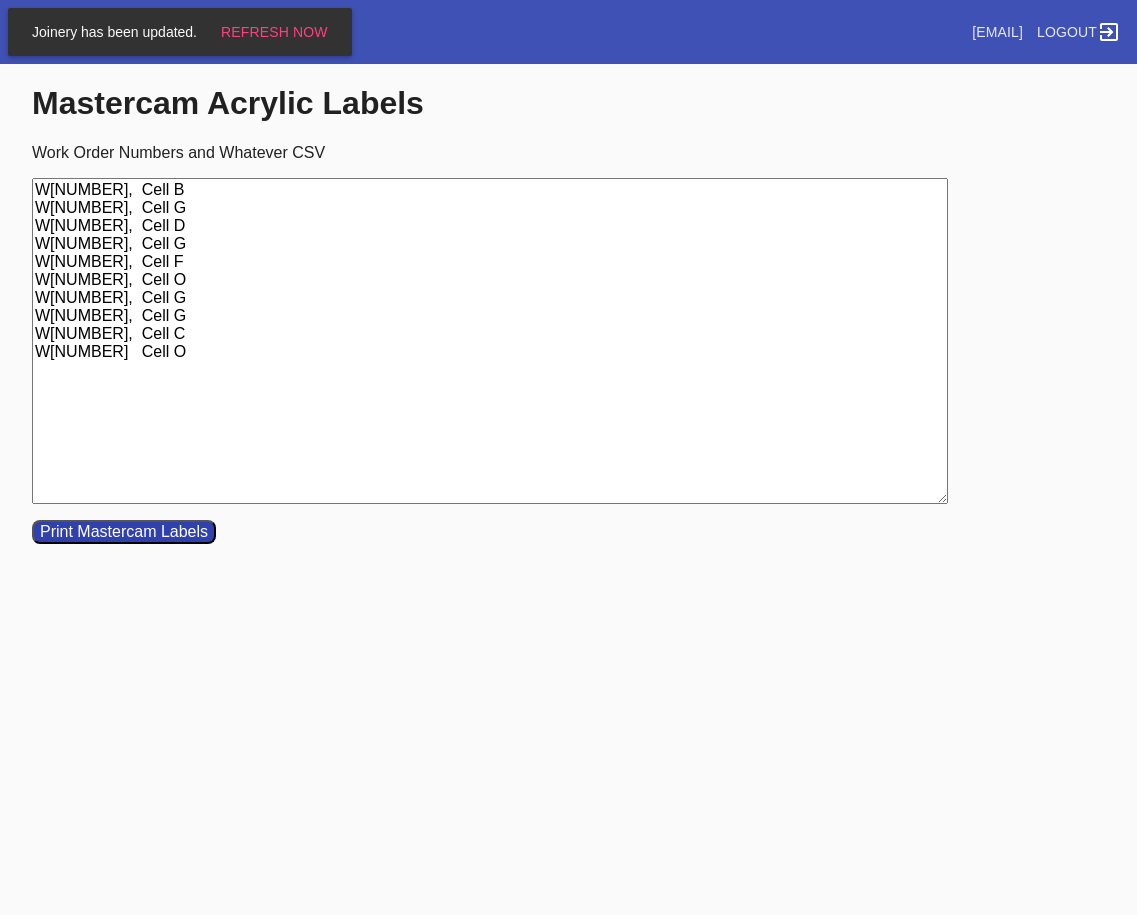 click on "W[NUMBER],	Cell B
W[NUMBER],	Cell G
W[NUMBER],	Cell D
W[NUMBER],	Cell G
W[NUMBER],	Cell F
W[NUMBER],	Cell O
W[NUMBER],	Cell G
W[NUMBER],	Cell G
W[NUMBER],	Cell C
W[NUMBER]	Cell O" at bounding box center [490, 341] 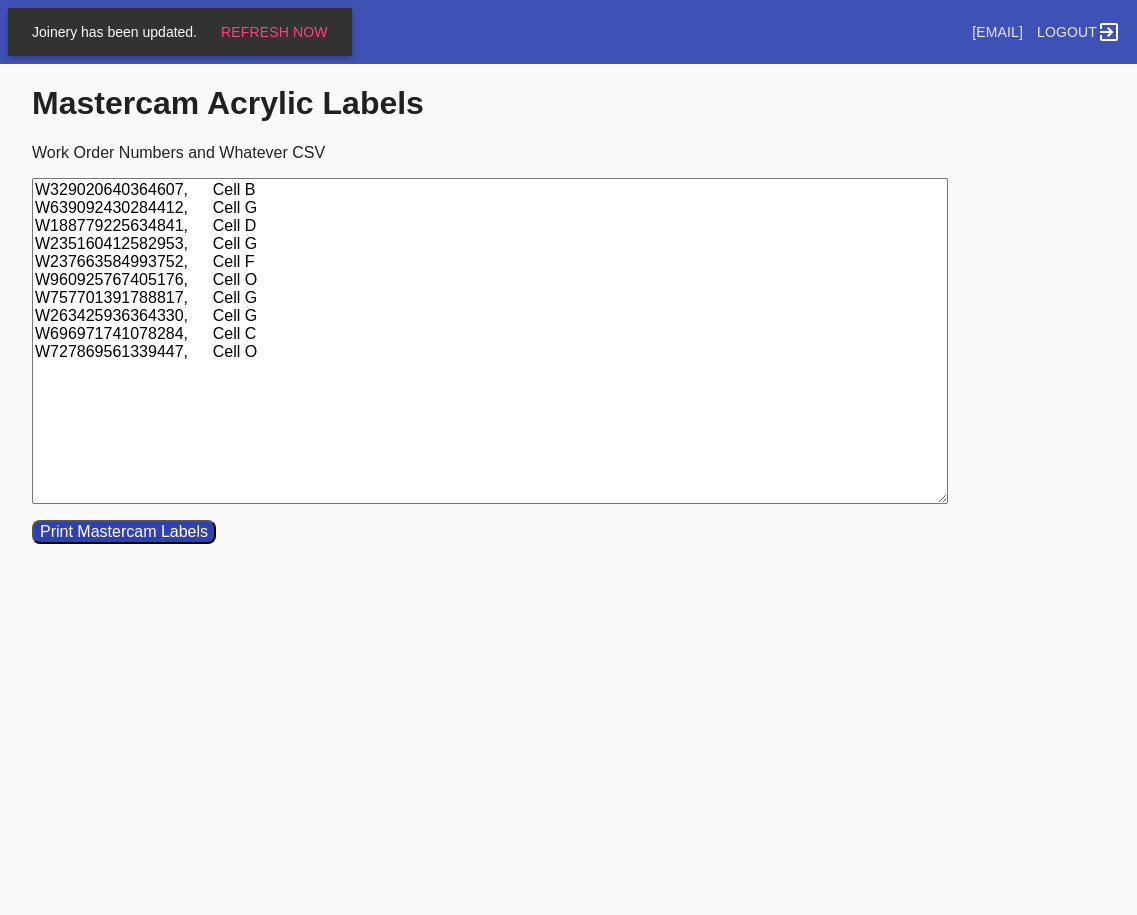 click on "W329020640364607,	Cell B
W639092430284412,	Cell G
W188779225634841,	Cell D
W235160412582953,	Cell G
W237663584993752,	Cell F
W960925767405176,	Cell O
W757701391788817,	Cell G
W263425936364330,	Cell G
W696971741078284,	Cell C
W727869561339447,	Cell O" at bounding box center (490, 341) 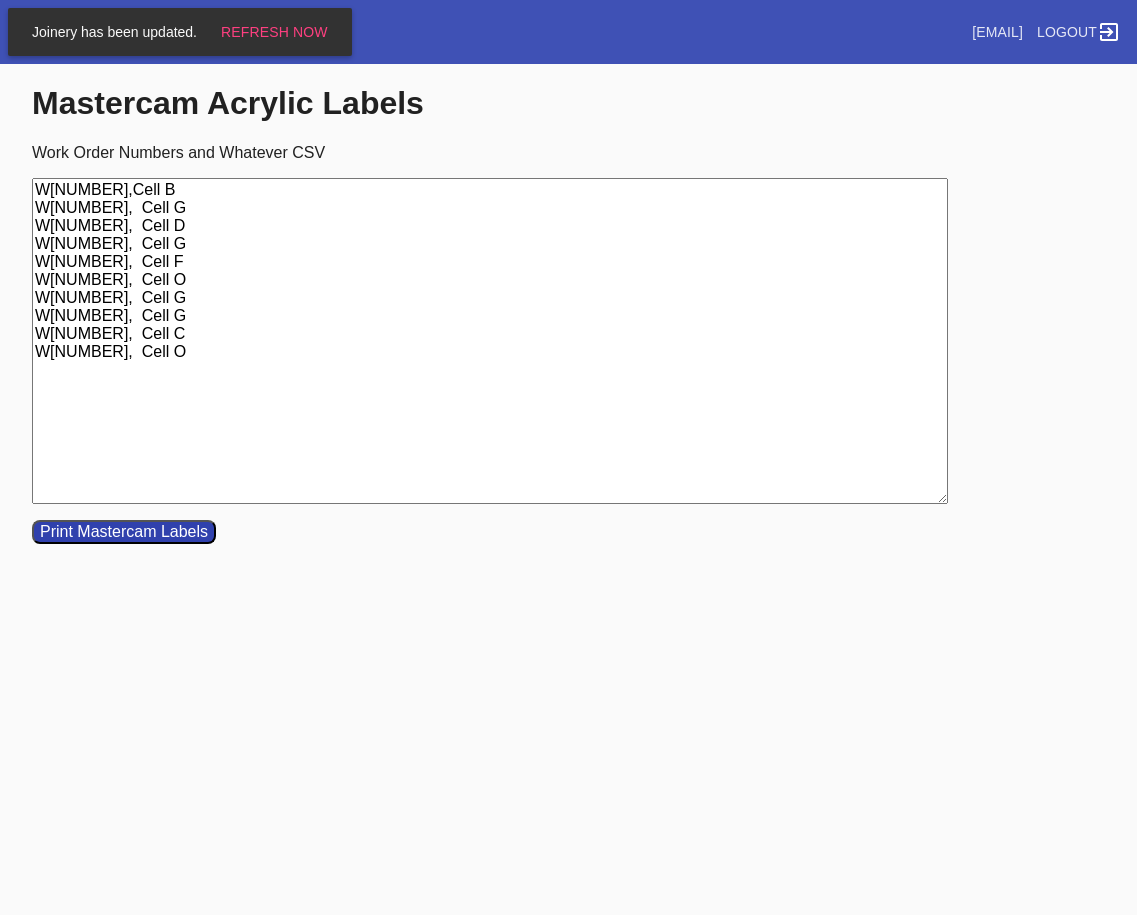 click on "W[NUMBER],Cell B
W[NUMBER],	Cell G
W[NUMBER],	Cell D
W[NUMBER],	Cell G
W[NUMBER],	Cell F
W[NUMBER],	Cell O
W[NUMBER],	Cell G
W[NUMBER],	Cell G
W[NUMBER],	Cell C
W[NUMBER],	Cell O" at bounding box center (490, 341) 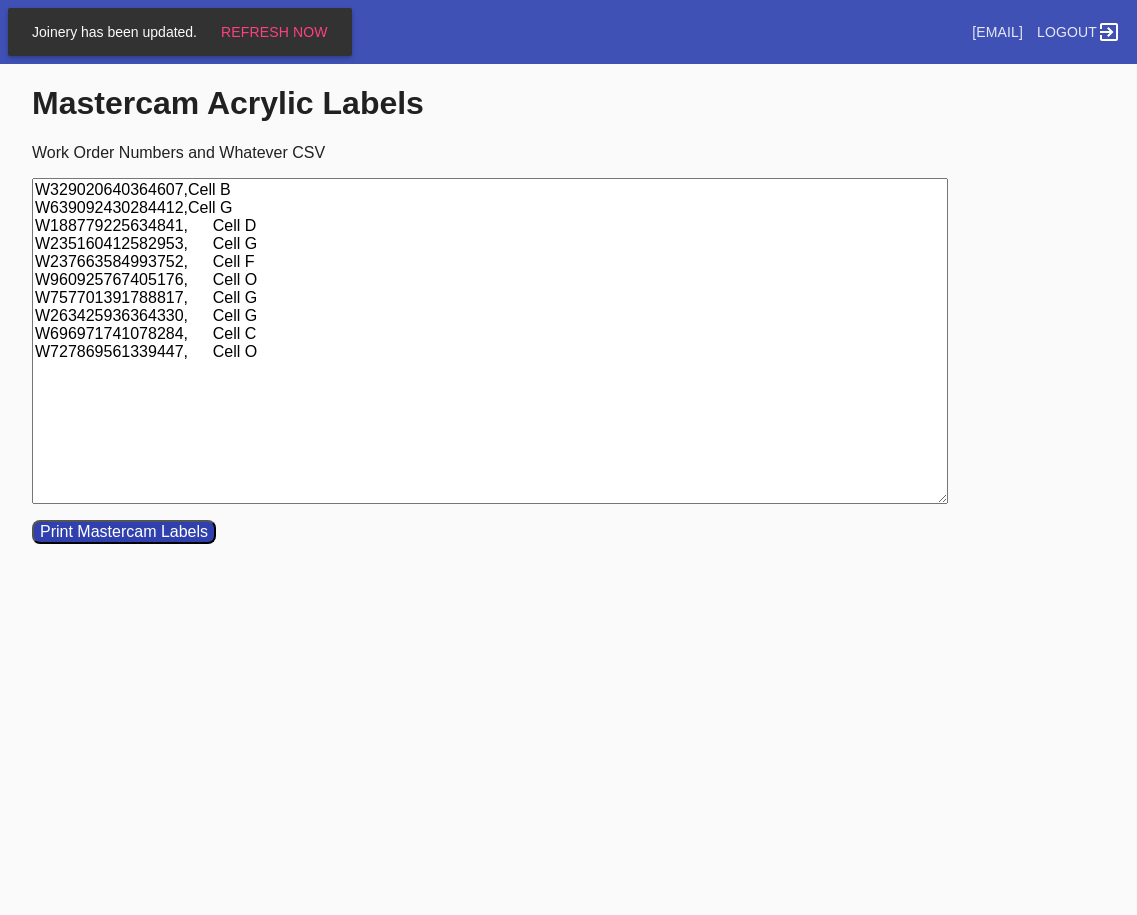 click on "W329020640364607,Cell B
W639092430284412,Cell G
W188779225634841,	Cell D
W235160412582953,	Cell G
W237663584993752,	Cell F
W960925767405176,	Cell O
W757701391788817,	Cell G
W263425936364330,	Cell G
W696971741078284,	Cell C
W727869561339447,	Cell O" at bounding box center (490, 341) 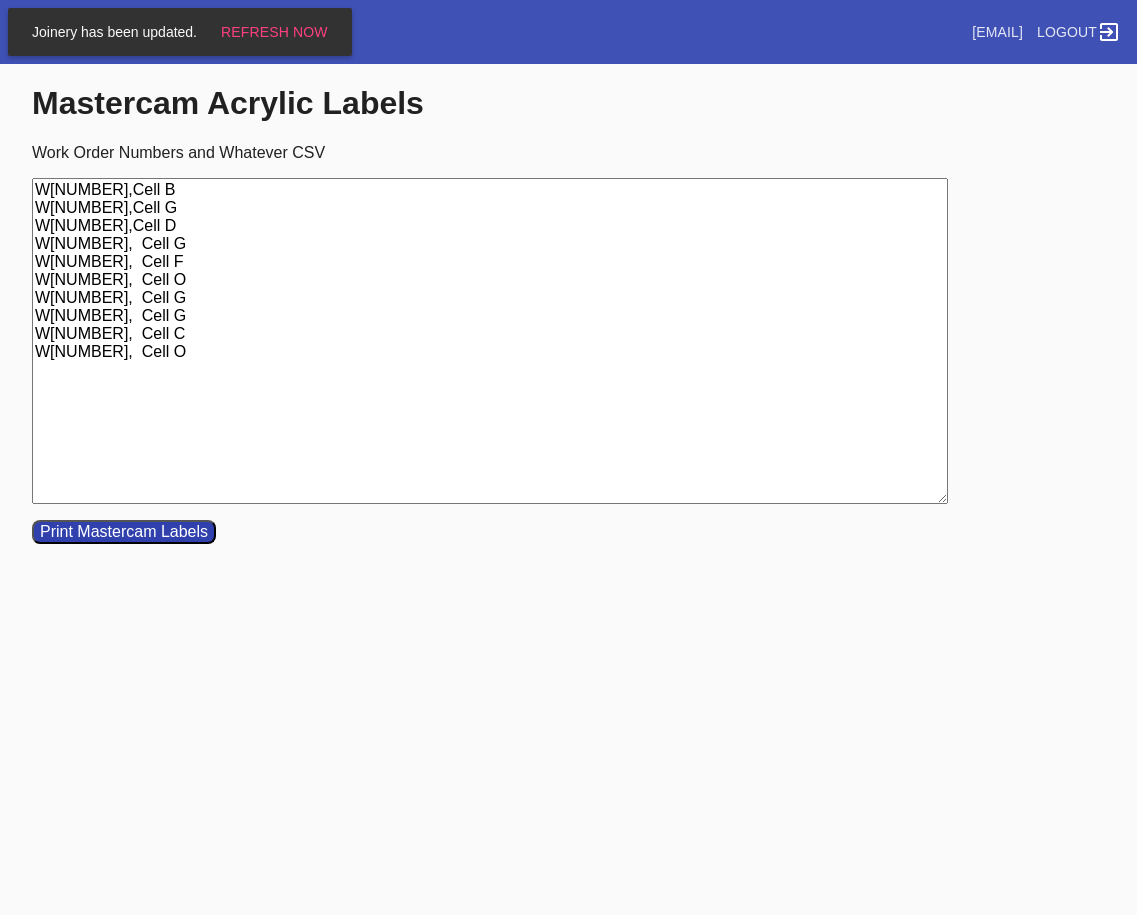 click on "W[NUMBER],Cell B
W[NUMBER],Cell G
W[NUMBER],Cell D
W[NUMBER],	Cell G
W[NUMBER],	Cell F
W[NUMBER],	Cell O
W[NUMBER],	Cell G
W[NUMBER],	Cell G
W[NUMBER],	Cell C
W[NUMBER],	Cell O" at bounding box center [490, 341] 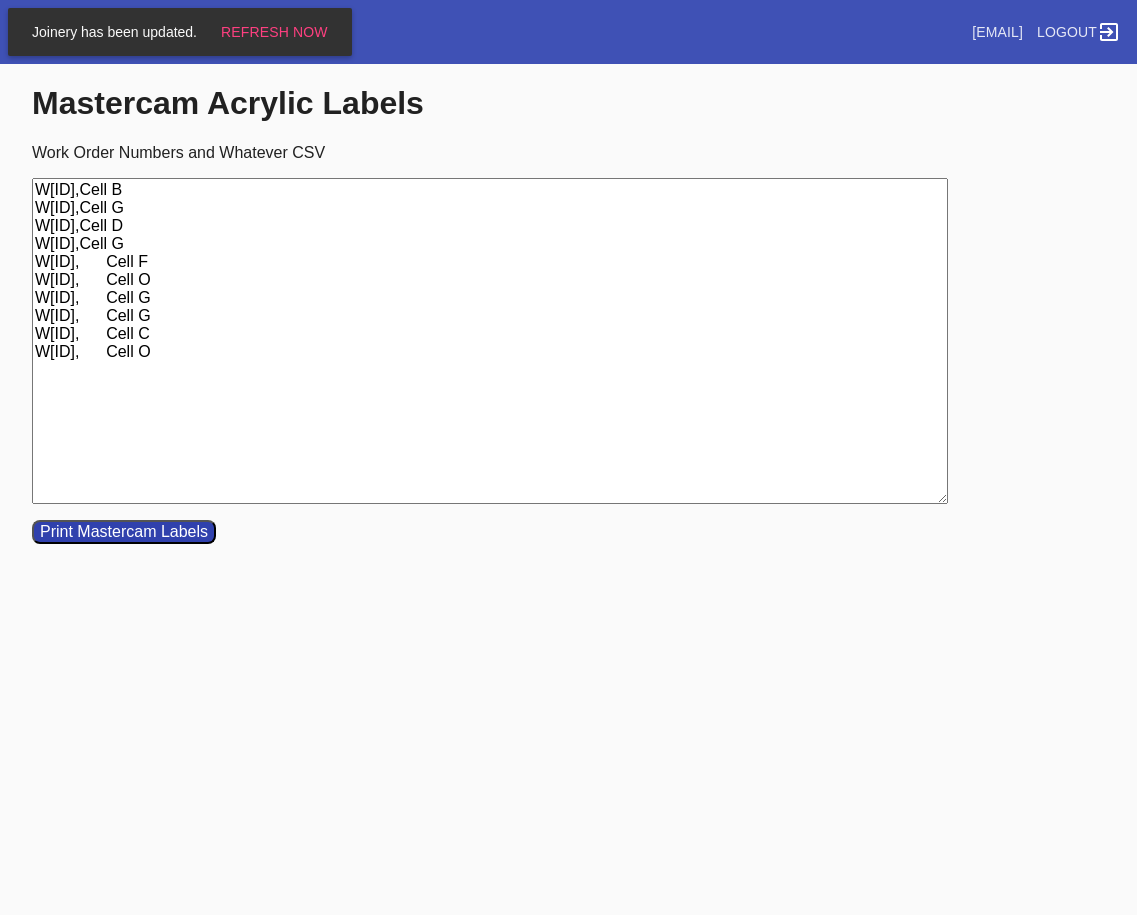 click on "W[ID],Cell B
W[ID],Cell G
W[ID],Cell D
W[ID],Cell G
W[ID],	Cell F
W[ID],	Cell O
W[ID],	Cell G
W[ID],	Cell G
W[ID],	Cell C
W[ID],	Cell O" at bounding box center (490, 341) 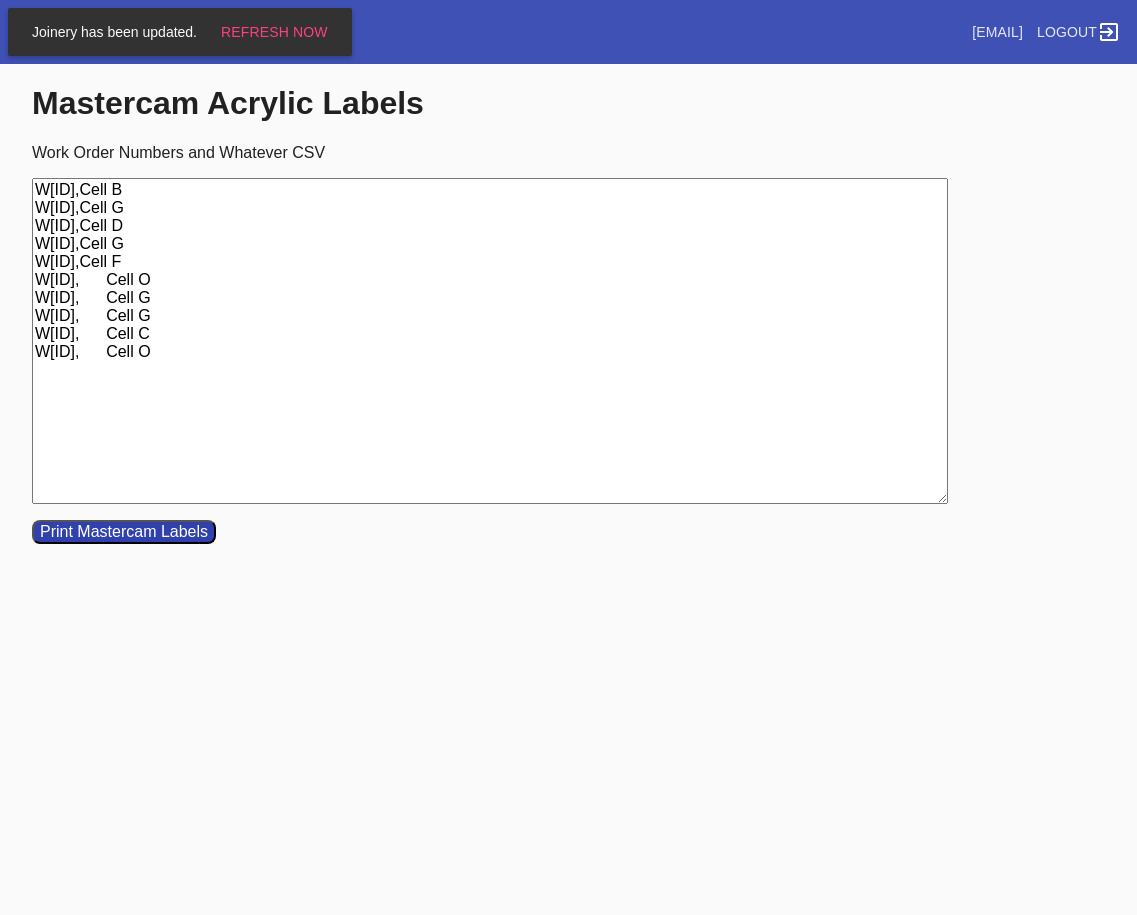 click on "W[ID],Cell B
W[ID],Cell G
W[ID],Cell D
W[ID],Cell G
W[ID],Cell F
W[ID],	Cell O
W[ID],	Cell G
W[ID],	Cell G
W[ID],	Cell C
W[ID],	Cell O" at bounding box center (490, 341) 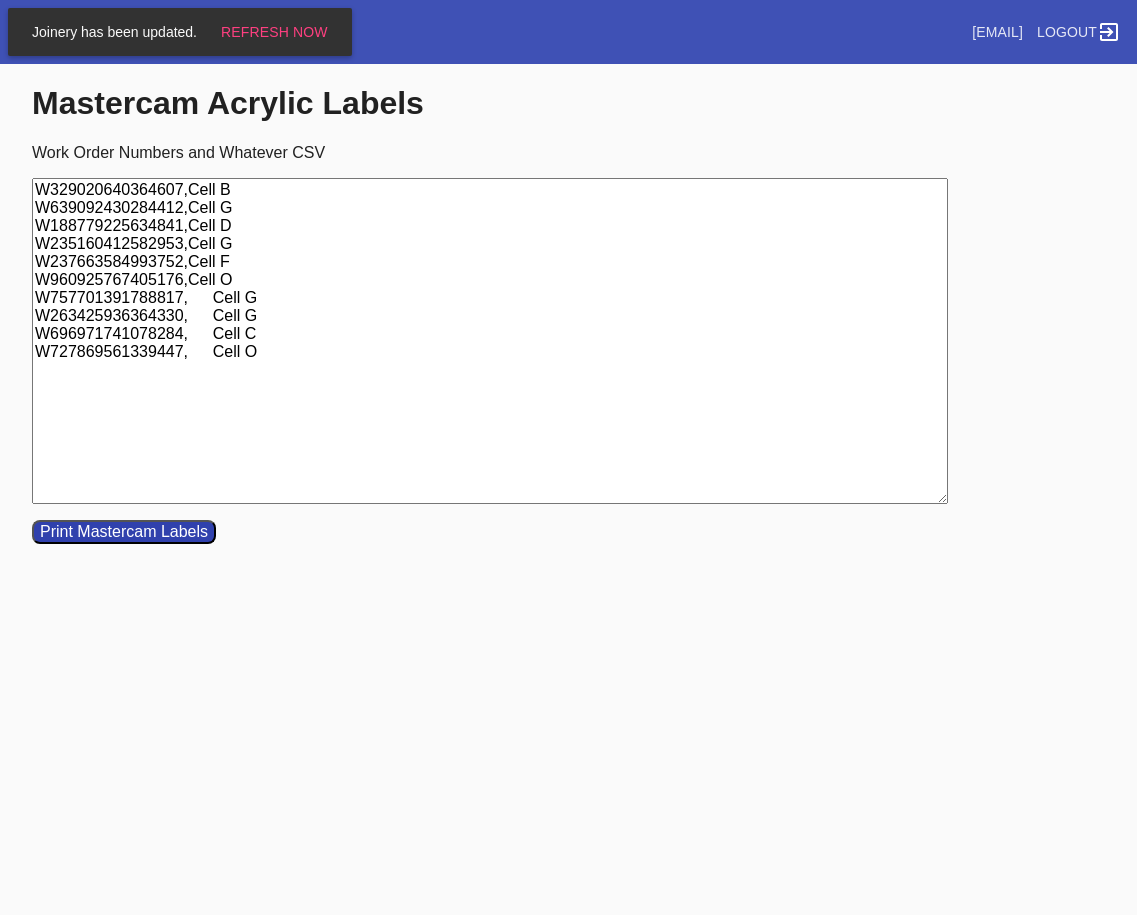 click on "W329020640364607,Cell B
W639092430284412,Cell G
W188779225634841,Cell D
W235160412582953,Cell G
W237663584993752,Cell F
W960925767405176,Cell O
W757701391788817,	Cell G
W263425936364330,	Cell G
W696971741078284,	Cell C
W727869561339447,	Cell O" at bounding box center (490, 341) 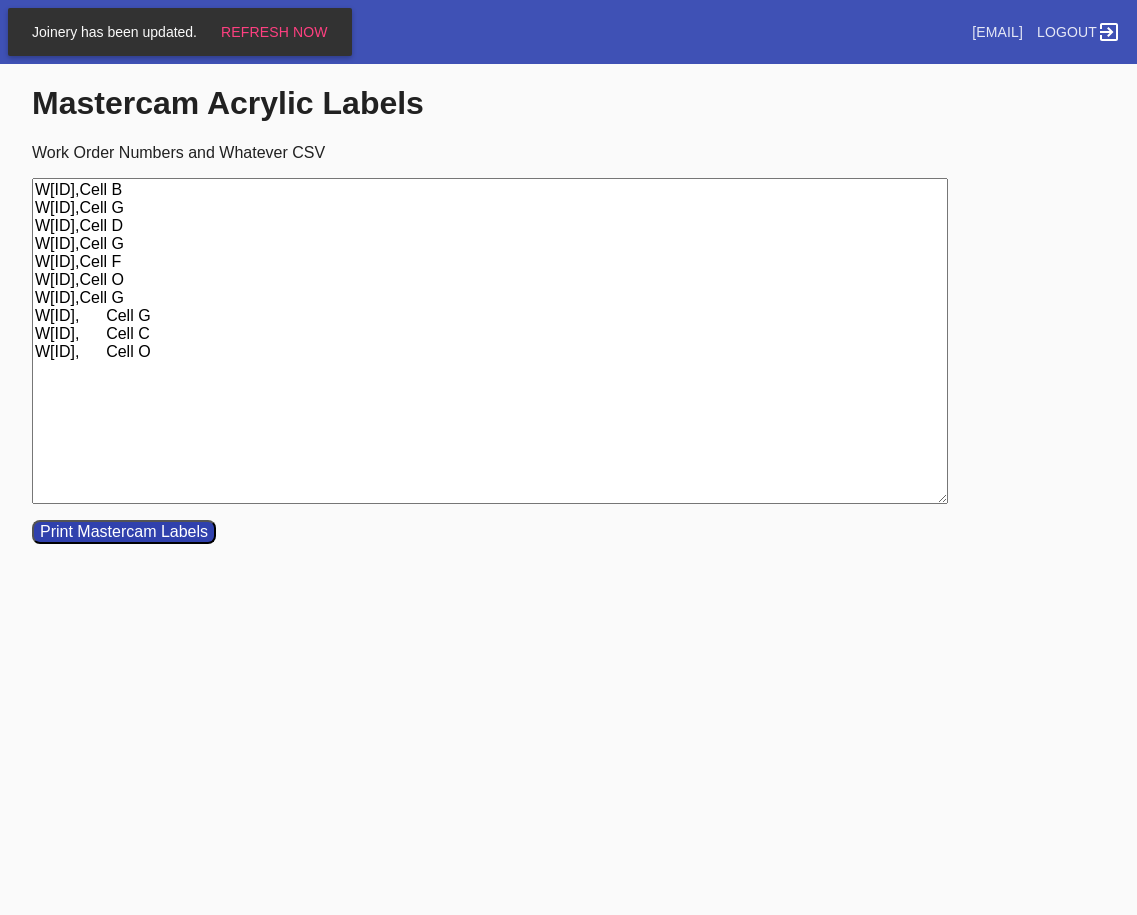 click on "W[ID],Cell B
W[ID],Cell G
W[ID],Cell D
W[ID],Cell G
W[ID],Cell F
W[ID],Cell O
W[ID],Cell G
W[ID],	Cell G
W[ID],	Cell C
W[ID],	Cell O" at bounding box center [490, 341] 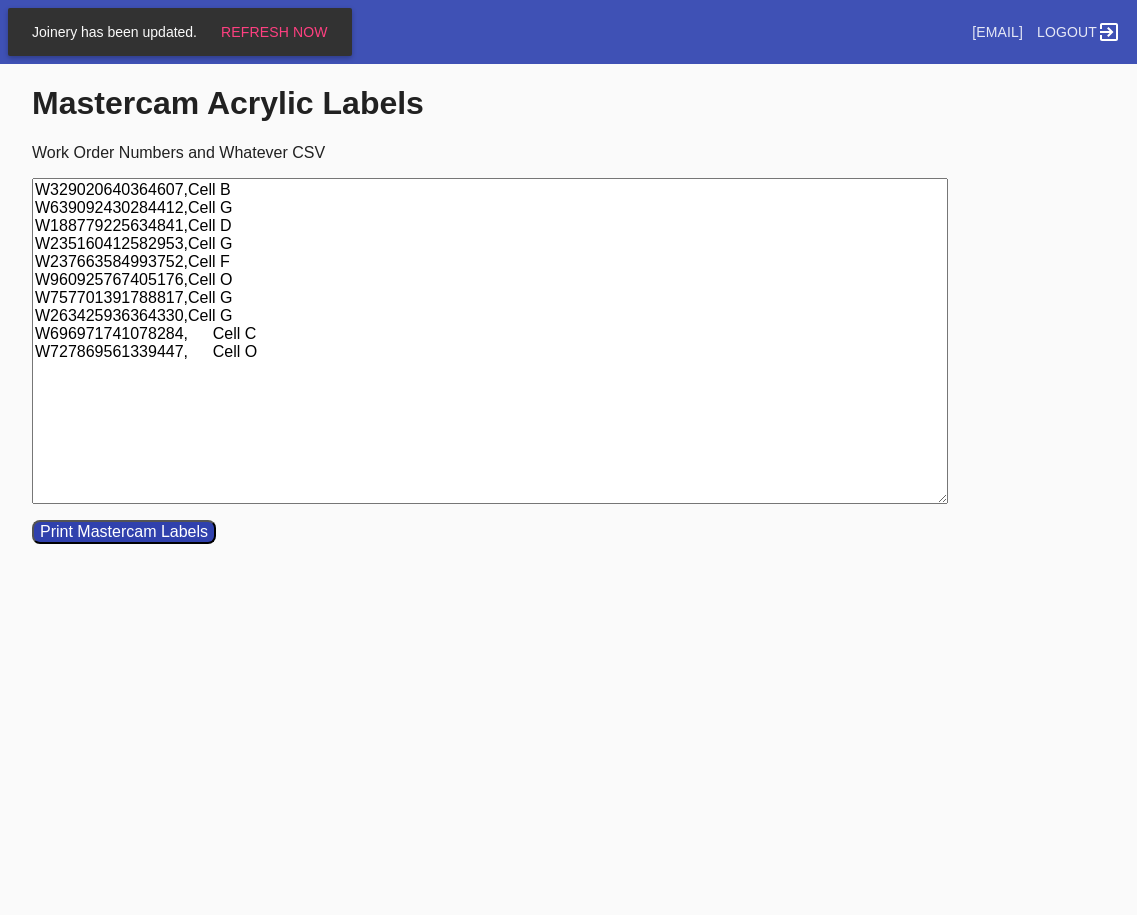 click on "W329020640364607,Cell B
W639092430284412,Cell G
W188779225634841,Cell D
W235160412582953,Cell G
W237663584993752,Cell F
W960925767405176,Cell O
W757701391788817,Cell G
W263425936364330,Cell G
W696971741078284,	Cell C
W727869561339447,	Cell O" at bounding box center (490, 341) 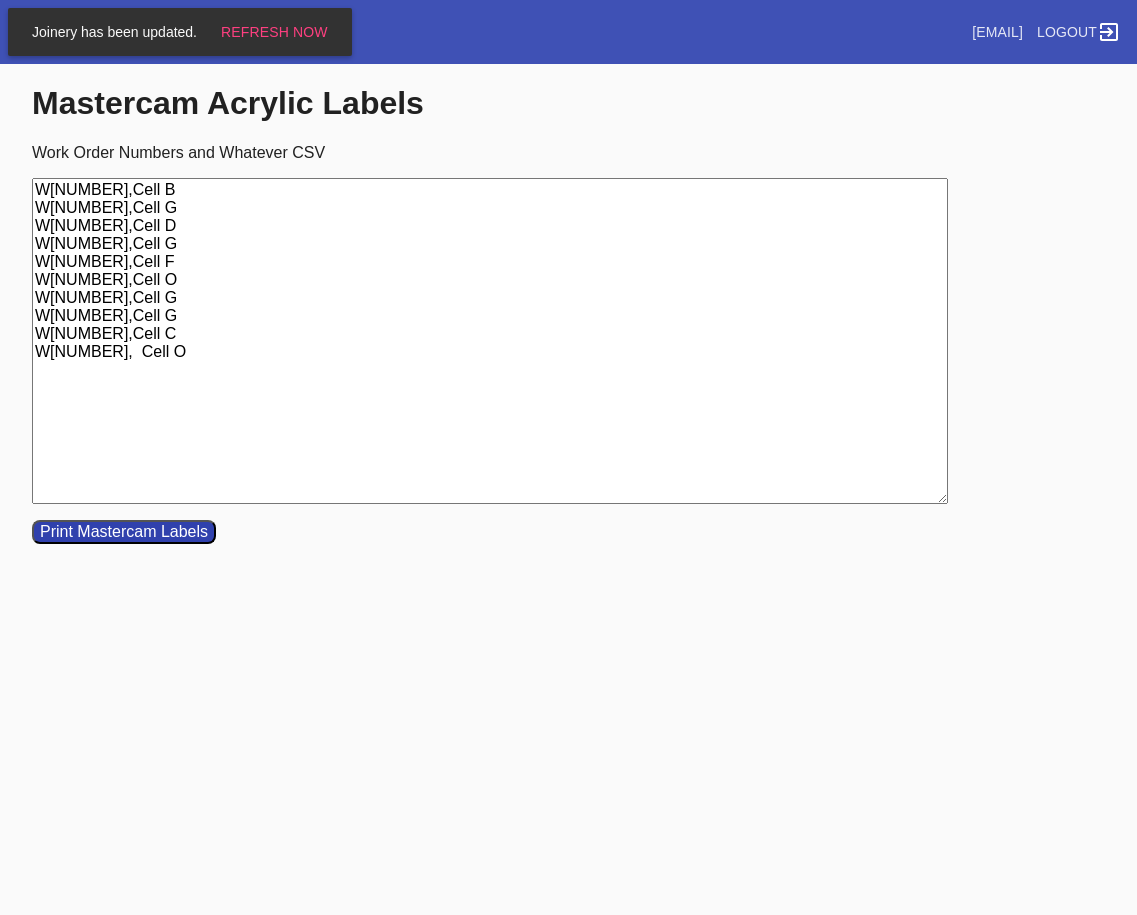 click on "W[NUMBER],Cell B
W[NUMBER],Cell G
W[NUMBER],Cell D
W[NUMBER],Cell G
W[NUMBER],Cell F
W[NUMBER],Cell O
W[NUMBER],Cell G
W[NUMBER],Cell G
W[NUMBER],Cell C
W[NUMBER],	Cell O" at bounding box center (490, 341) 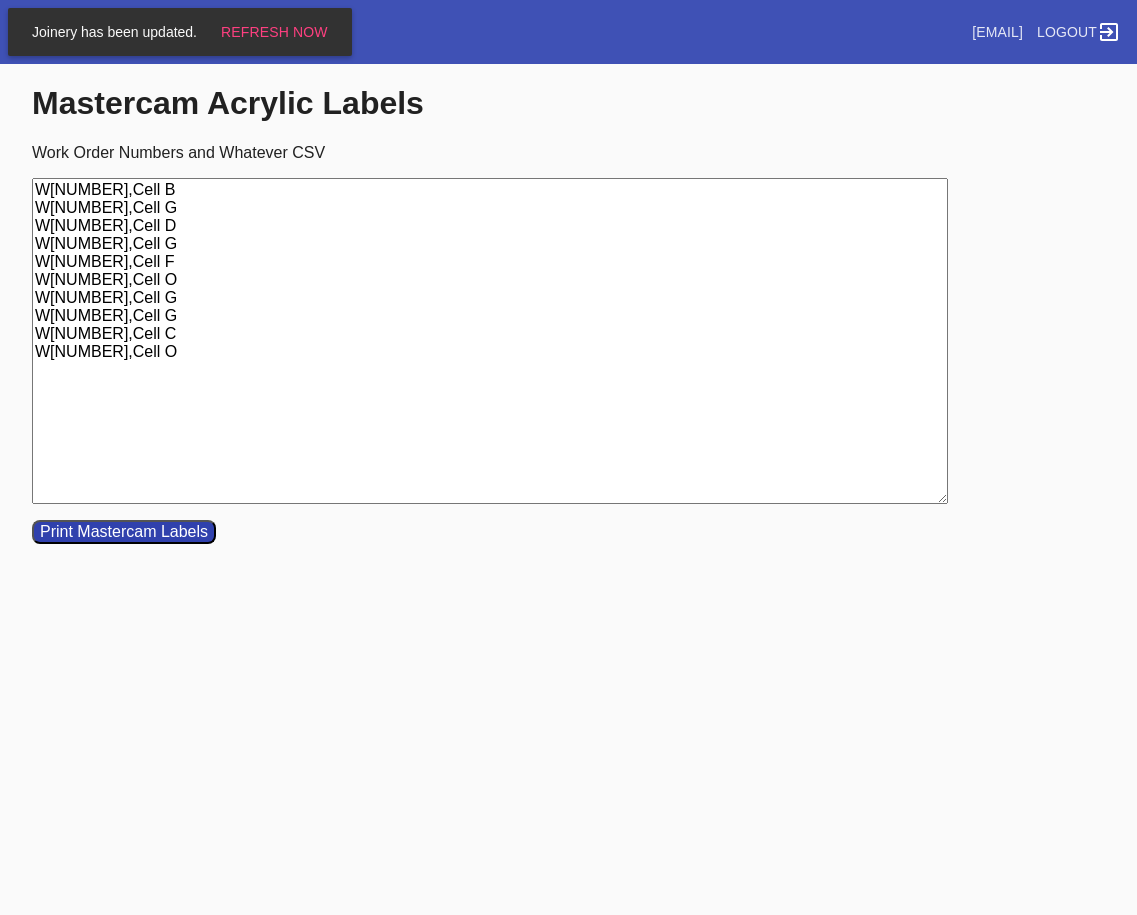 drag, startPoint x: 297, startPoint y: 378, endPoint x: -51, endPoint y: 150, distance: 416.03845 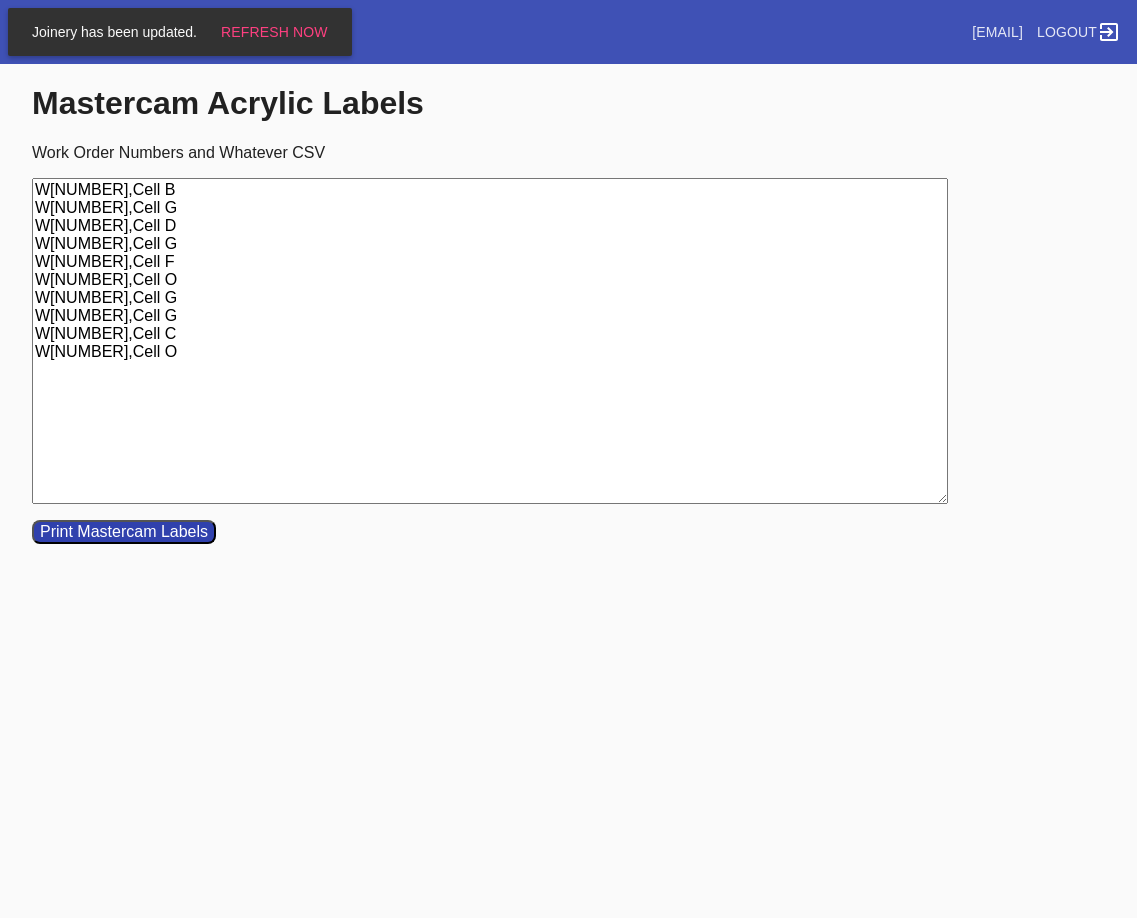 click on "W[NUMBER],Cell B
W[NUMBER],Cell G
W[NUMBER],Cell D
W[NUMBER],Cell G
W[NUMBER],Cell F
W[NUMBER],Cell O
W[NUMBER],Cell G
W[NUMBER],Cell G
W[NUMBER],Cell C
W[NUMBER],Cell O" at bounding box center [490, 341] 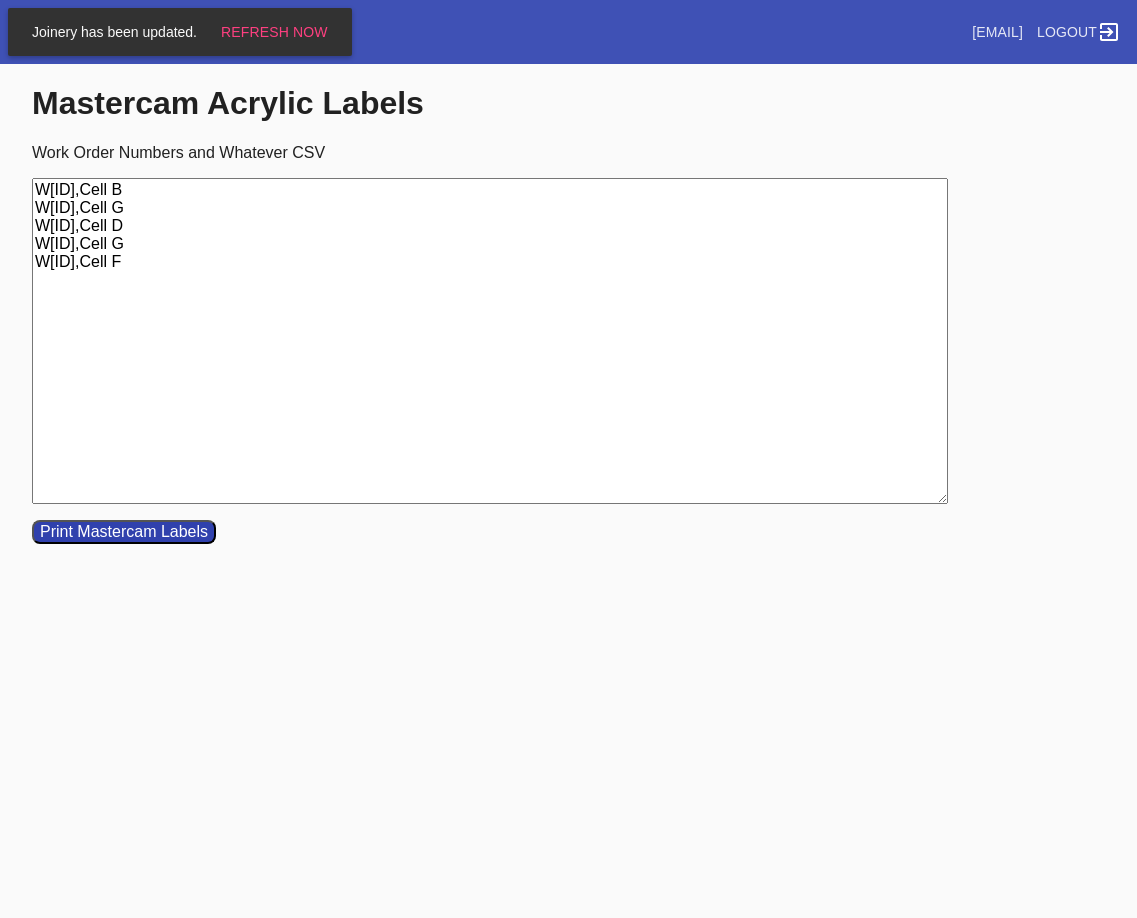 drag, startPoint x: 280, startPoint y: 339, endPoint x: 31, endPoint y: 248, distance: 265.1075 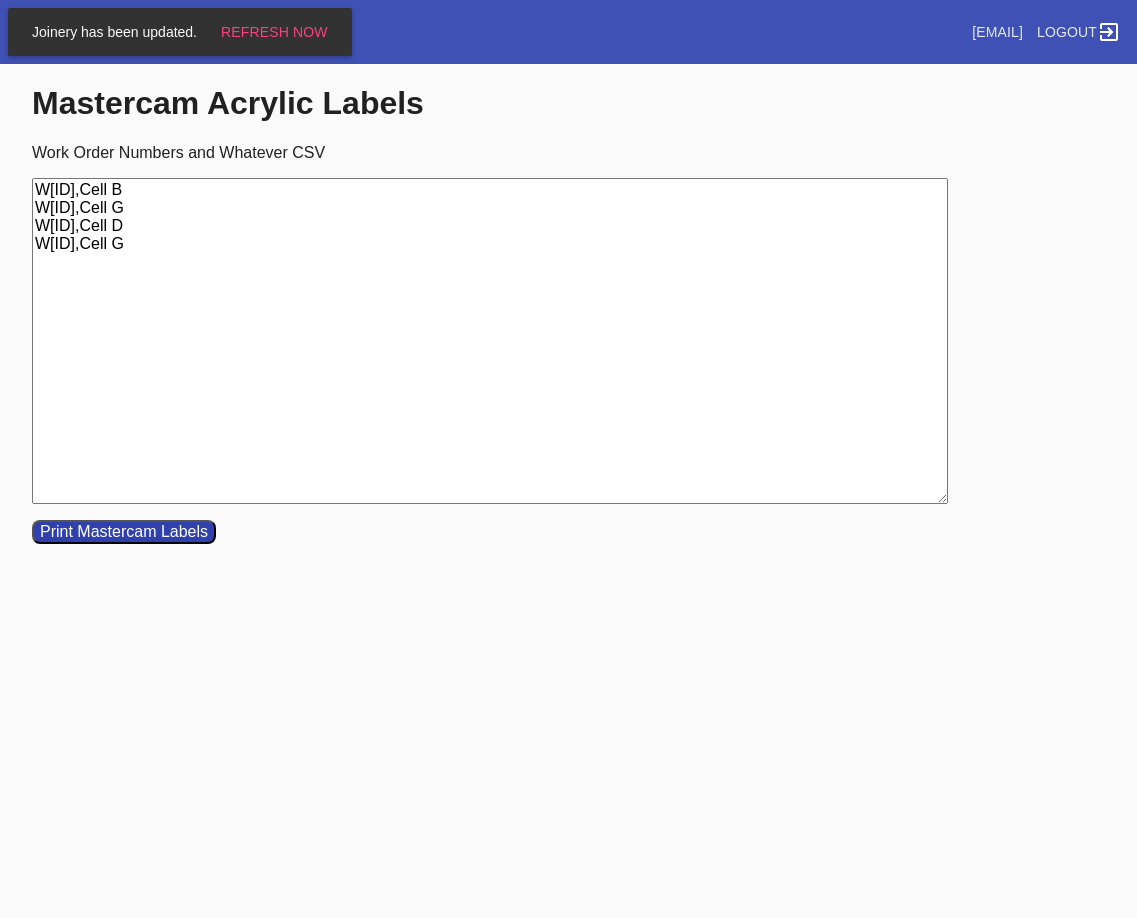click on "W[ID],Cell B
W[ID],Cell G
W[ID],Cell D
W[ID],Cell G" at bounding box center [490, 341] 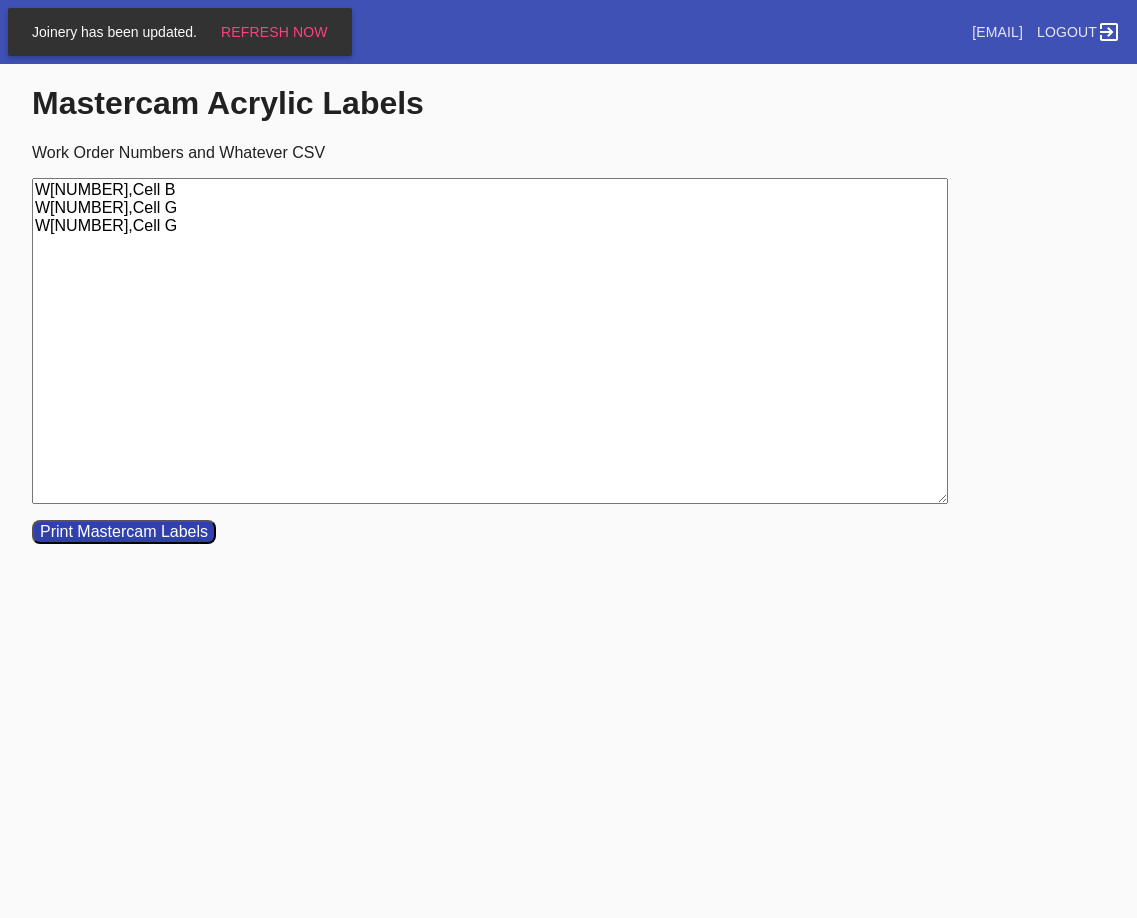 click on "W[NUMBER],Cell B
W[NUMBER],Cell G
W[NUMBER],Cell G" at bounding box center [490, 341] 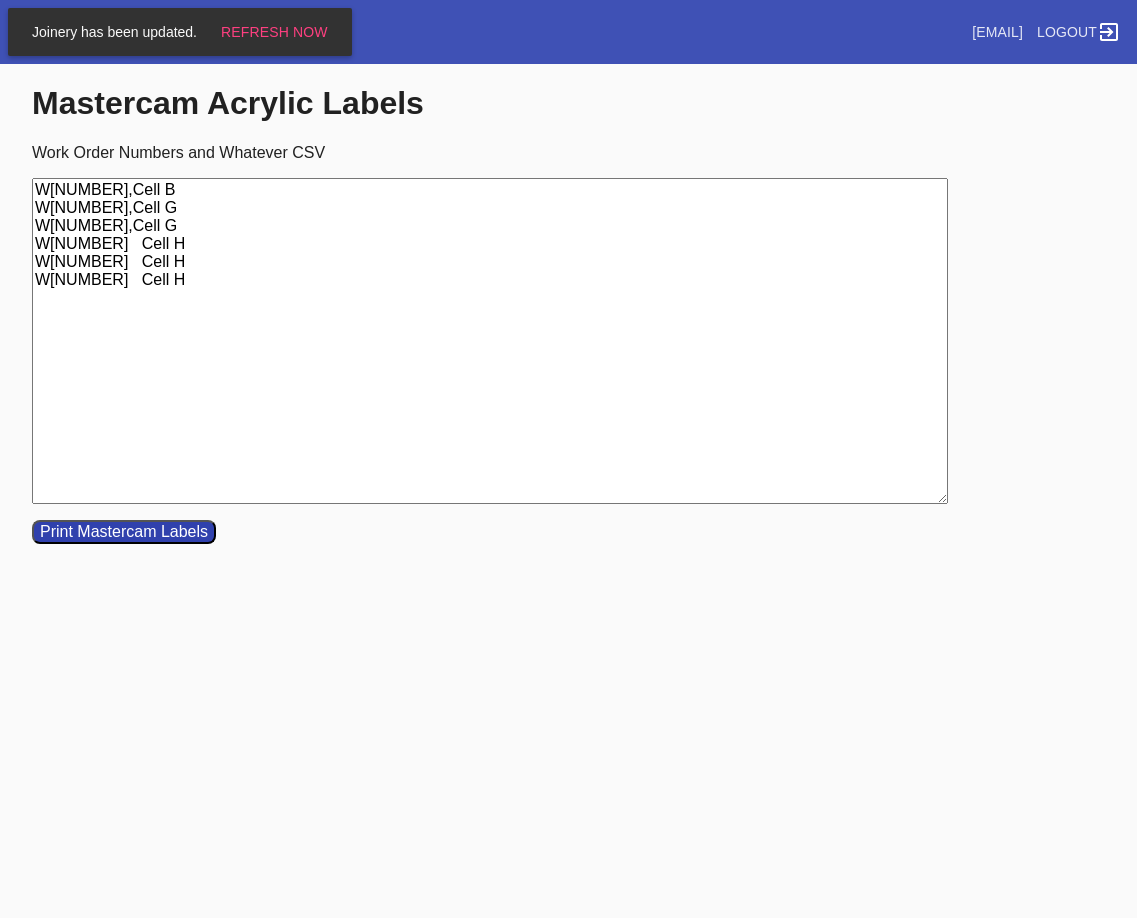 click on "W[NUMBER],Cell B
W[NUMBER],Cell G
W[NUMBER],Cell G
W[NUMBER]	Cell H
W[NUMBER]	Cell H
W[NUMBER]	Cell H" at bounding box center [490, 341] 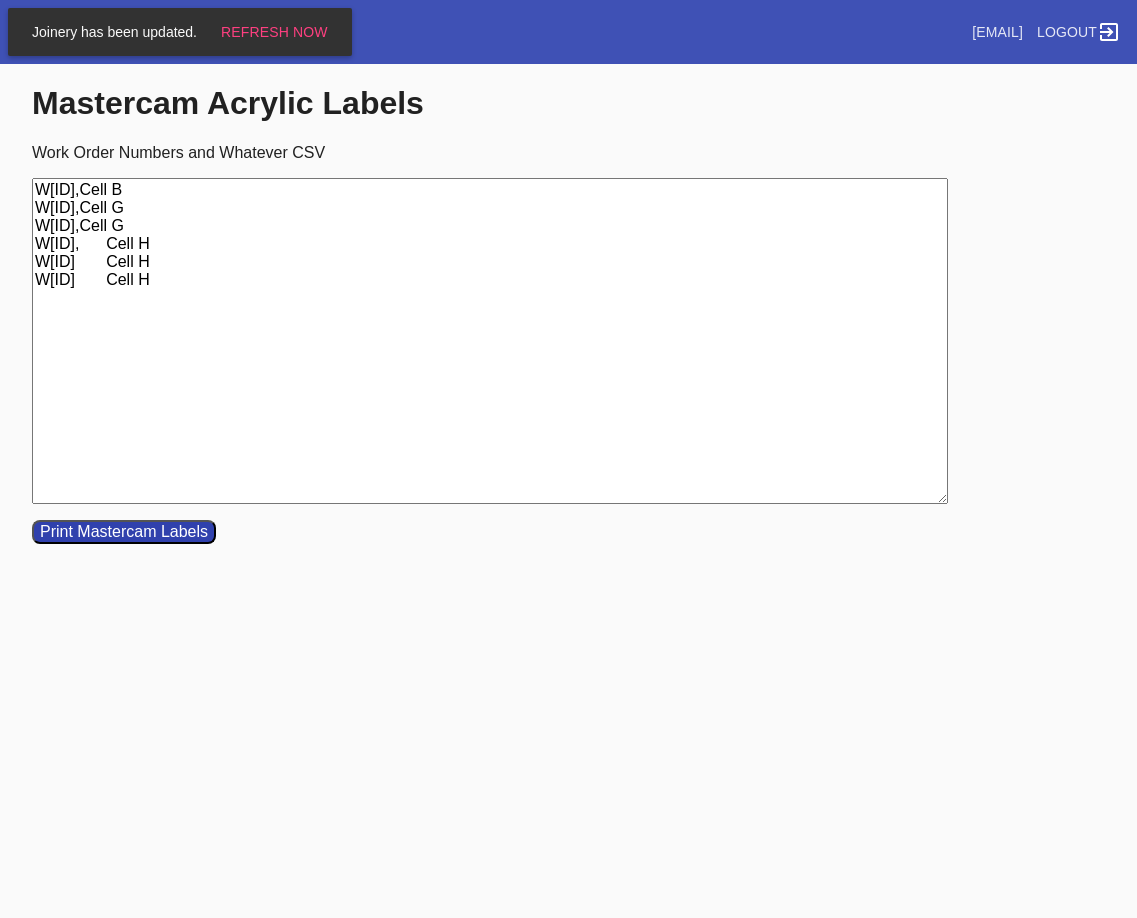 click on "W[ID],Cell B
W[ID],Cell G
W[ID],Cell G
W[ID],	Cell H
W[ID]	Cell H
W[ID]	Cell H" at bounding box center [490, 341] 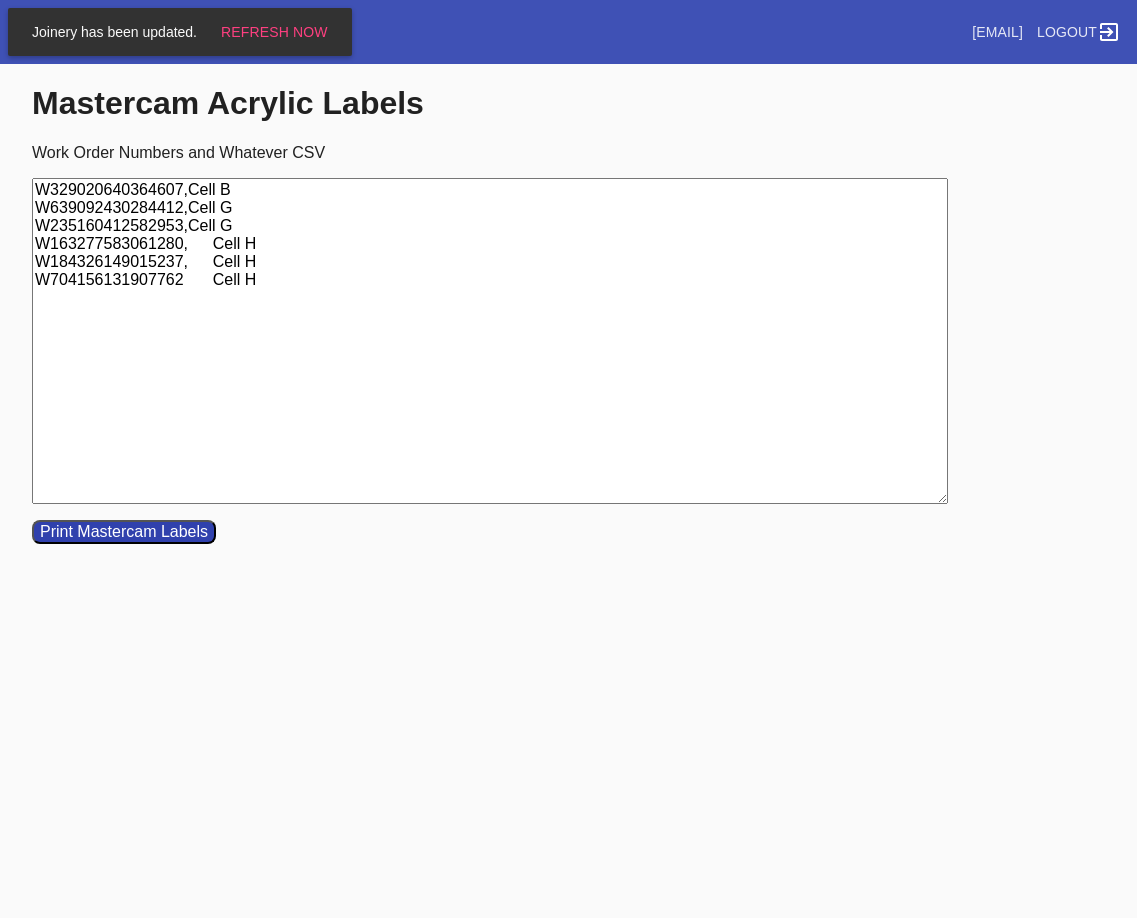 click on "W329020640364607,Cell B
W639092430284412,Cell G
W235160412582953,Cell G
W163277583061280,	Cell H
W184326149015237,	Cell H
W704156131907762	Cell H" at bounding box center [490, 341] 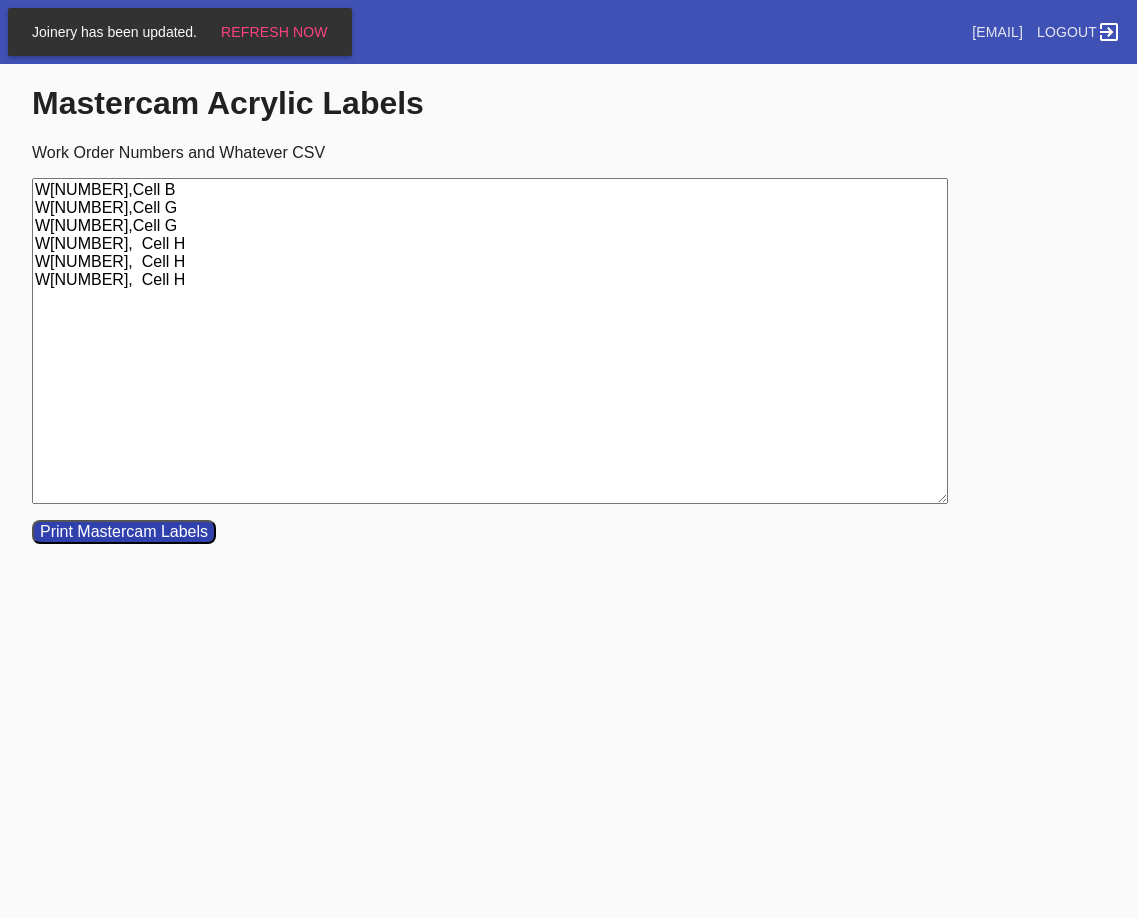 click on "W[NUMBER],Cell B
W[NUMBER],Cell G
W[NUMBER],Cell G
W[NUMBER],	Cell H
W[NUMBER],	Cell H
W[NUMBER],	Cell H" at bounding box center [490, 341] 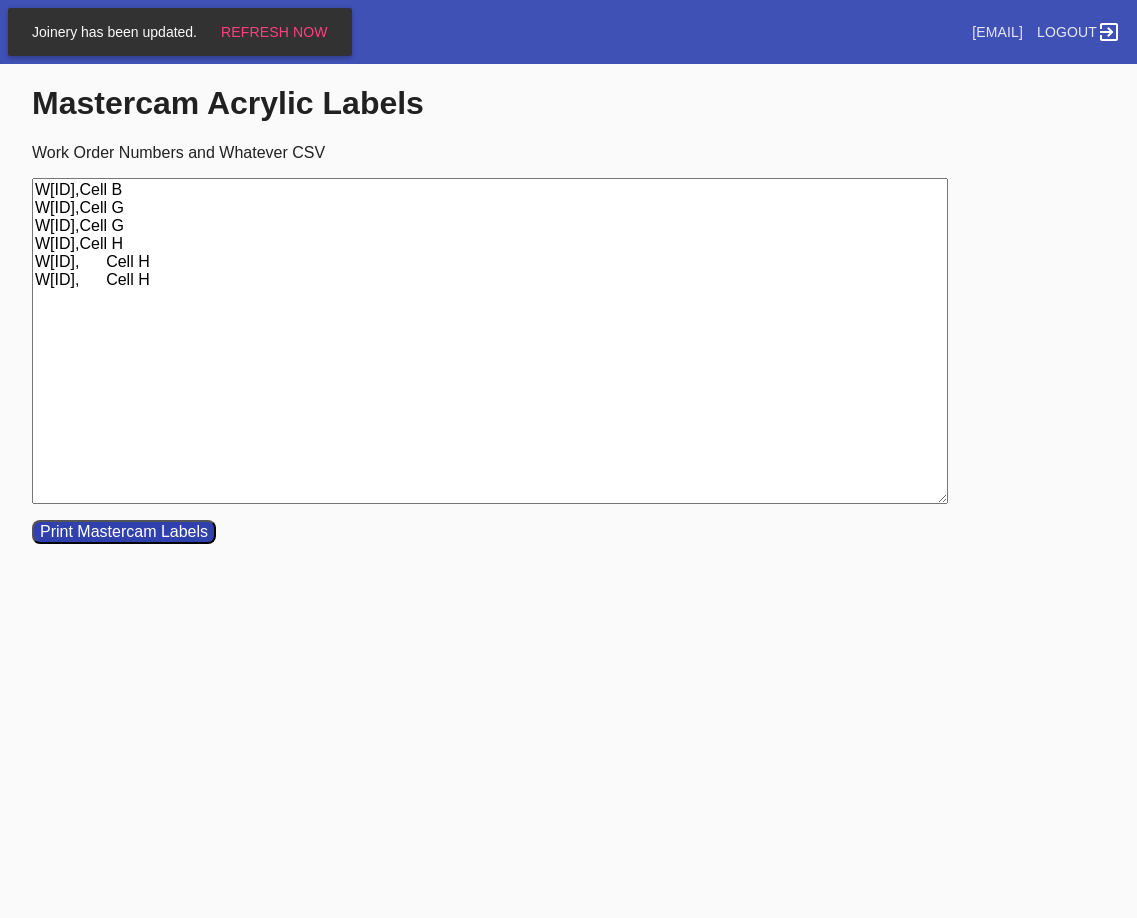 click on "W[ID],Cell B
W[ID],Cell G
W[ID],Cell G
W[ID],Cell H
W[ID],	Cell H
W[ID],	Cell H" at bounding box center (490, 341) 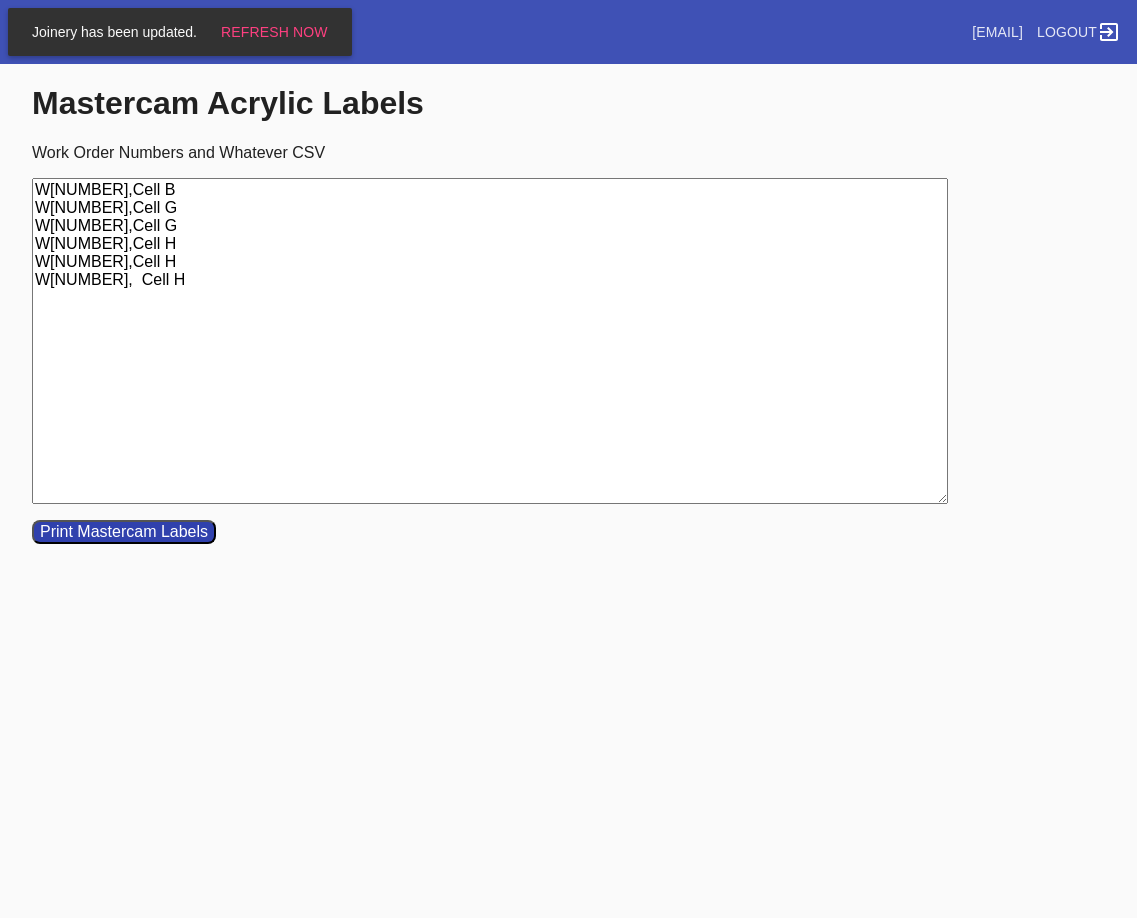 click on "W[NUMBER],Cell B
W[NUMBER],Cell G
W[NUMBER],Cell G
W[NUMBER],Cell H
W[NUMBER],Cell H
W[NUMBER],	Cell H" at bounding box center (490, 341) 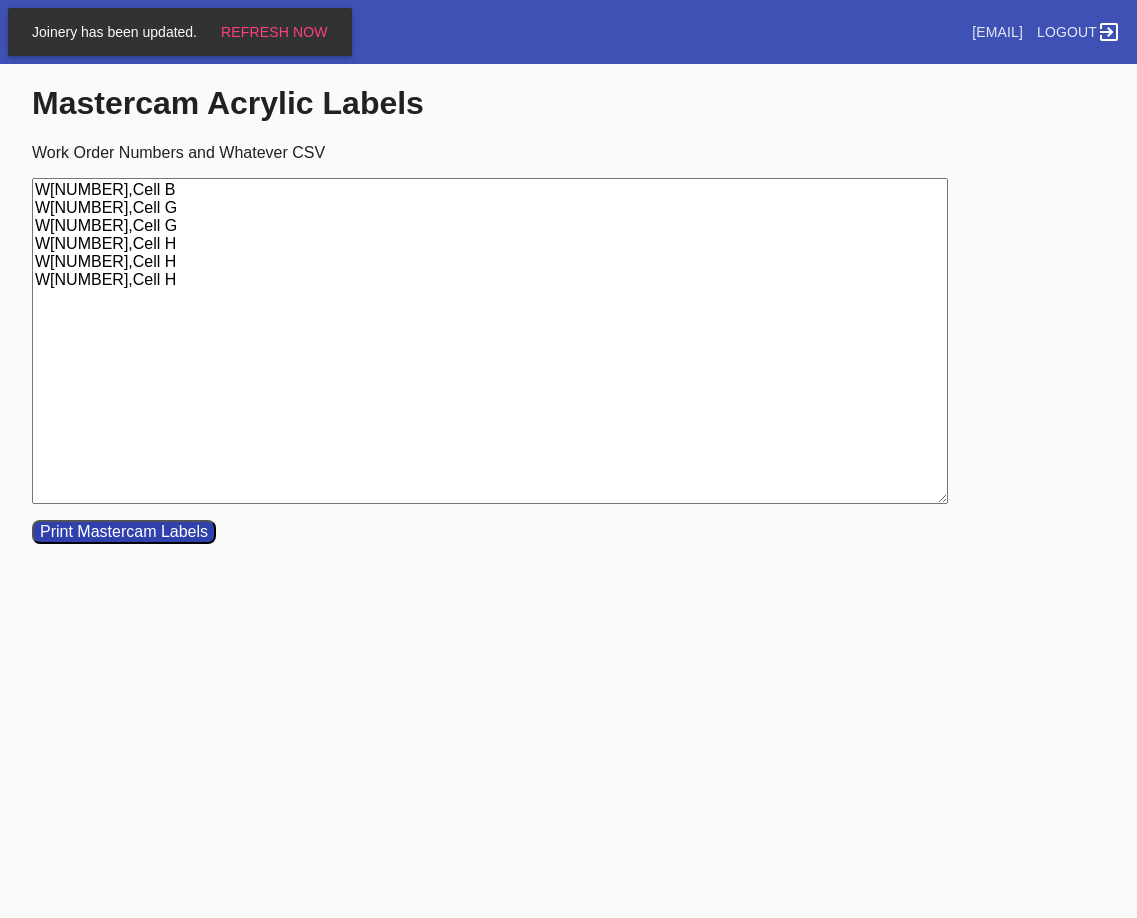 drag, startPoint x: 281, startPoint y: 313, endPoint x: -9, endPoint y: 131, distance: 342.3799 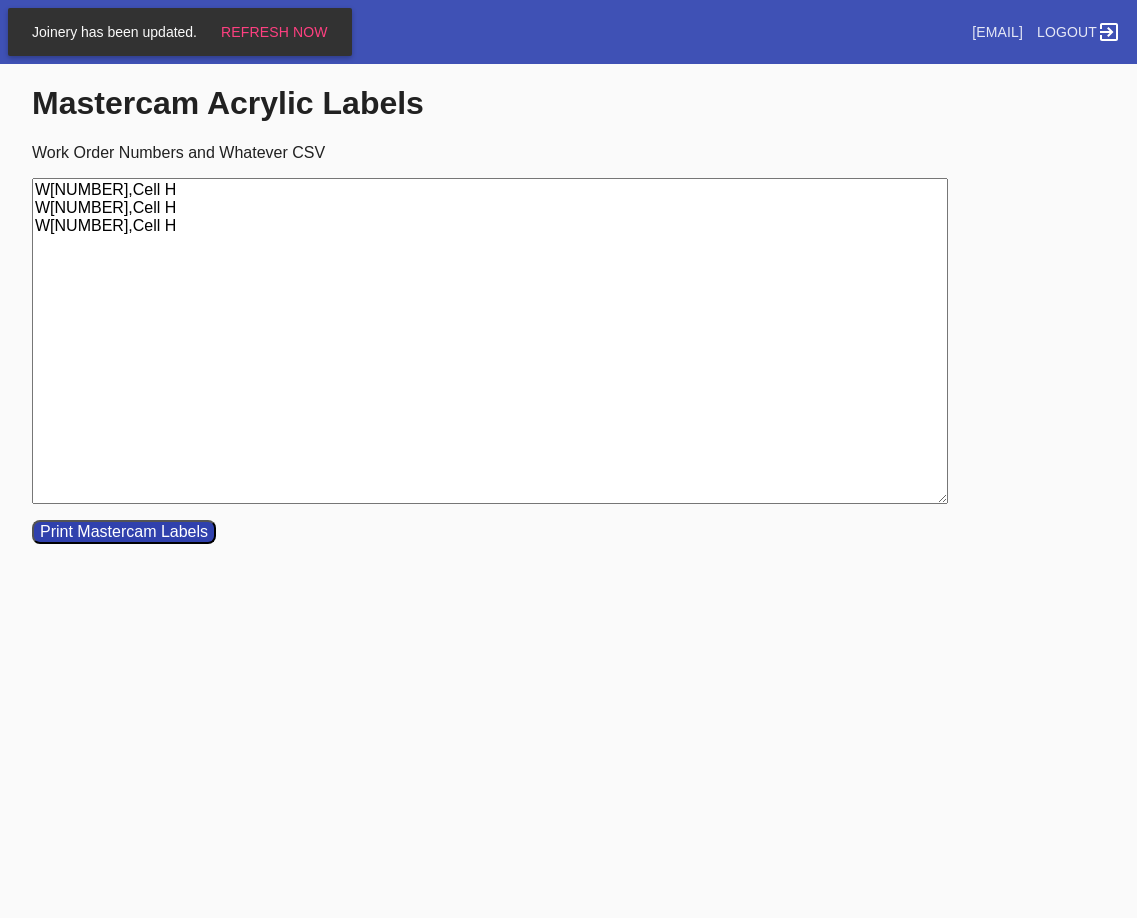 drag, startPoint x: -207, startPoint y: 92, endPoint x: -225, endPoint y: 88, distance: 18.439089 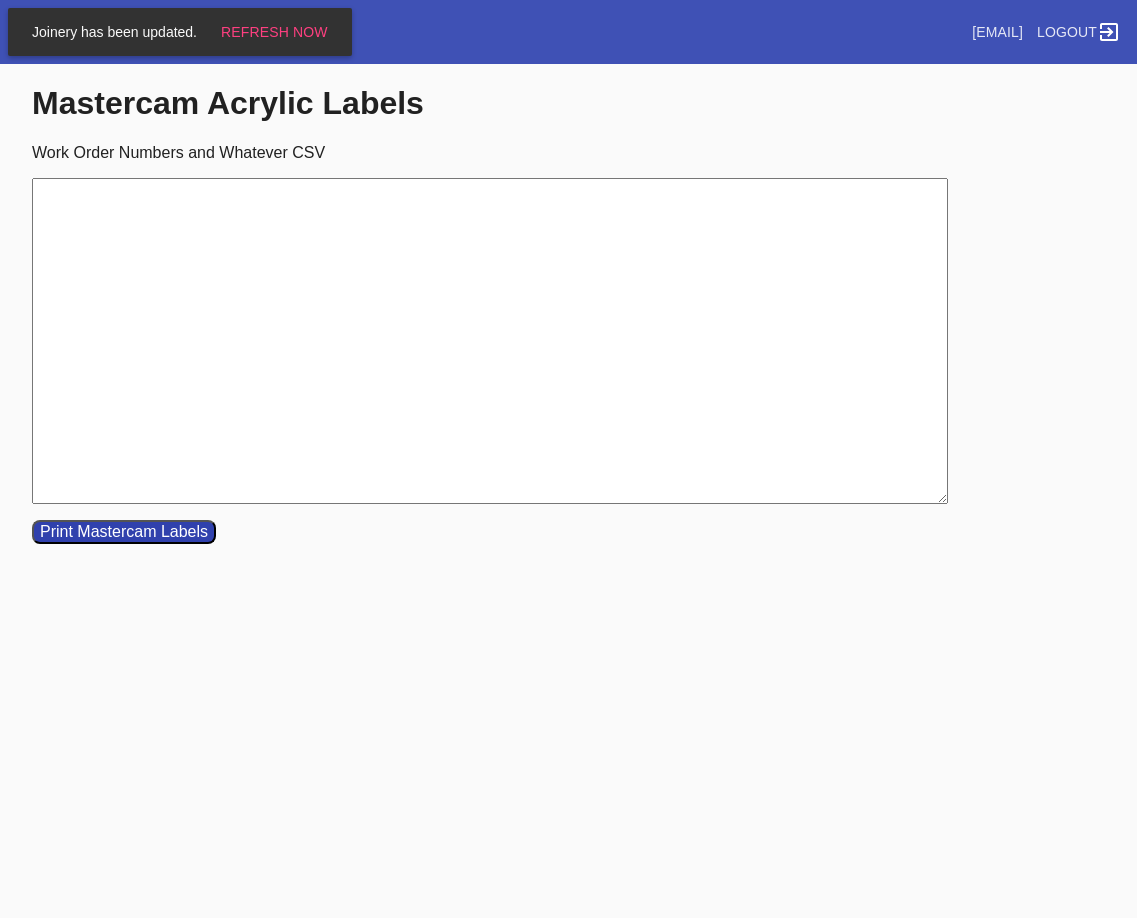 paste on "W[NUMBER],Cell B
W[NUMBER],Cell G
W[NUMBER],Cell G
W[NUMBER],Cell H
W[NUMBER],Cell H
W[NUMBER],Cell H" 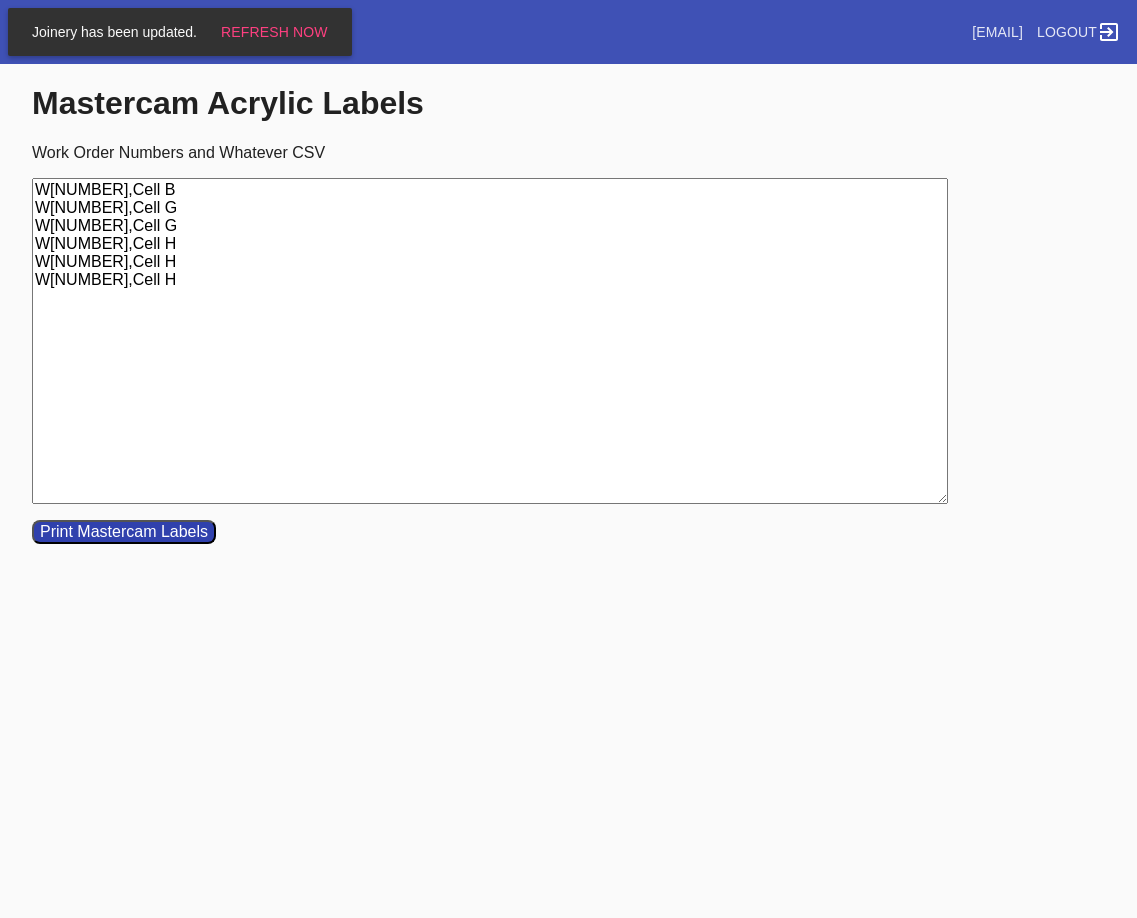 drag, startPoint x: 306, startPoint y: 359, endPoint x: -148, endPoint y: 165, distance: 493.71246 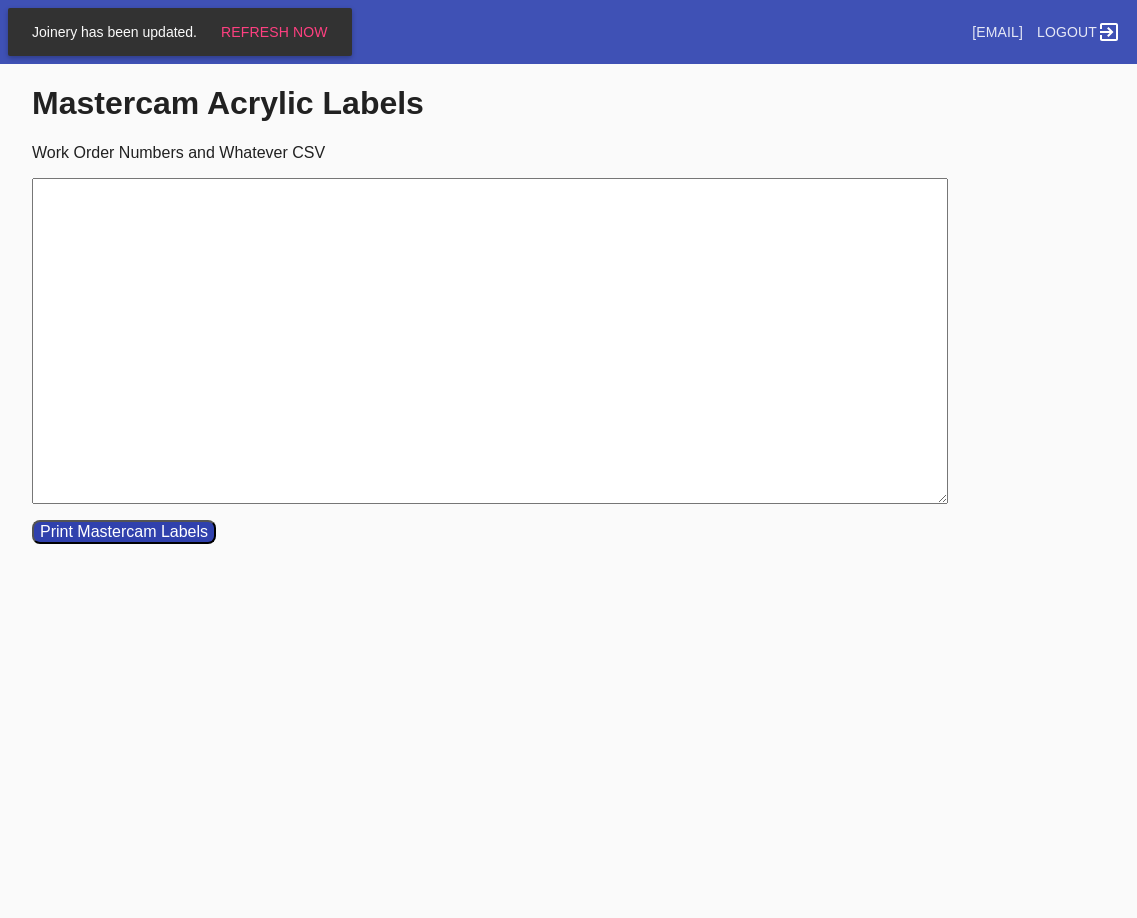 click on "Work Order Numbers and Whatever CSV" at bounding box center (490, 341) 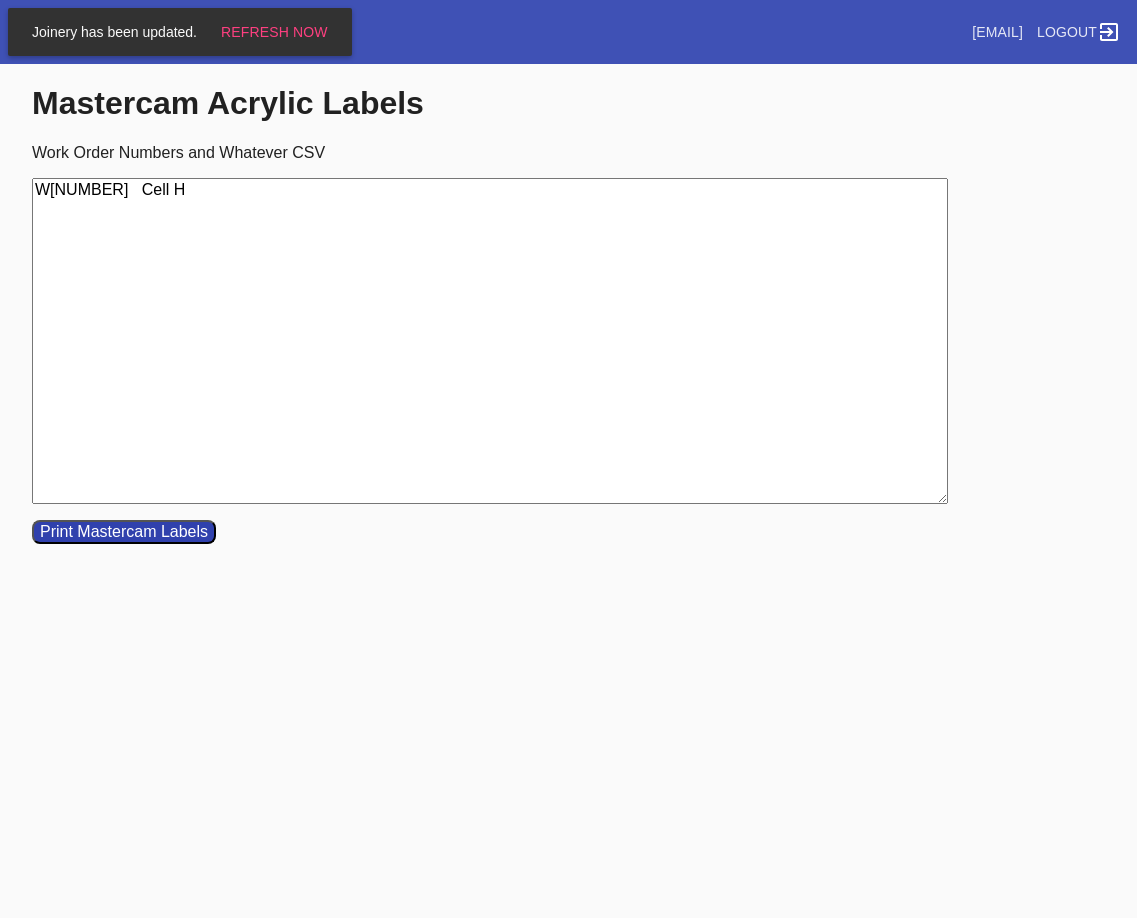 click on "W[NUMBER]	Cell H" at bounding box center (490, 341) 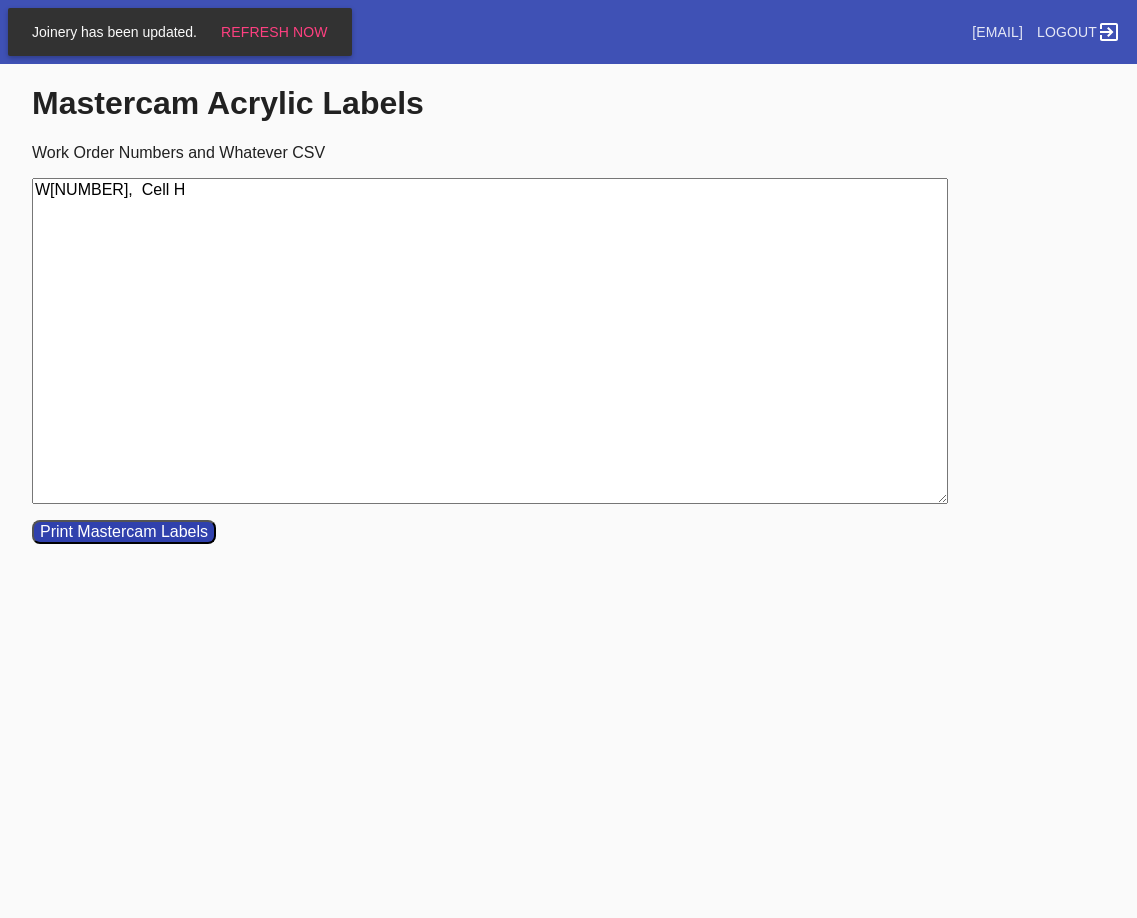 click on "W[NUMBER],	Cell H" at bounding box center [490, 341] 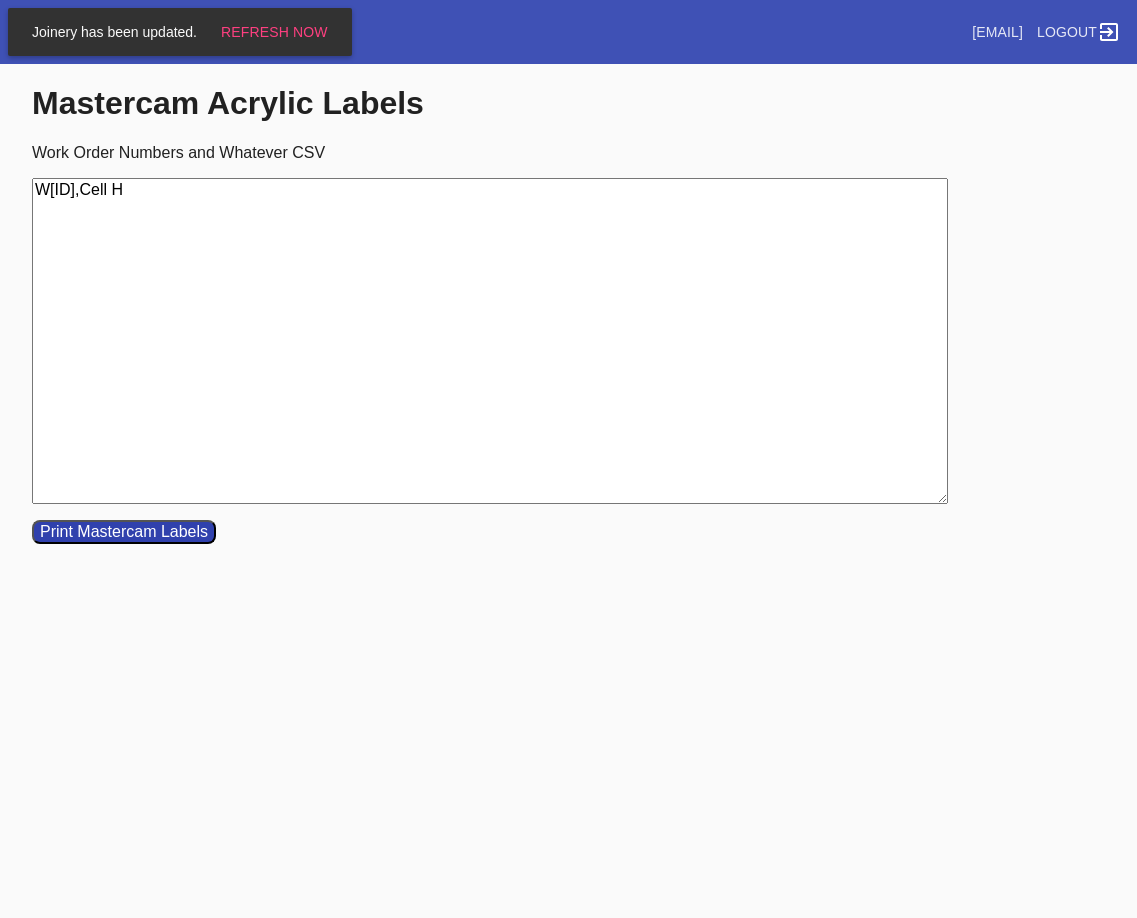 drag, startPoint x: 379, startPoint y: 245, endPoint x: -88, endPoint y: 166, distance: 473.6349 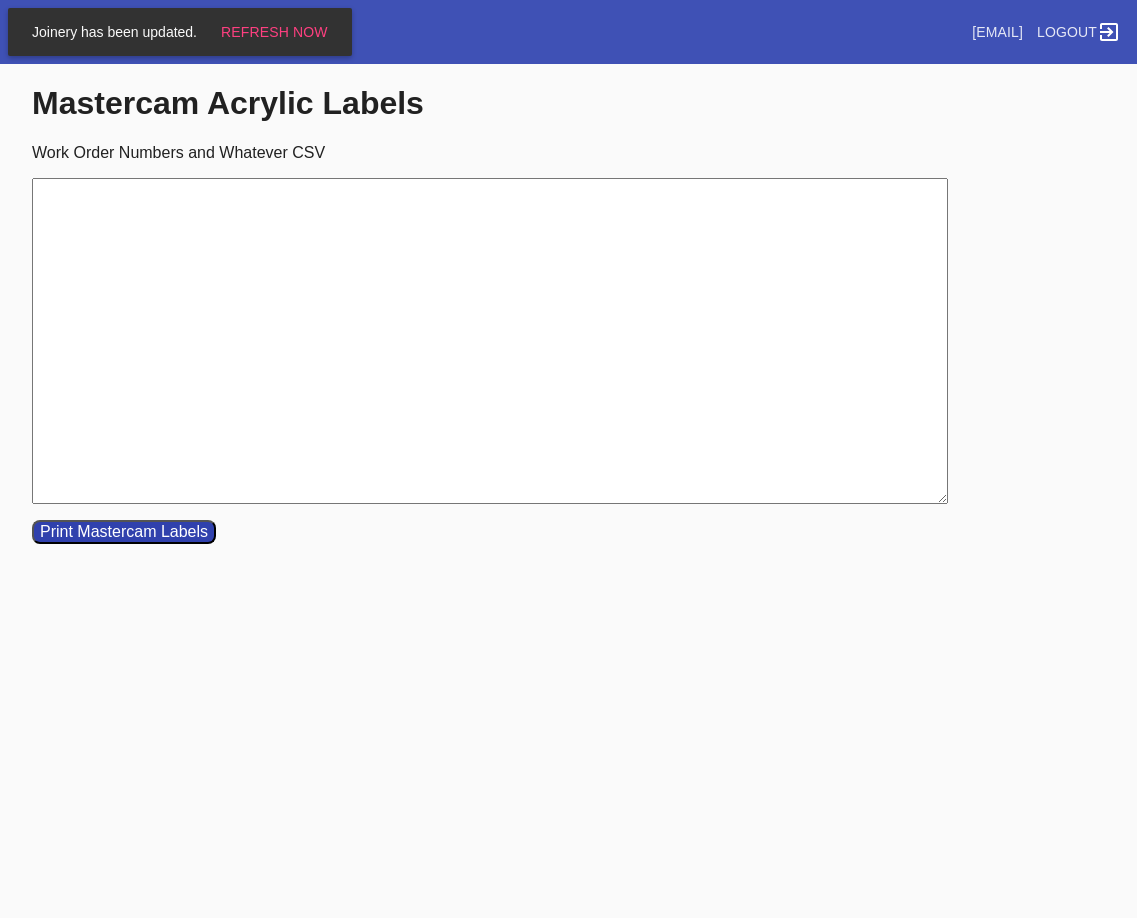 click on "Work Order Numbers and Whatever CSV" at bounding box center [490, 341] 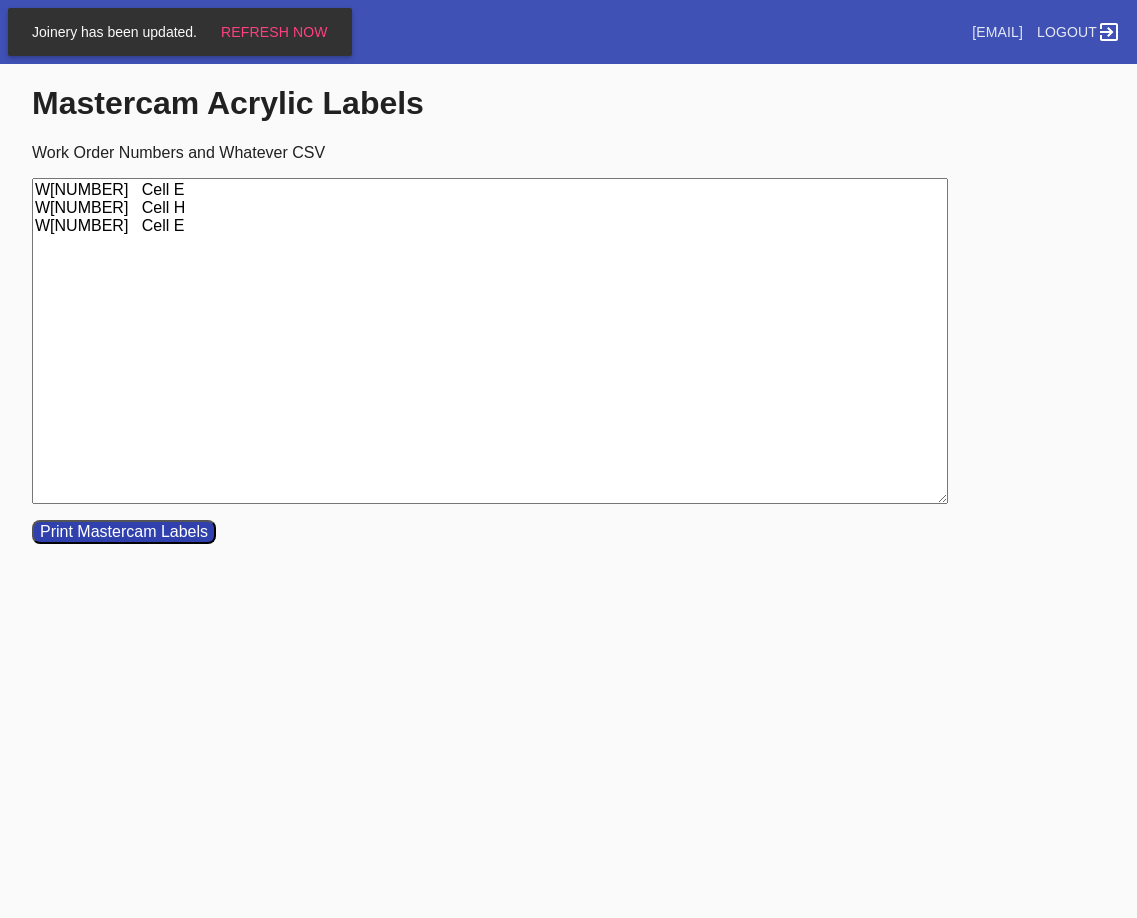 click on "W[NUMBER]	Cell E
W[NUMBER]	Cell H
W[NUMBER]	Cell E" at bounding box center [490, 341] 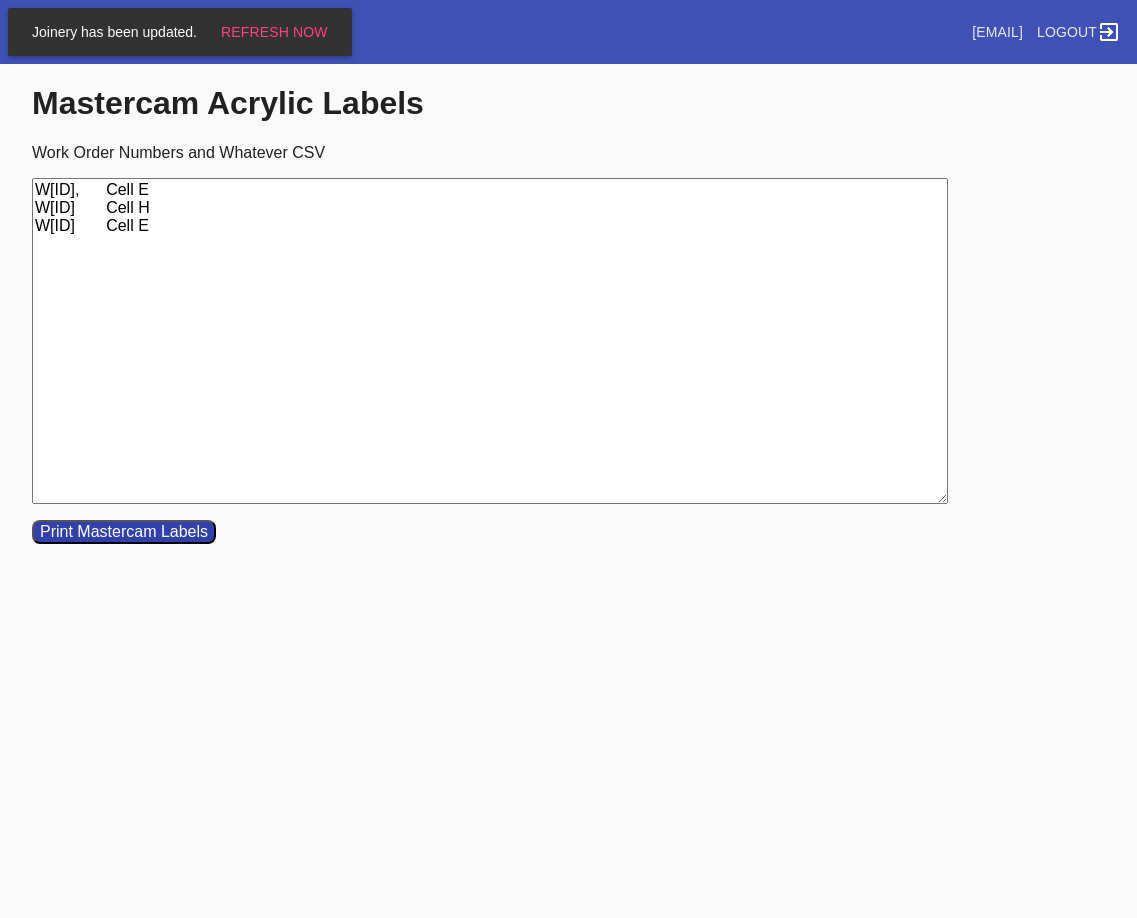 click on "W[ID],	Cell E
W[ID]	Cell H
W[ID]	Cell E" at bounding box center [490, 341] 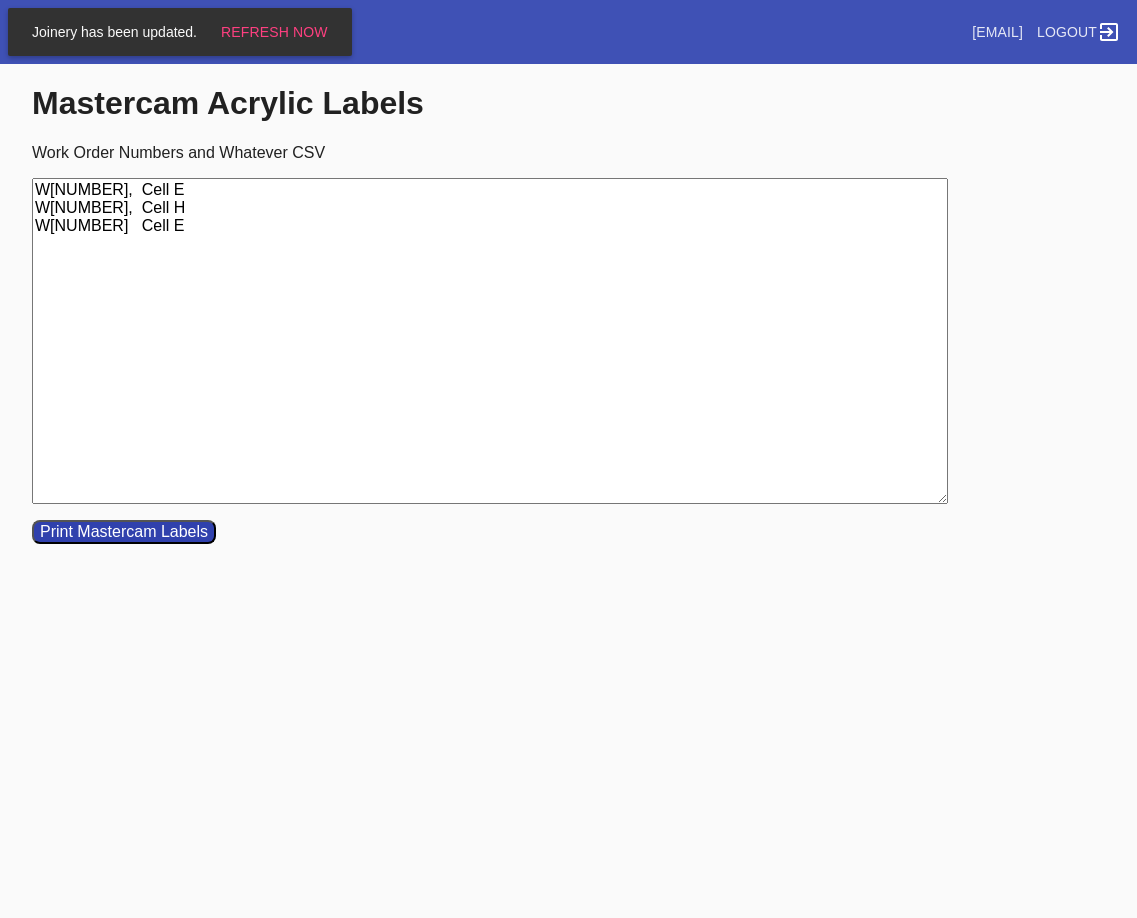 click on "W[NUMBER],	Cell E
W[NUMBER],	Cell H
W[NUMBER]	Cell E" at bounding box center [490, 341] 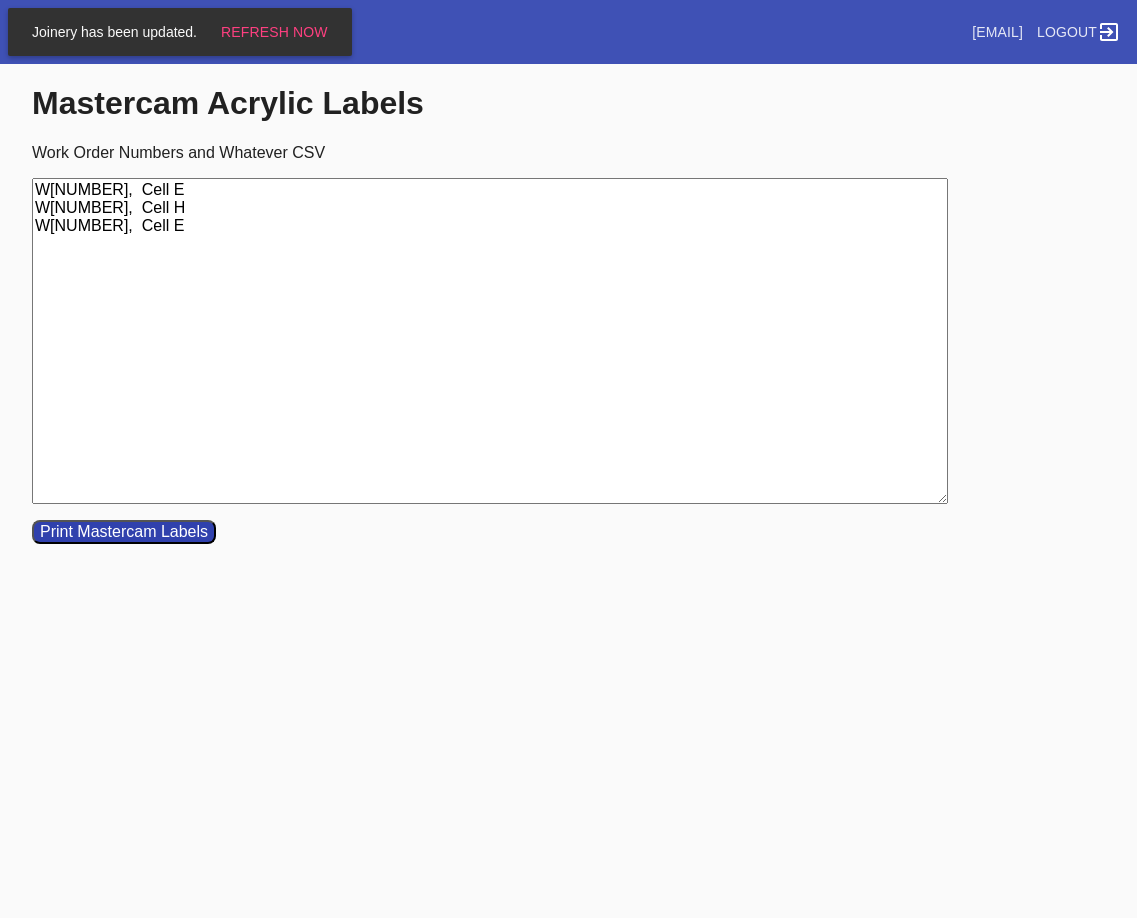 click on "W[NUMBER],	Cell E
W[NUMBER],	Cell H
W[NUMBER],	Cell E" at bounding box center [490, 341] 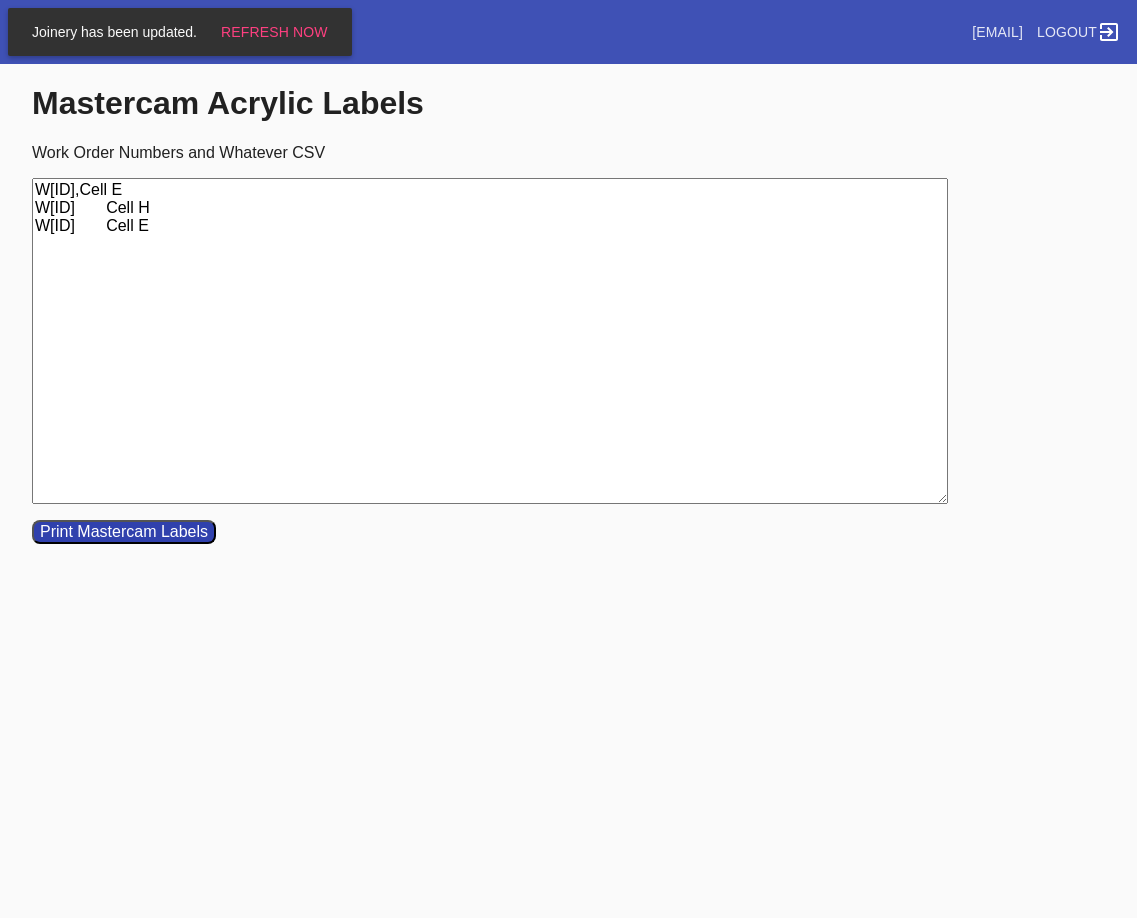 click on "W[ID],Cell E
W[ID]	Cell H
W[ID]	Cell E" at bounding box center (490, 341) 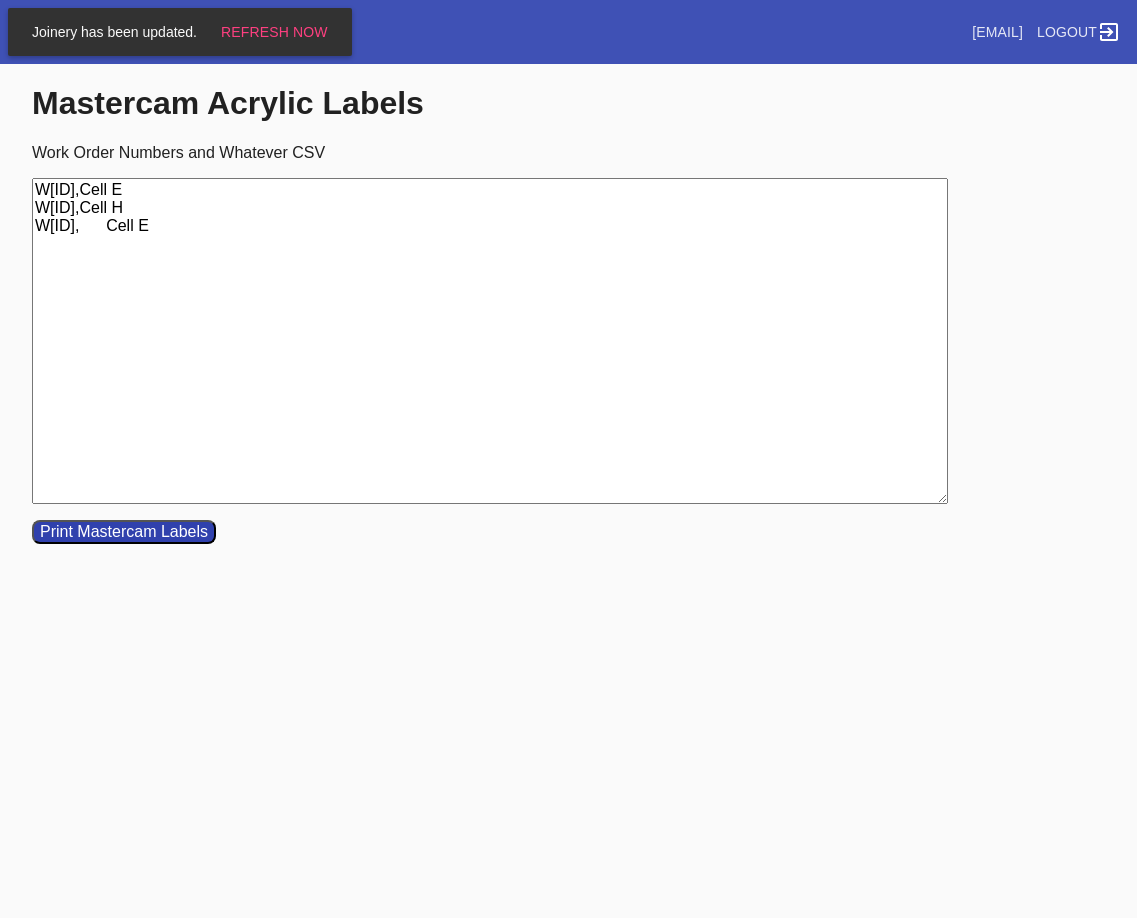 click on "W[ID],Cell E
W[ID],Cell H
W[ID],	Cell E" at bounding box center (490, 341) 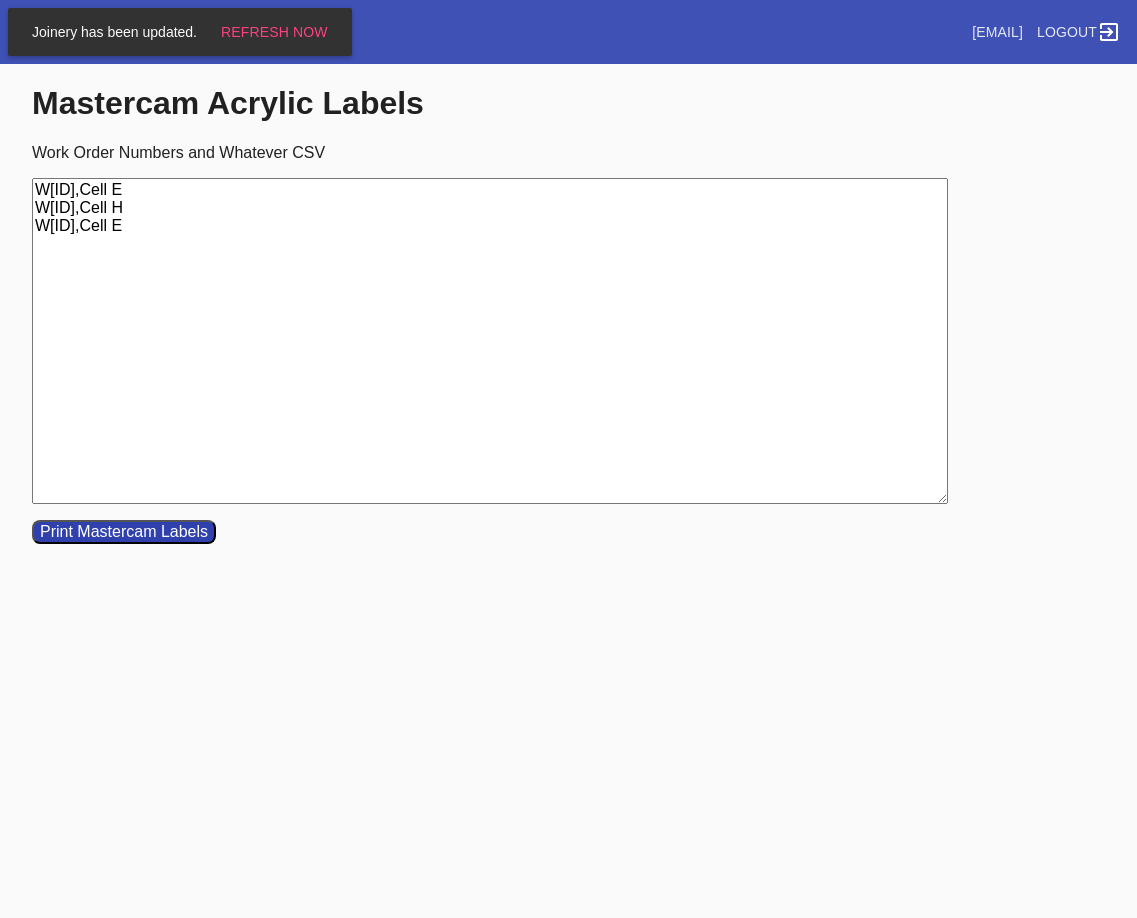 drag, startPoint x: 274, startPoint y: 296, endPoint x: -167, endPoint y: 129, distance: 471.56125 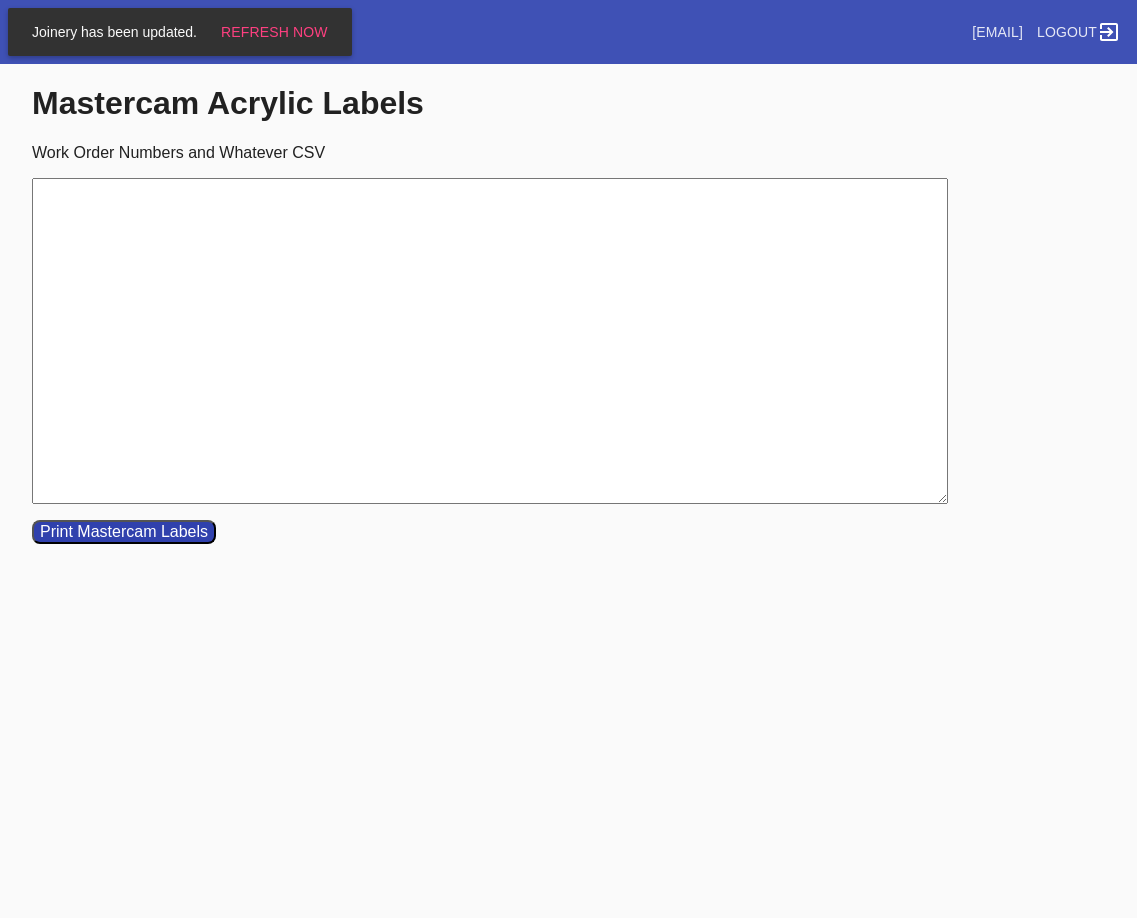 paste on "W598222014063167	Cell E
W488966451944411	Cell C
W938262034376248	Cell E" 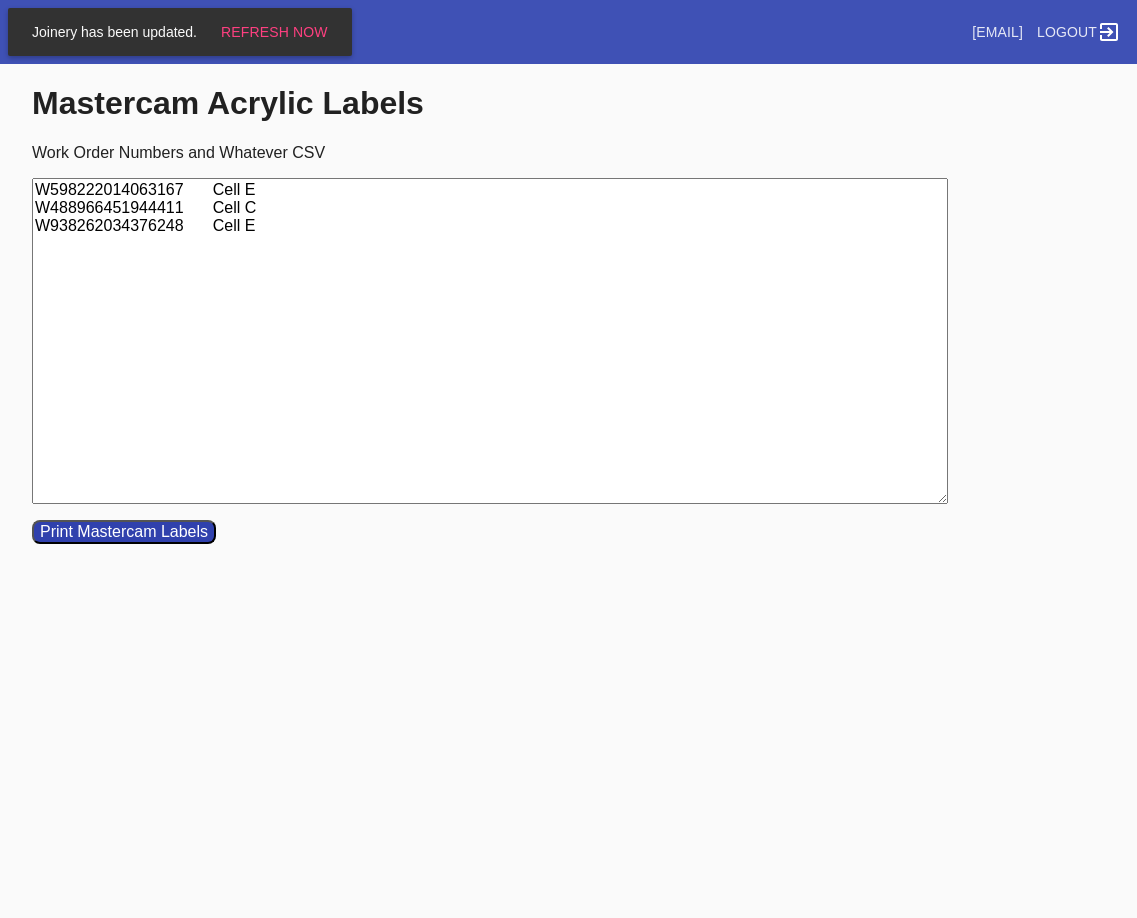 click on "W598222014063167	Cell E
W488966451944411	Cell C
W938262034376248	Cell E" at bounding box center [490, 341] 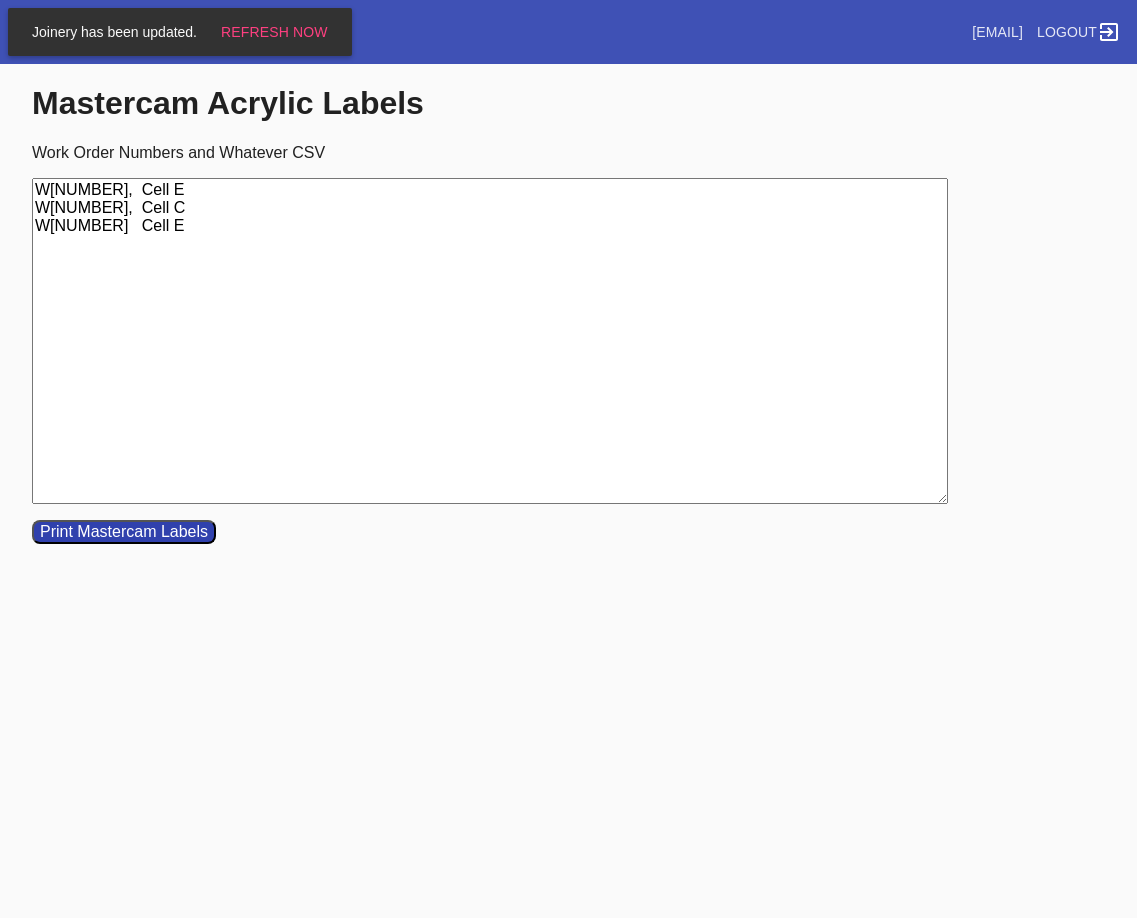 click on "W[NUMBER],	Cell E
W[NUMBER],	Cell C
W[NUMBER]	Cell E" at bounding box center (490, 341) 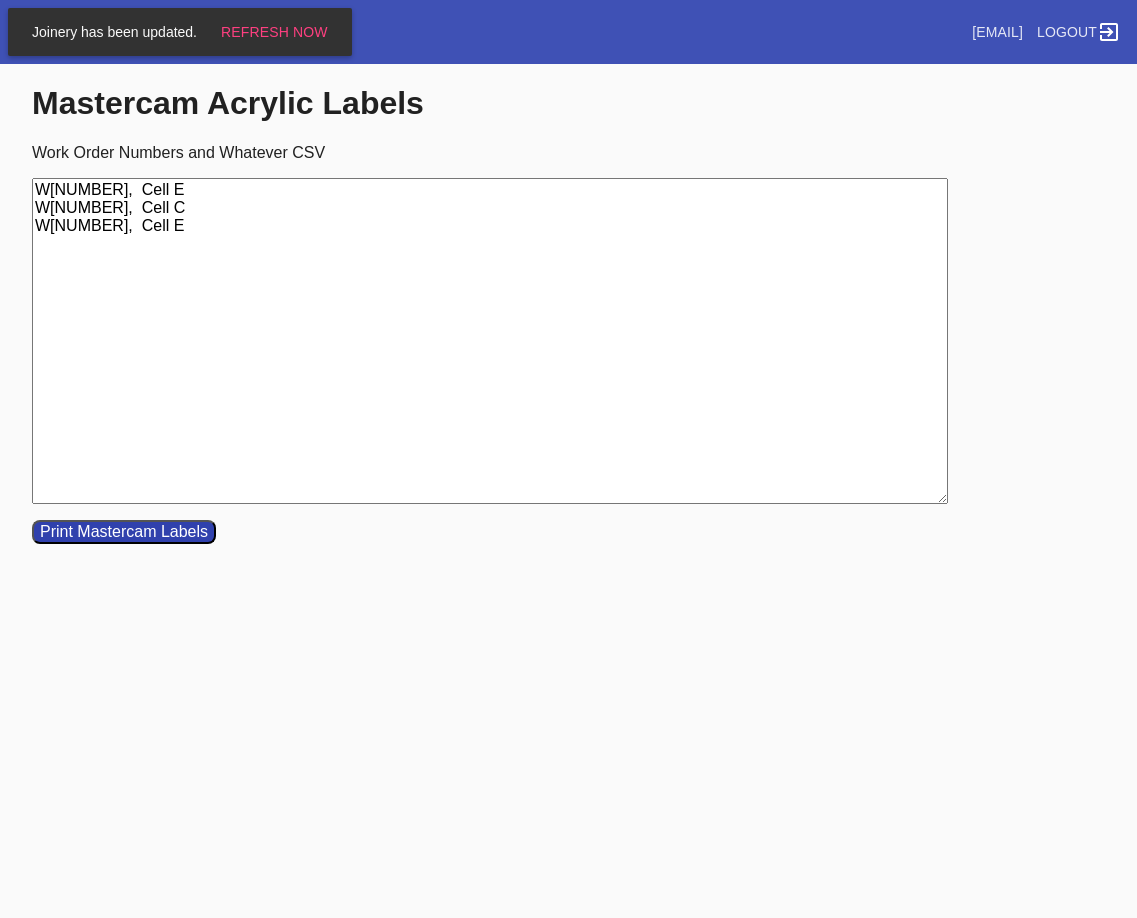 click on "W[NUMBER],	Cell E
W[NUMBER],	Cell C
W[NUMBER],	Cell E" at bounding box center (490, 341) 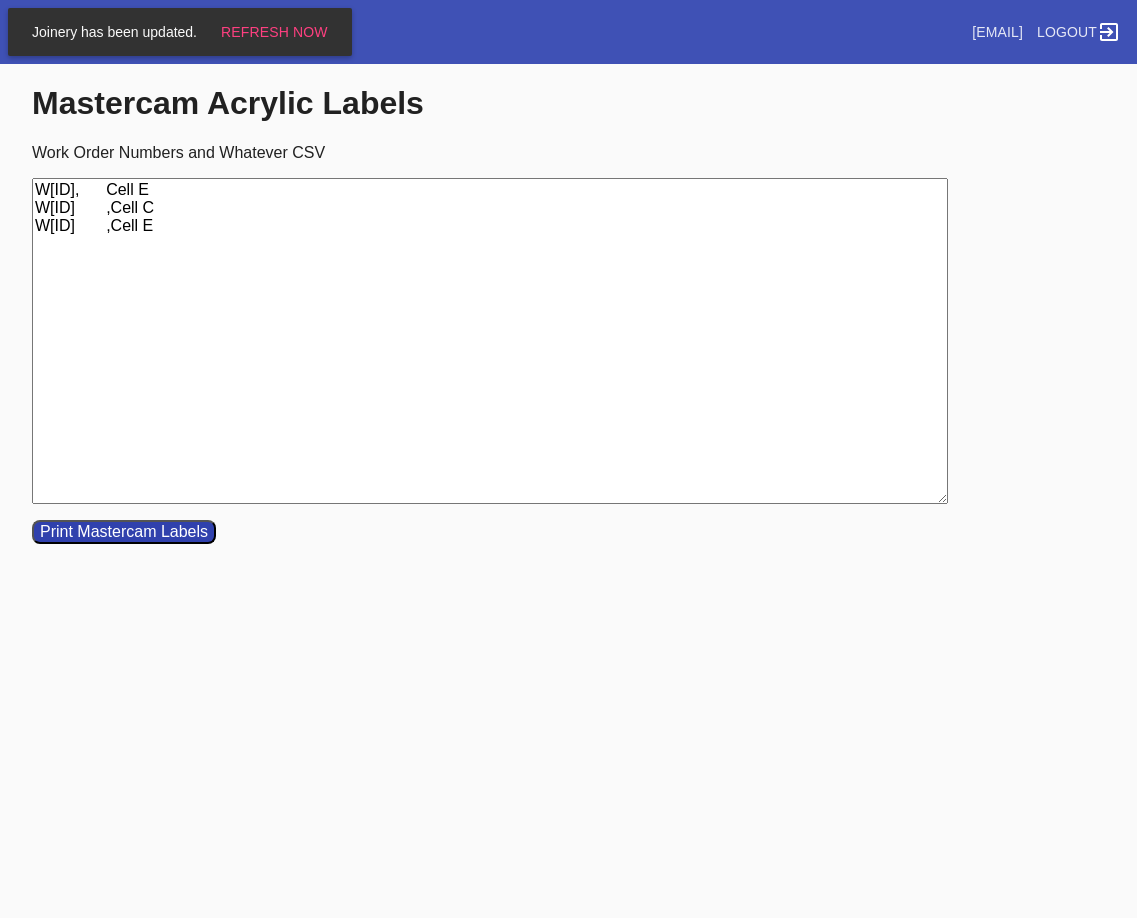 click on "W[ID],	Cell E
W[ID]	,Cell C
W[ID]	,Cell E" at bounding box center (490, 341) 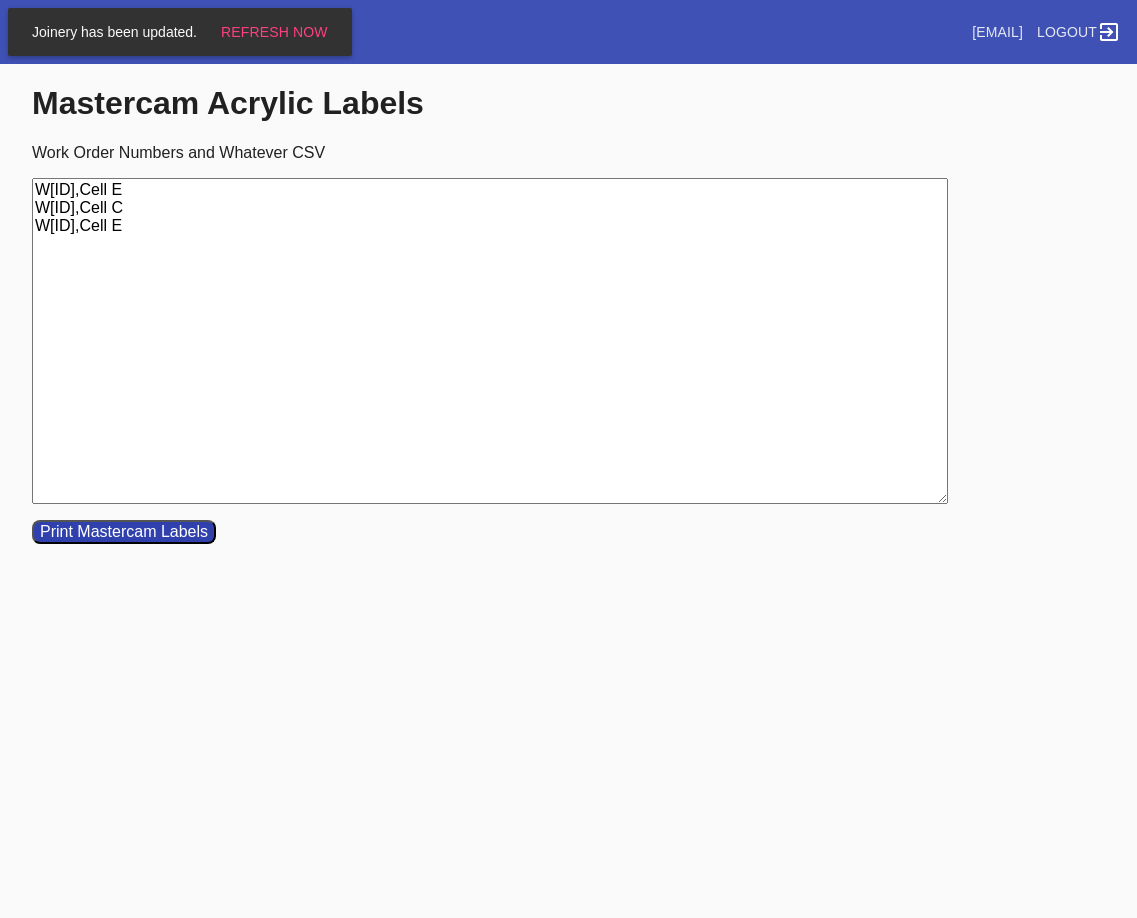 drag, startPoint x: 310, startPoint y: 320, endPoint x: 33, endPoint y: 166, distance: 316.9306 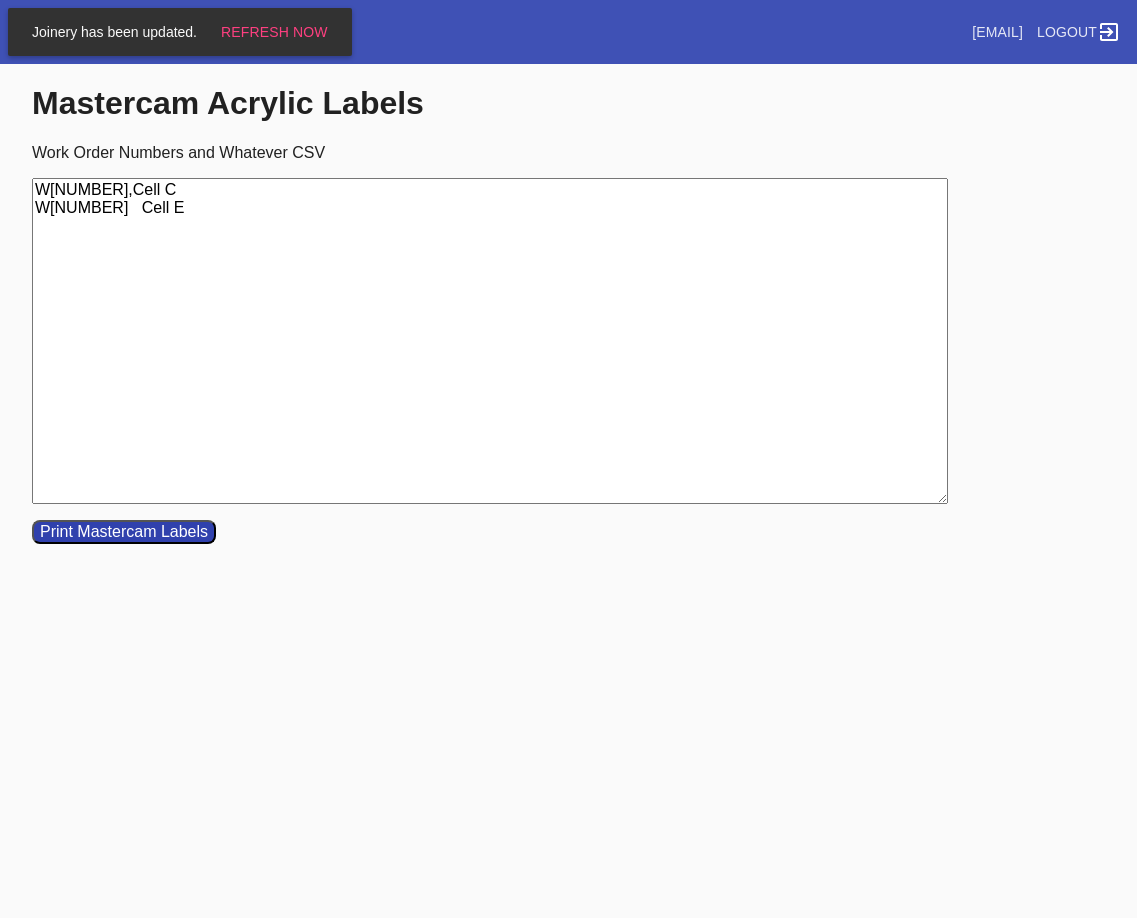 click on "W[NUMBER],Cell C
W[NUMBER]	Cell E" at bounding box center (490, 341) 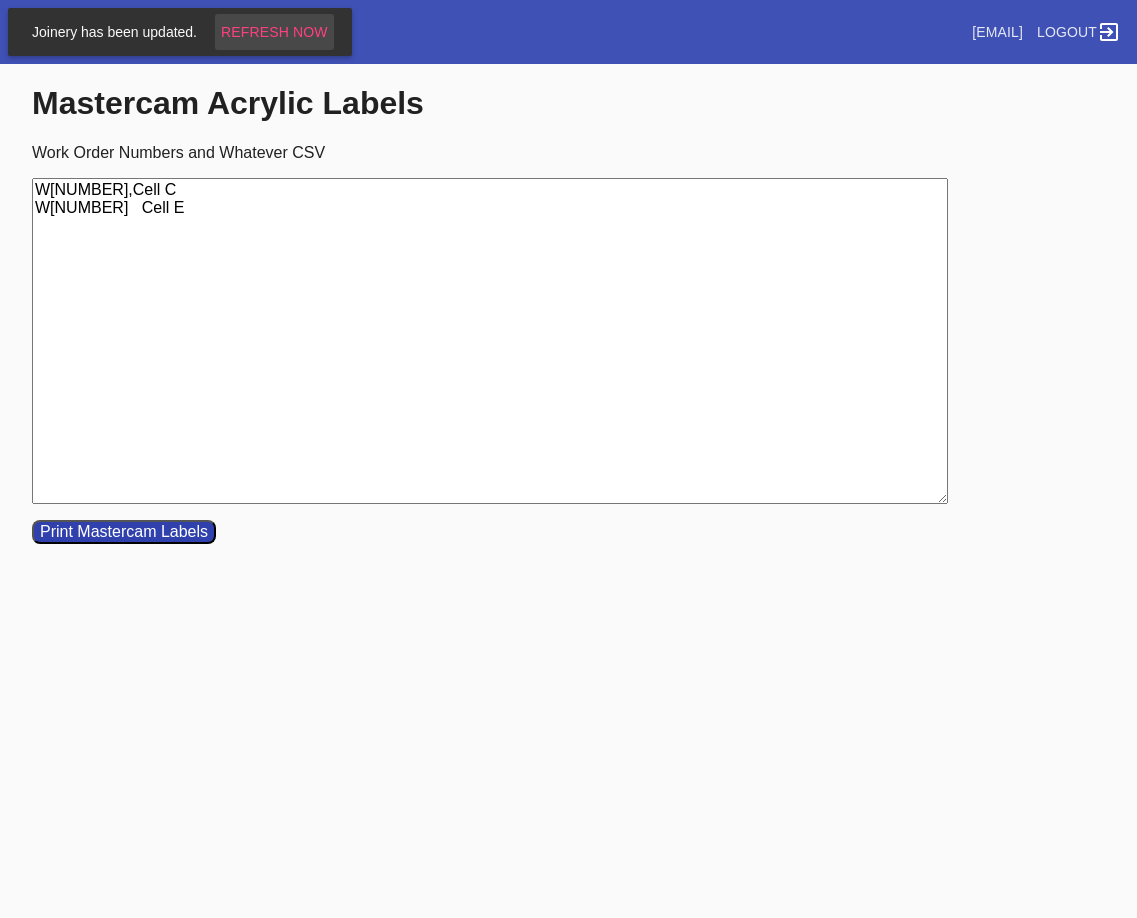 type on "W[NUMBER],Cell C
W[NUMBER]	Cell E" 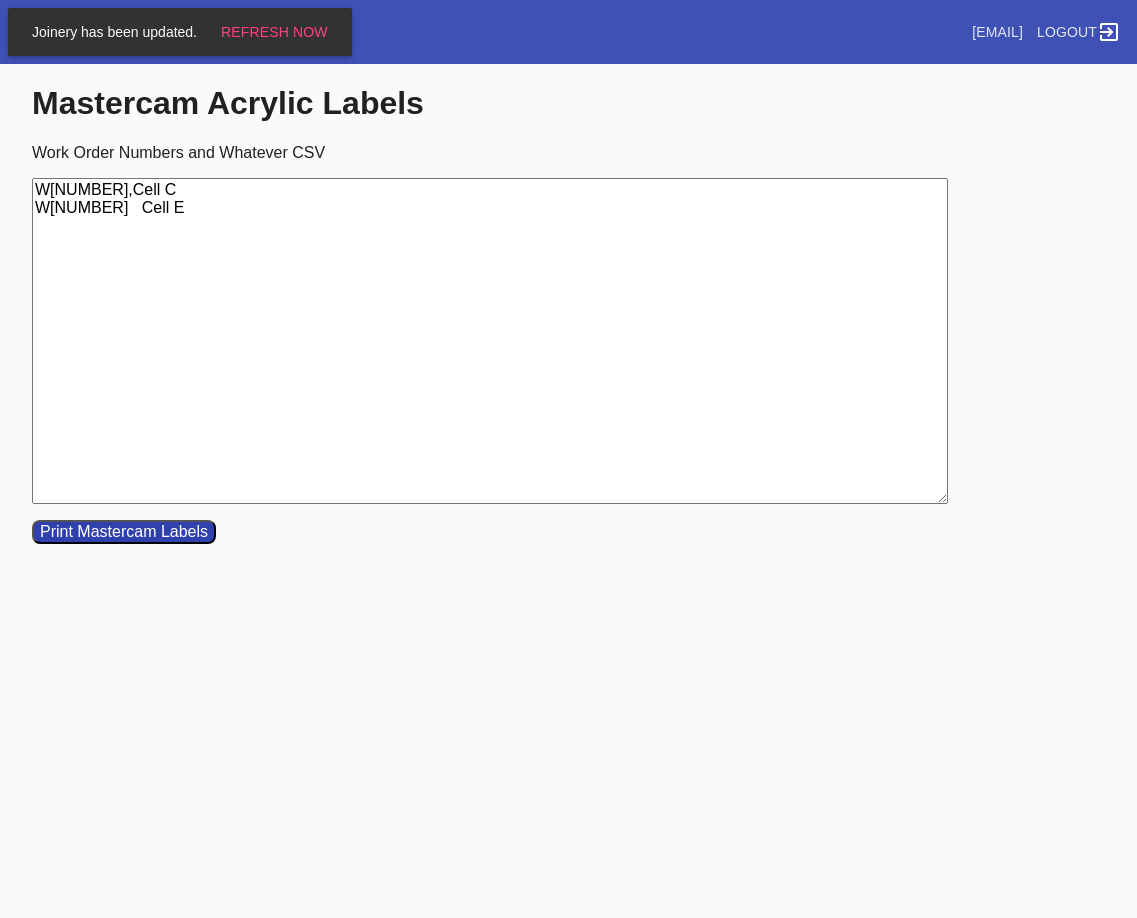 click on "Print Mastercam Labels" at bounding box center [124, 532] 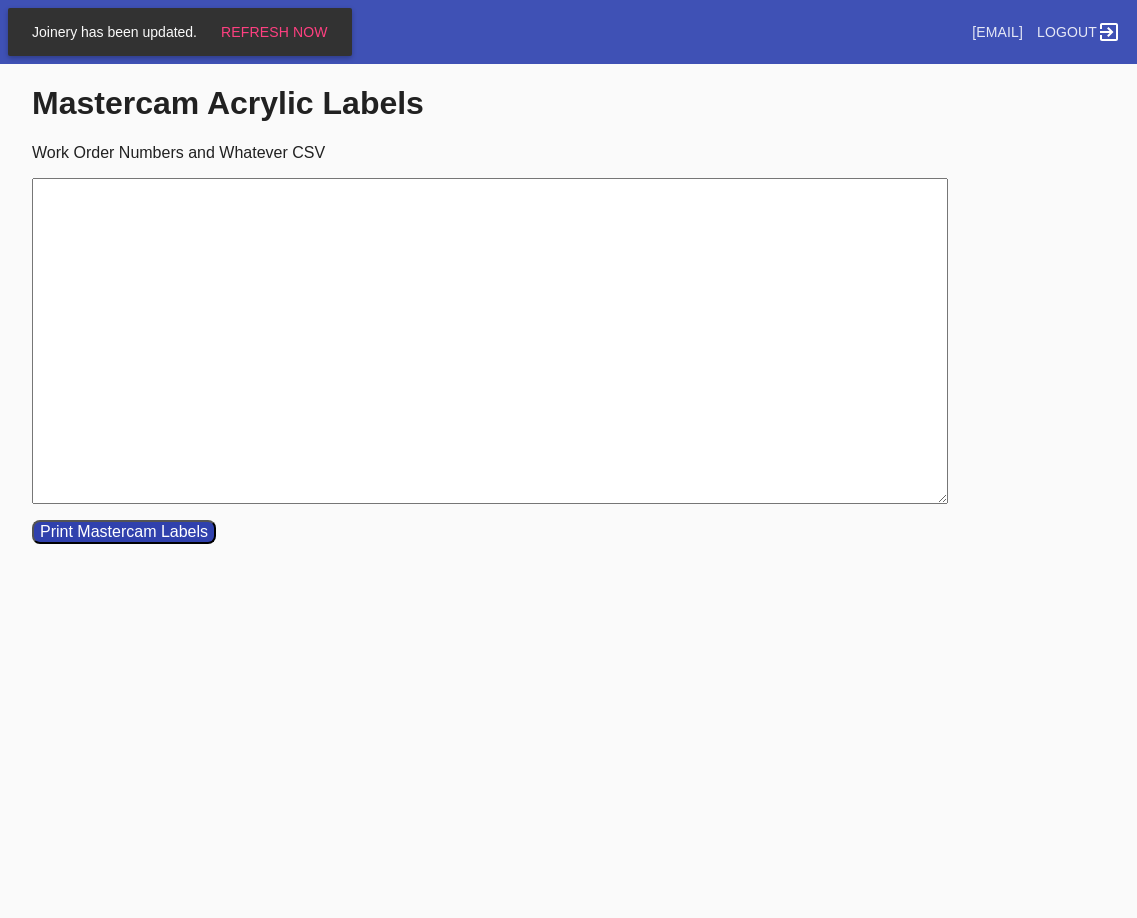 click on "Work Order Numbers and Whatever CSV" at bounding box center [490, 341] 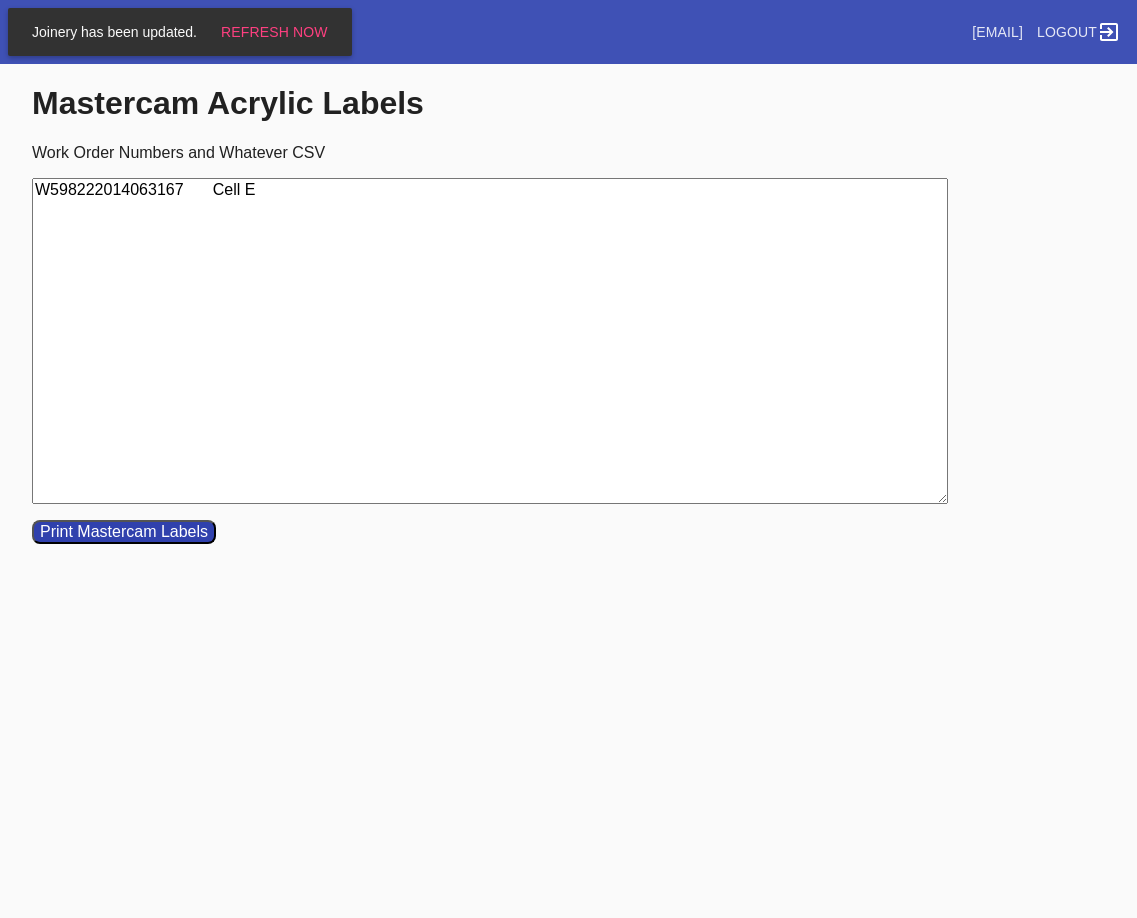 click on "W598222014063167	Cell E" at bounding box center [490, 341] 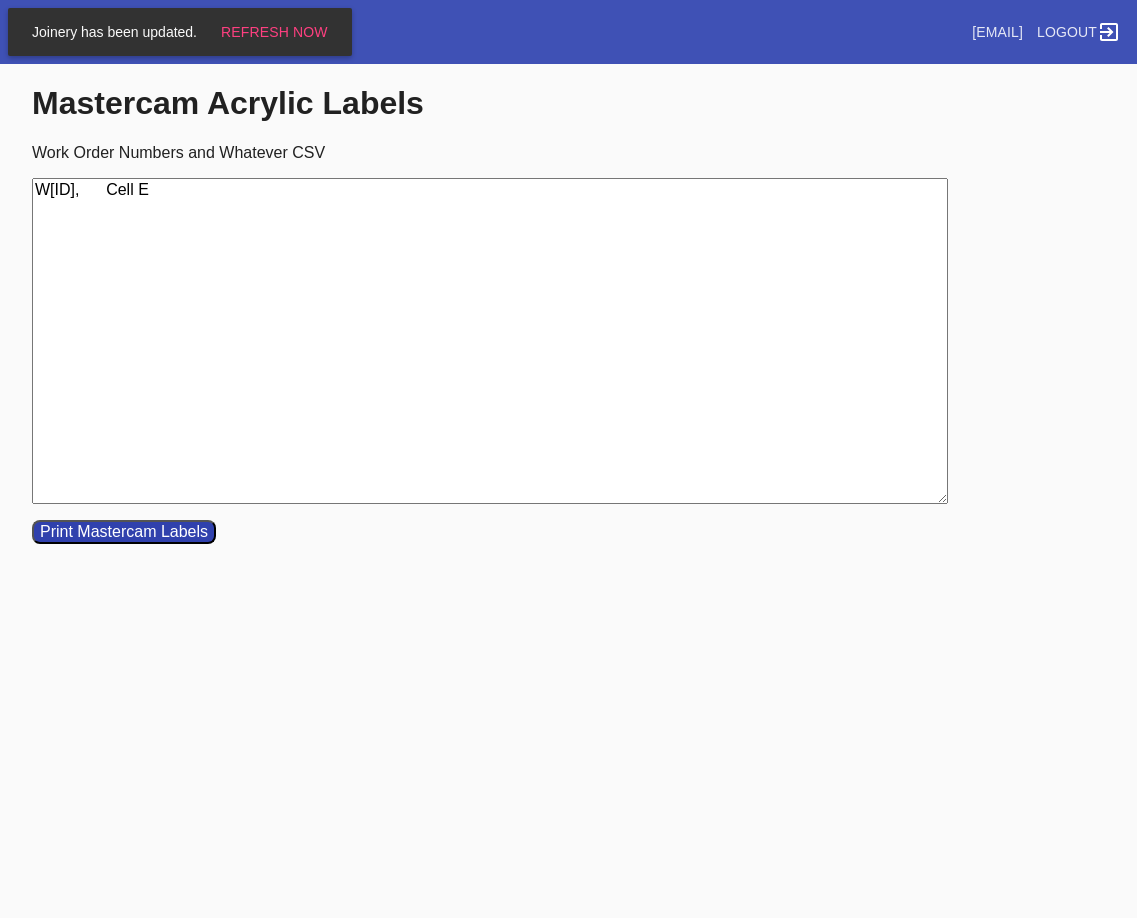 click on "W[ID],	Cell E" at bounding box center [490, 341] 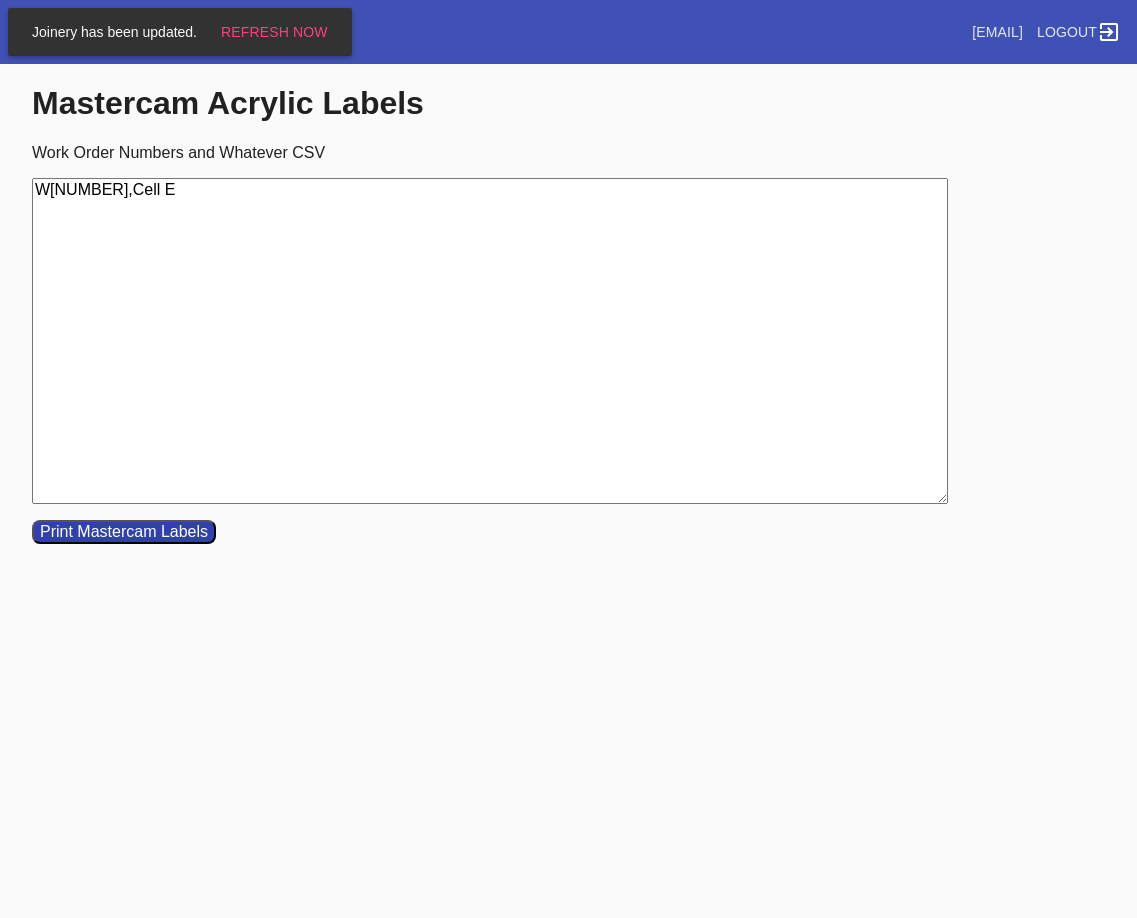click on "Print Mastercam Labels" at bounding box center [124, 532] 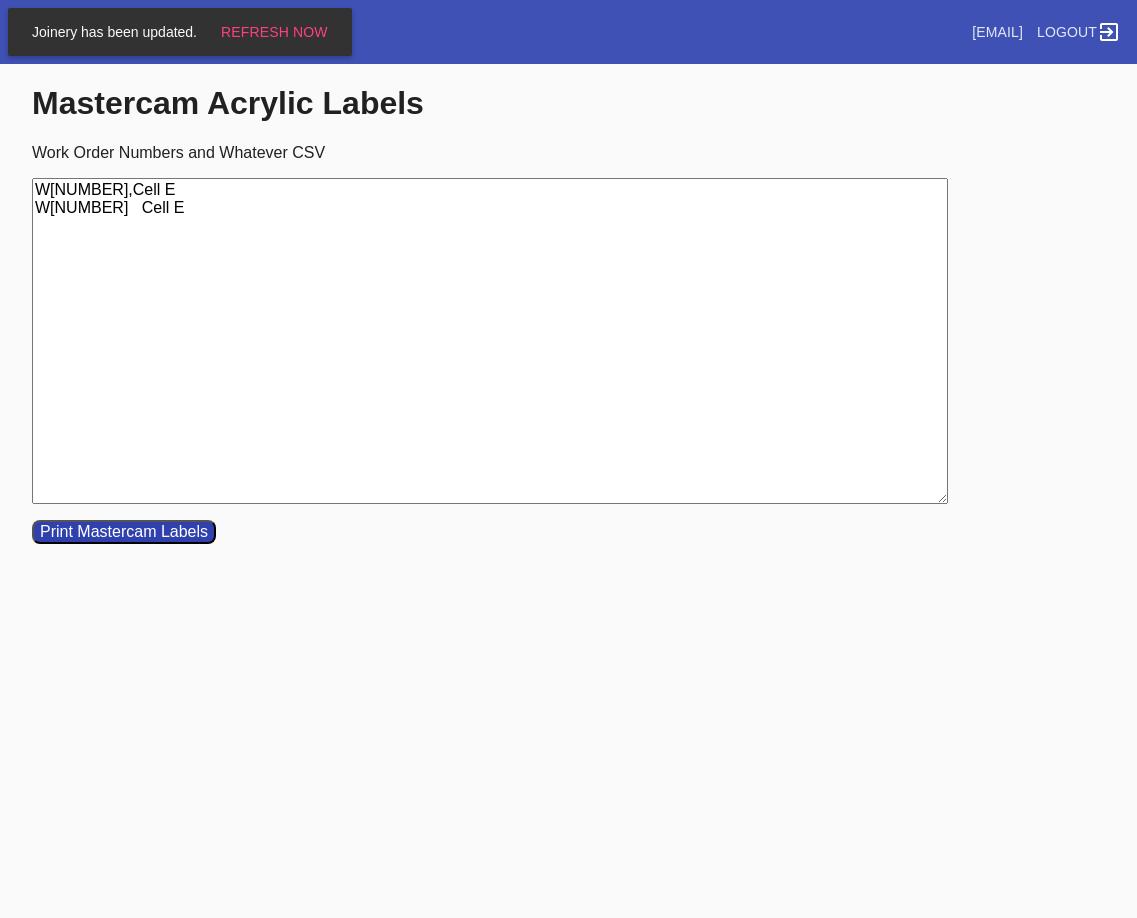 click on "W[NUMBER],Cell E
W[NUMBER]	Cell E" at bounding box center [490, 341] 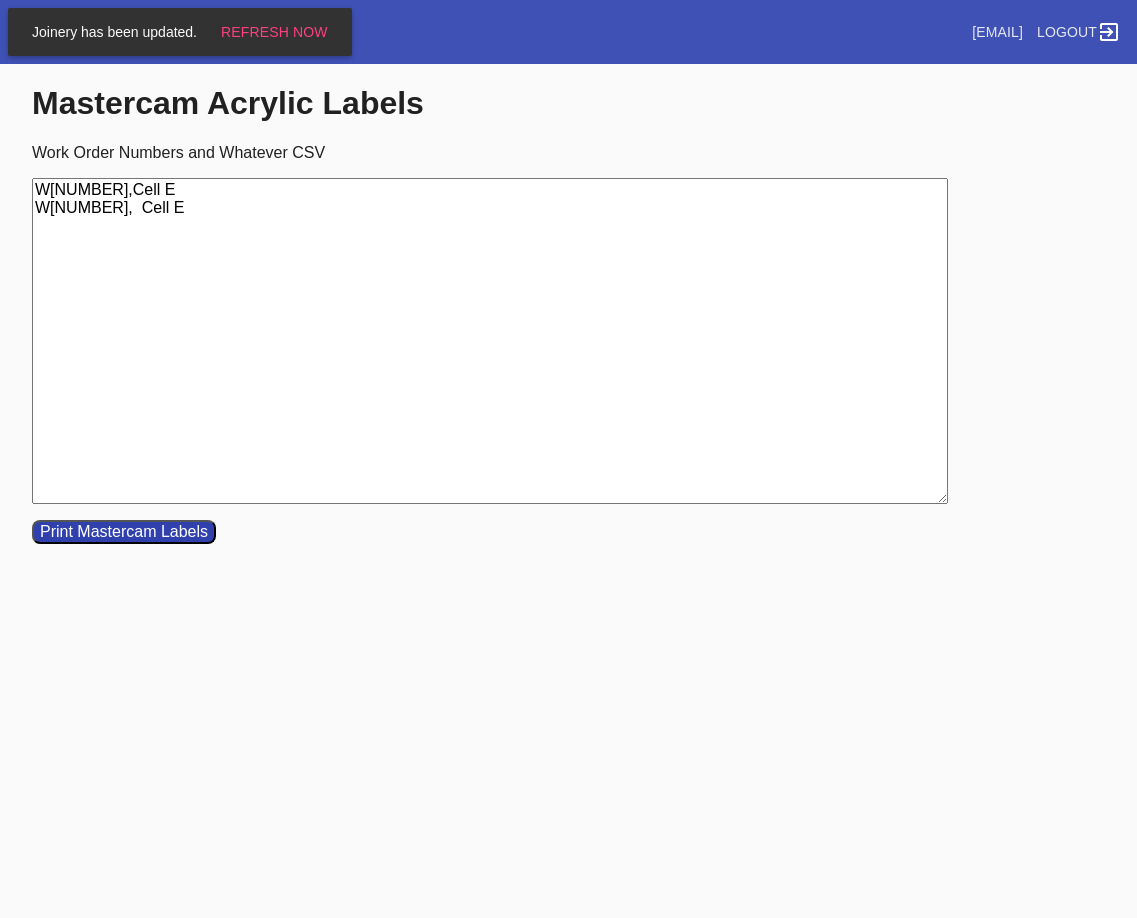 click on "W[NUMBER],Cell E
W[NUMBER],	Cell E" at bounding box center (490, 341) 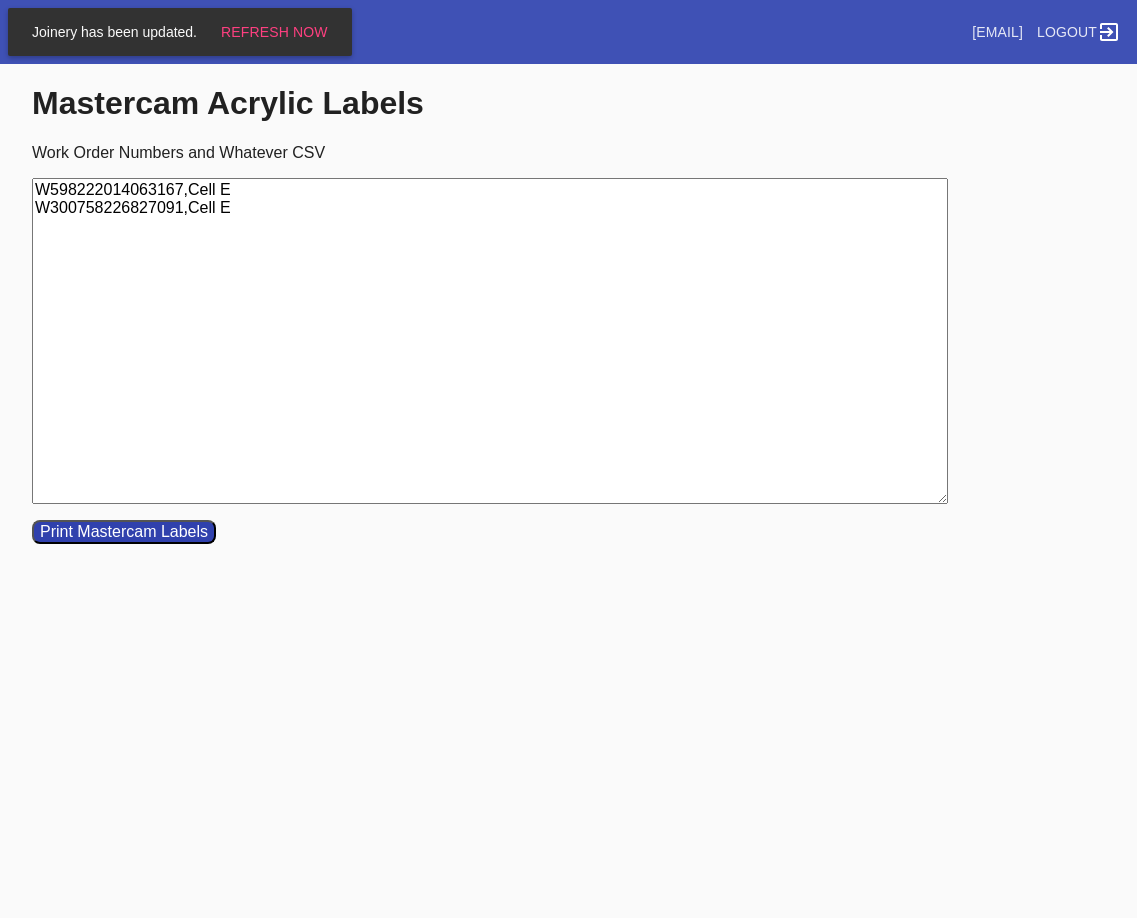 click on "W598222014063167,Cell E
W300758226827091,Cell E" at bounding box center [490, 341] 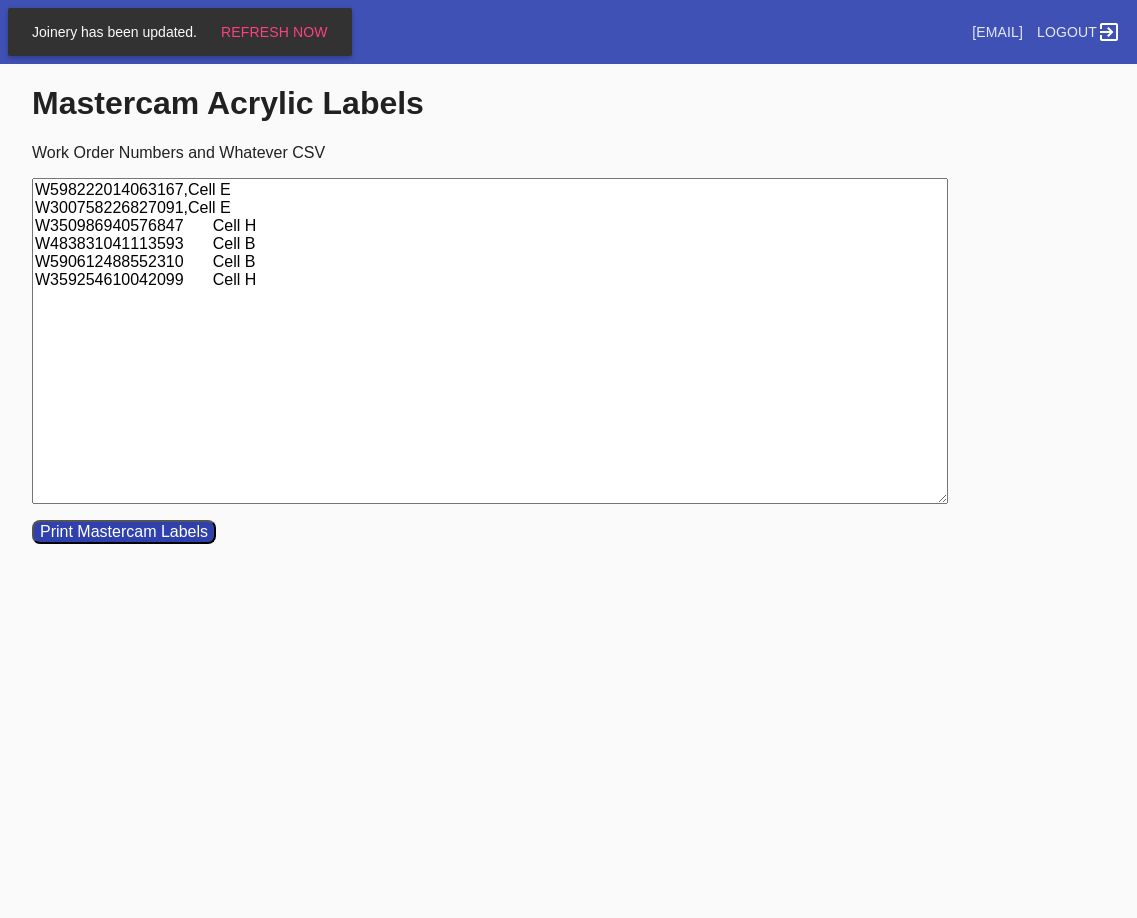 click on "W598222014063167,Cell E
W300758226827091,Cell E
W350986940576847	Cell H
W483831041113593	Cell B
W590612488552310	Cell B
W359254610042099	Cell H" at bounding box center [490, 341] 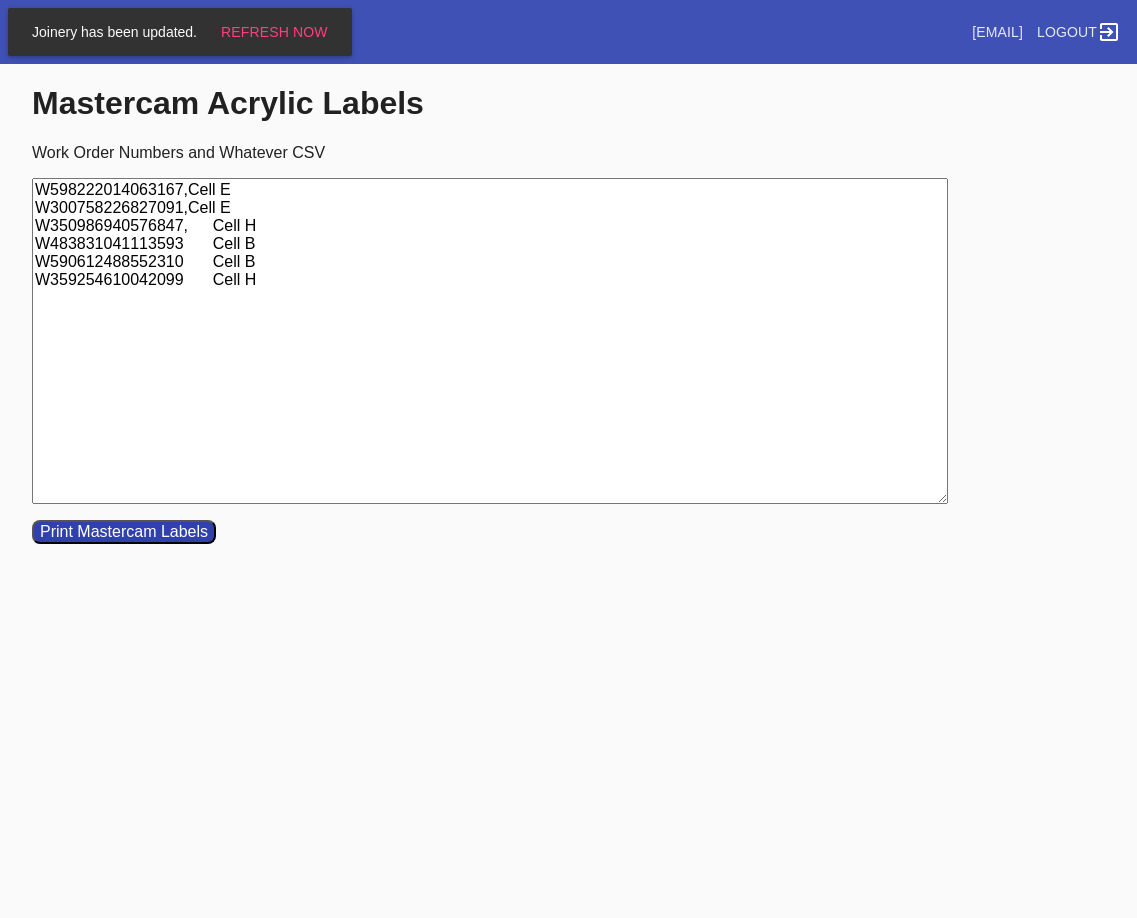 click on "W598222014063167,Cell E
W300758226827091,Cell E
W350986940576847,	Cell H
W483831041113593	Cell B
W590612488552310	Cell B
W359254610042099	Cell H" at bounding box center (490, 341) 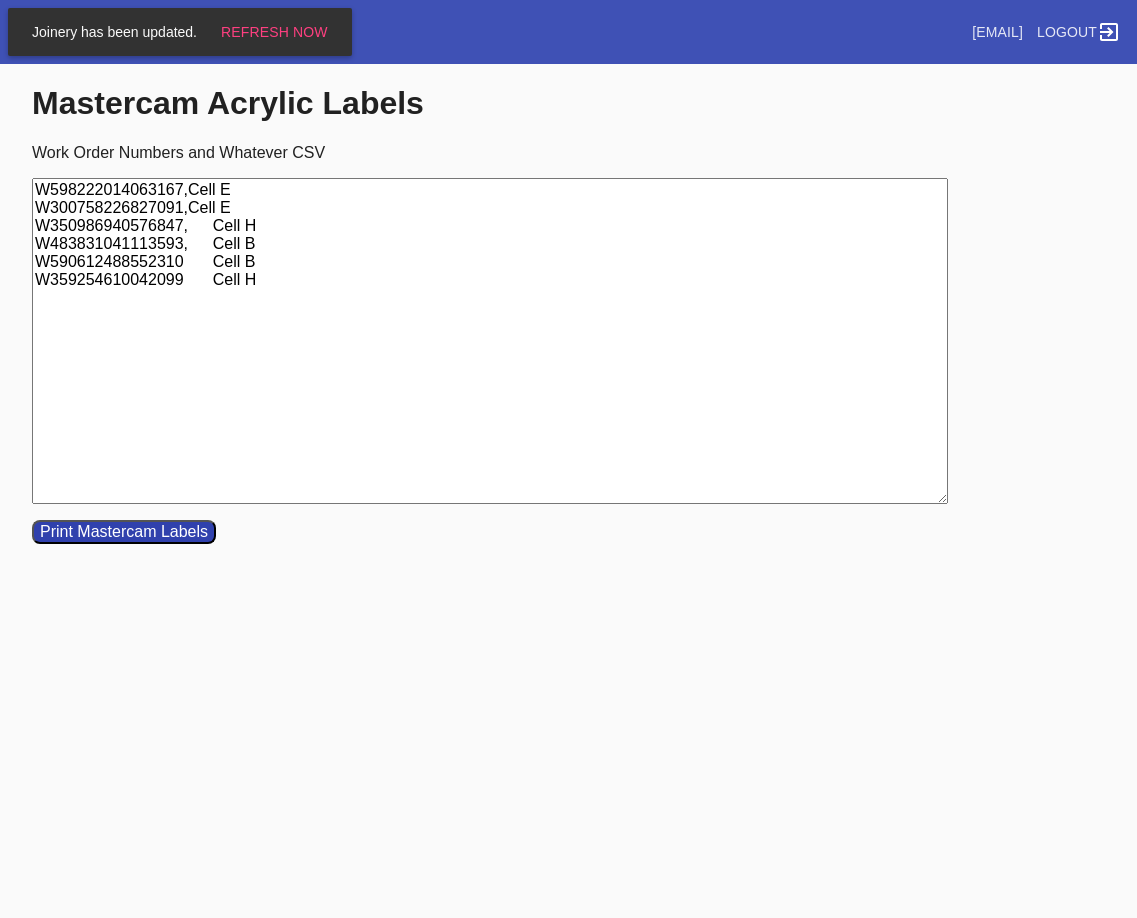 click on "W598222014063167,Cell E
W300758226827091,Cell E
W350986940576847,	Cell H
W483831041113593,	Cell B
W590612488552310	Cell B
W359254610042099	Cell H" at bounding box center (490, 341) 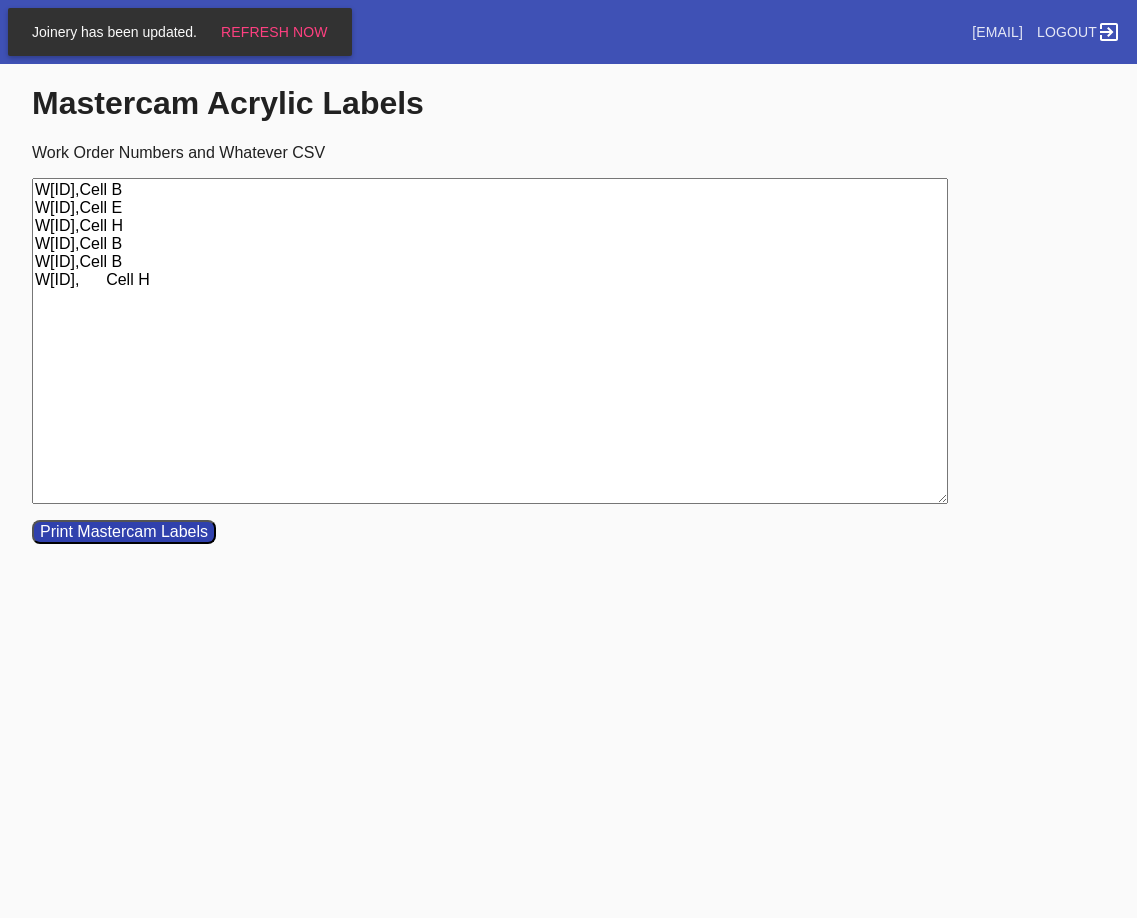 click on "W[ID],Cell B
W[ID],Cell E
W[ID],Cell H
W[ID],Cell B
W[ID],Cell B
W[ID],	Cell H" at bounding box center (490, 341) 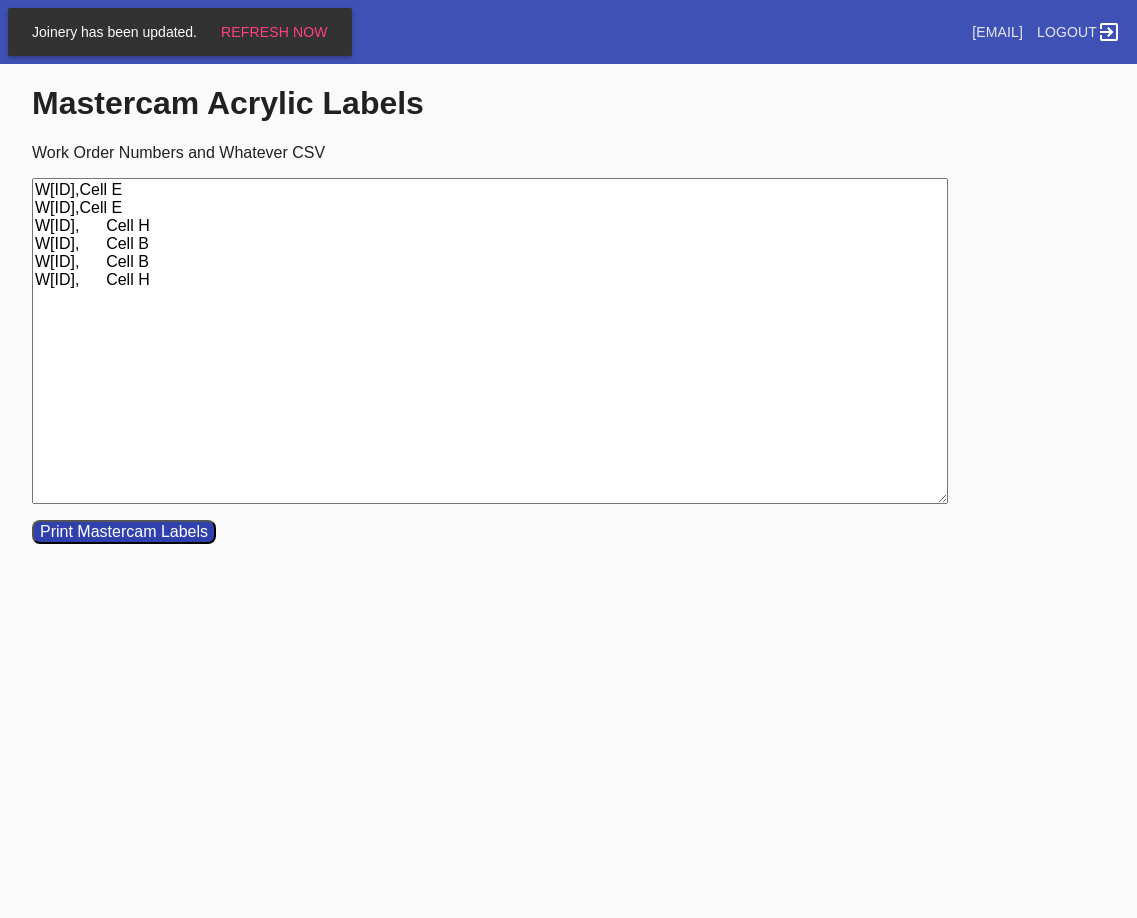 click on "W[ID],Cell E
W[ID],Cell E
W[ID],	Cell H
W[ID],	Cell B
W[ID],	Cell B
W[ID],	Cell H" at bounding box center (490, 341) 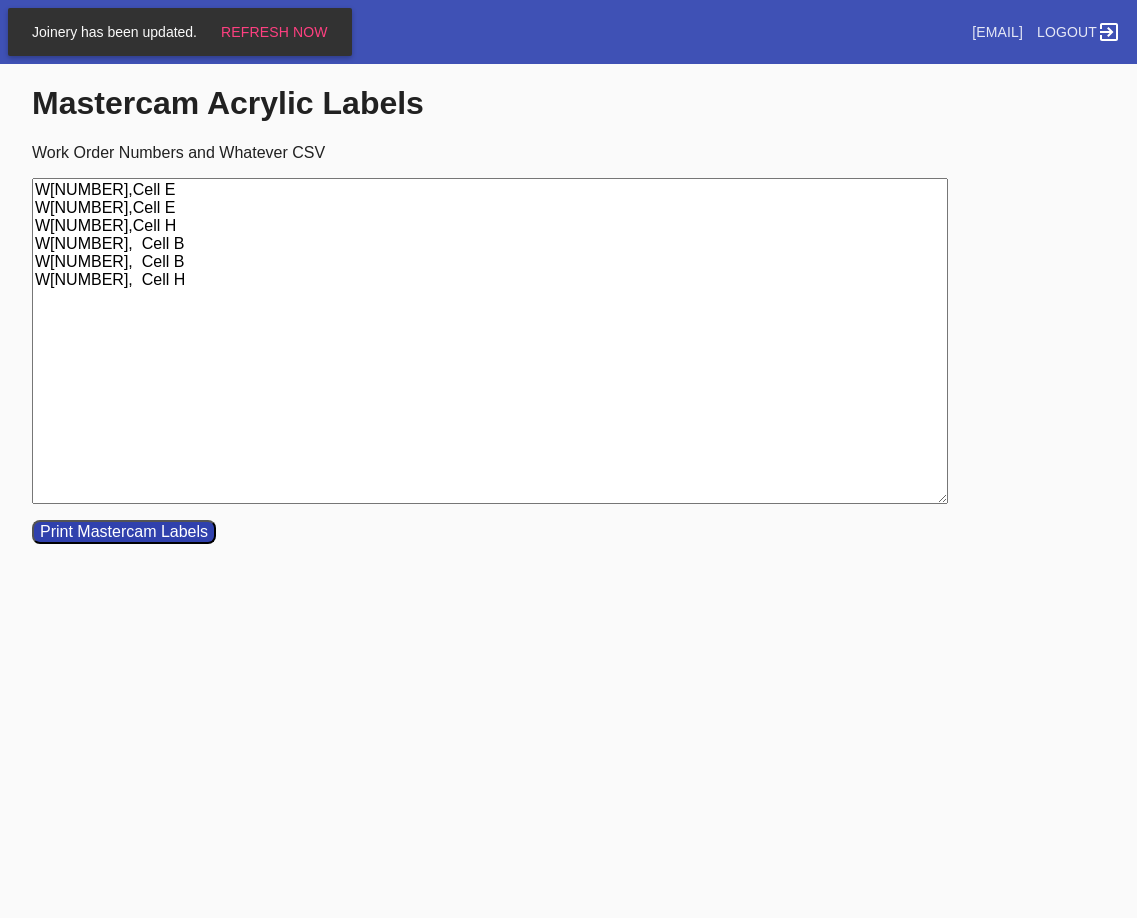 click on "W[NUMBER],Cell E
W[NUMBER],Cell E
W[NUMBER],Cell H
W[NUMBER],	Cell B
W[NUMBER],	Cell B
W[NUMBER],	Cell H" at bounding box center [490, 341] 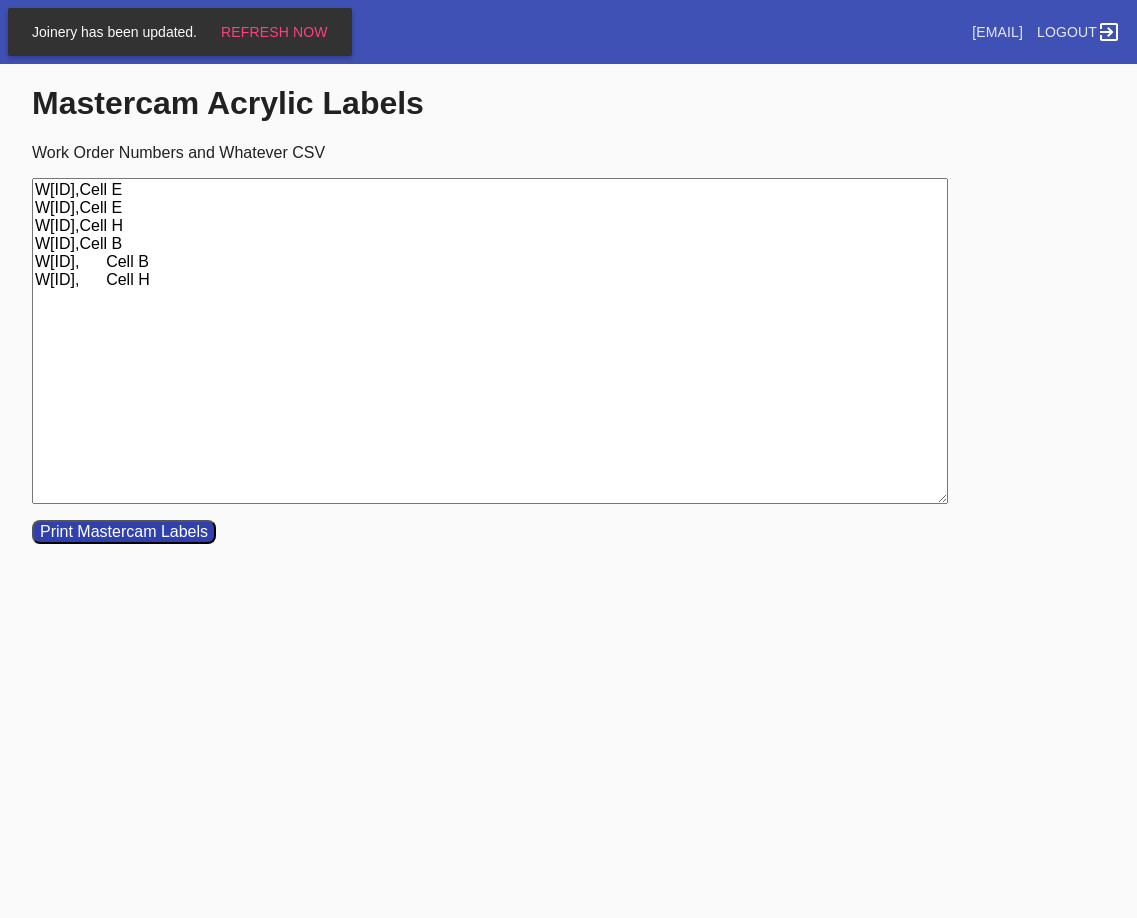 click on "W[ID],Cell E
W[ID],Cell E
W[ID],Cell H
W[ID],Cell B
W[ID],	Cell B
W[ID],	Cell H" at bounding box center (490, 341) 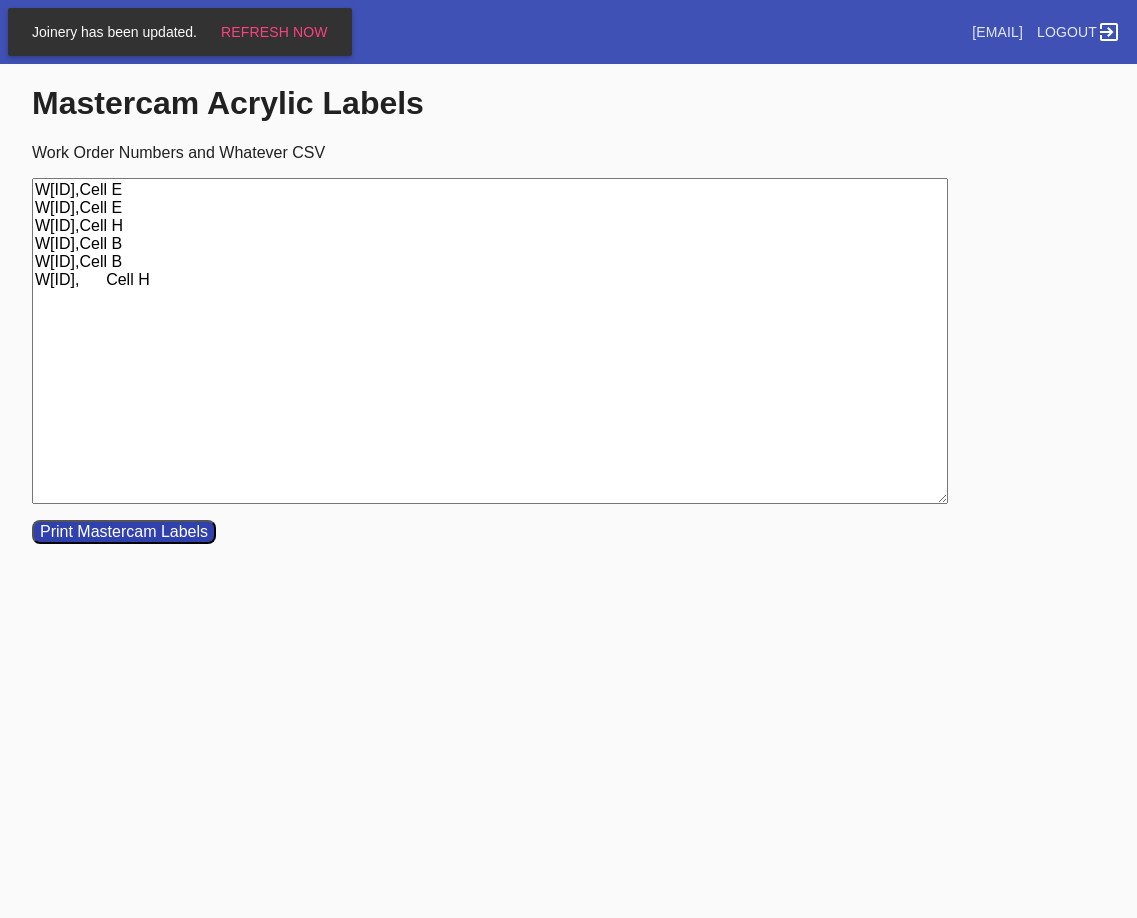 click on "W[ID],Cell E
W[ID],Cell E
W[ID],Cell H
W[ID],Cell B
W[ID],Cell B
W[ID],	Cell H" at bounding box center (490, 341) 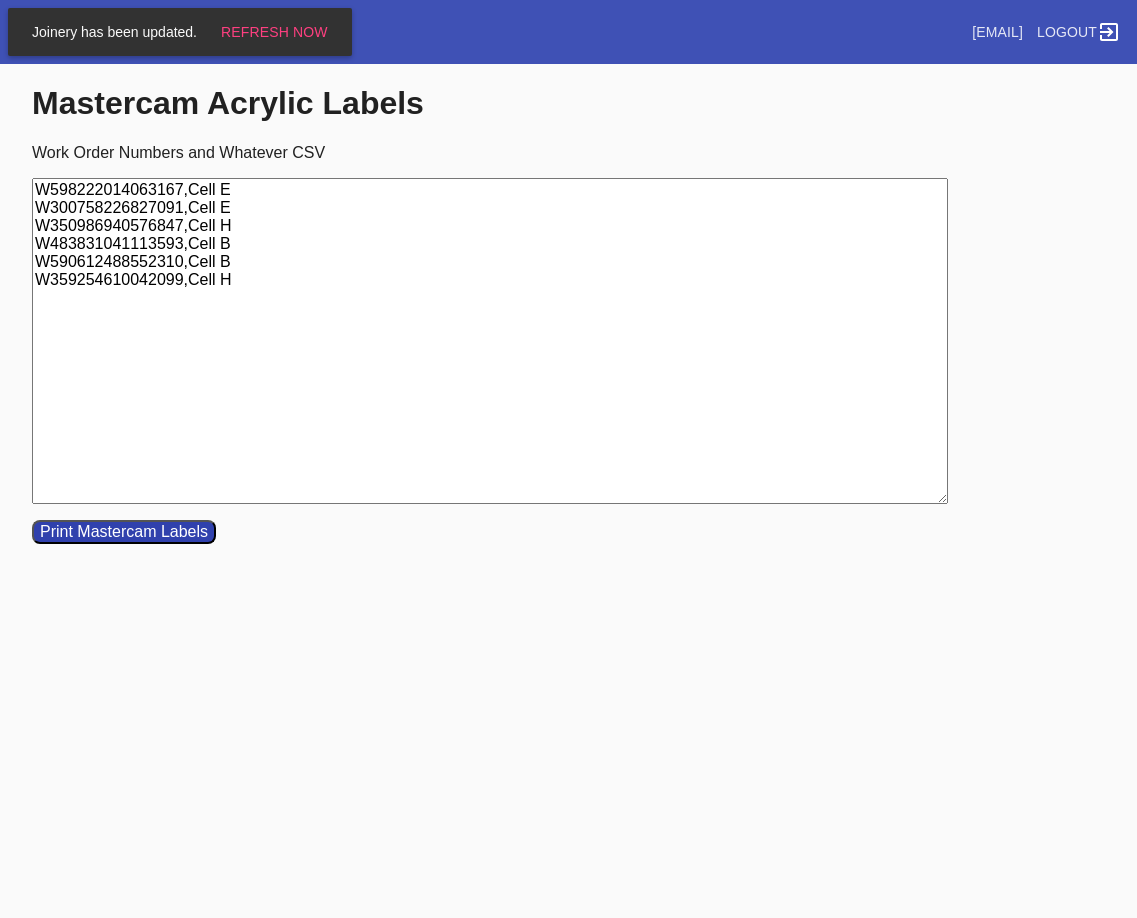 click on "W598222014063167,Cell E
W300758226827091,Cell E
W350986940576847,Cell H
W483831041113593,Cell B
W590612488552310,Cell B
W359254610042099,Cell H" at bounding box center (490, 341) 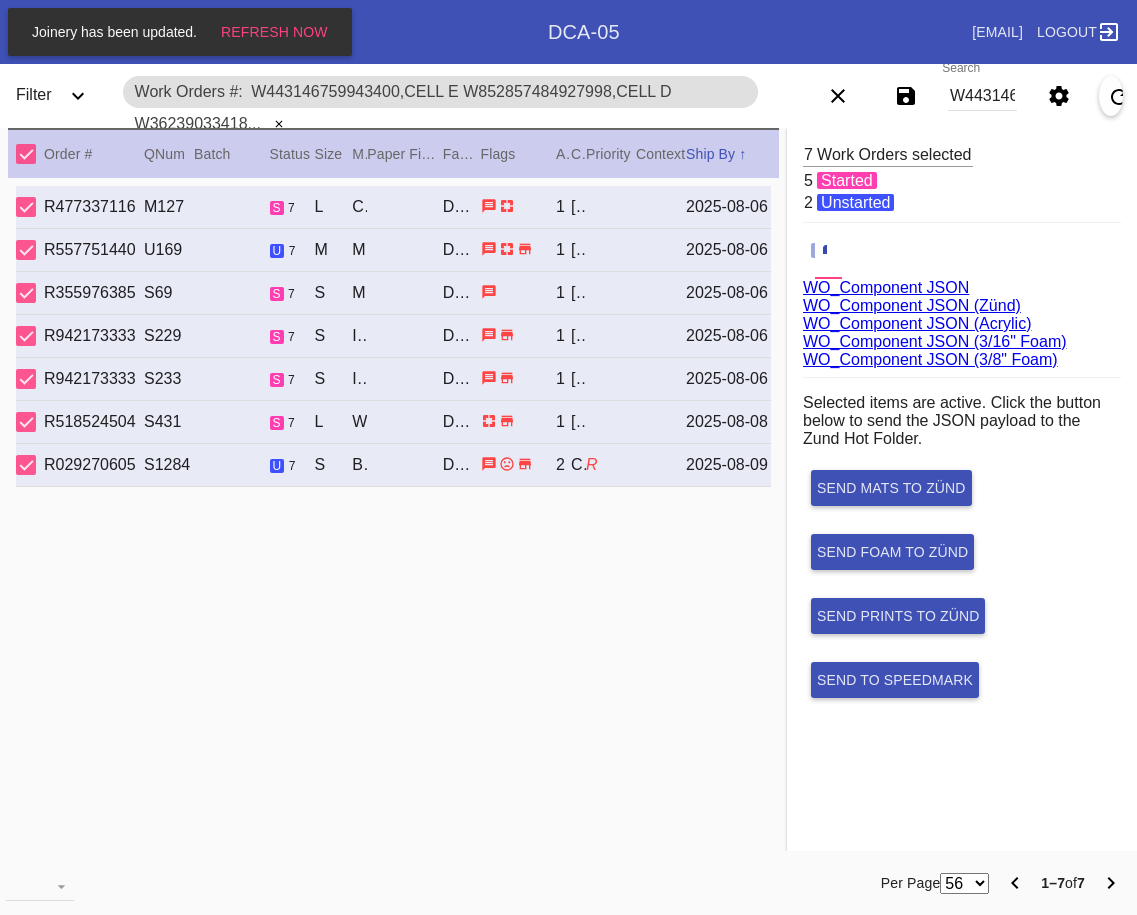 scroll, scrollTop: 0, scrollLeft: 0, axis: both 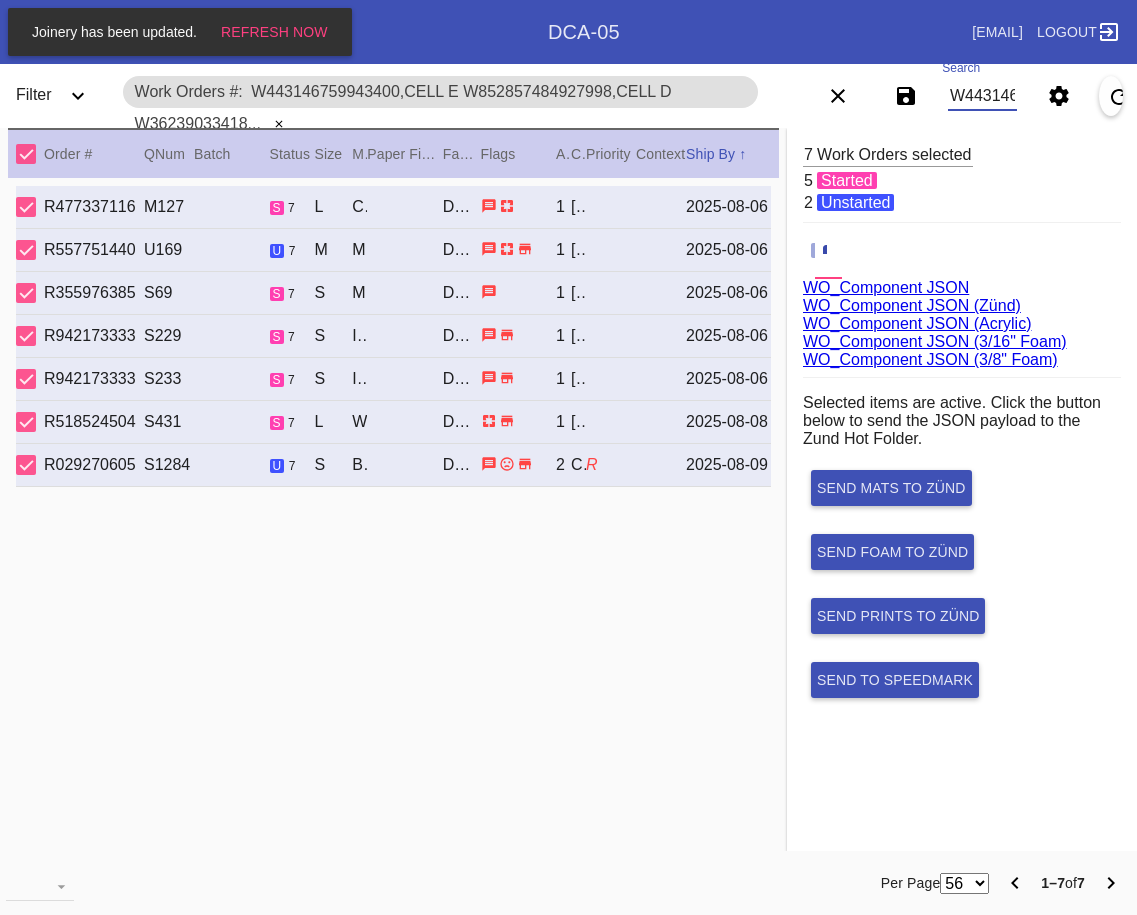 click on "W443146759943400,Cell E W852857484927998,Cell D W362390334187730,Cell D W322250268053082,Cell D W671373603036131,Cell F W675182223067112,Cell C W921072642016322,Cell H" at bounding box center [982, 96] 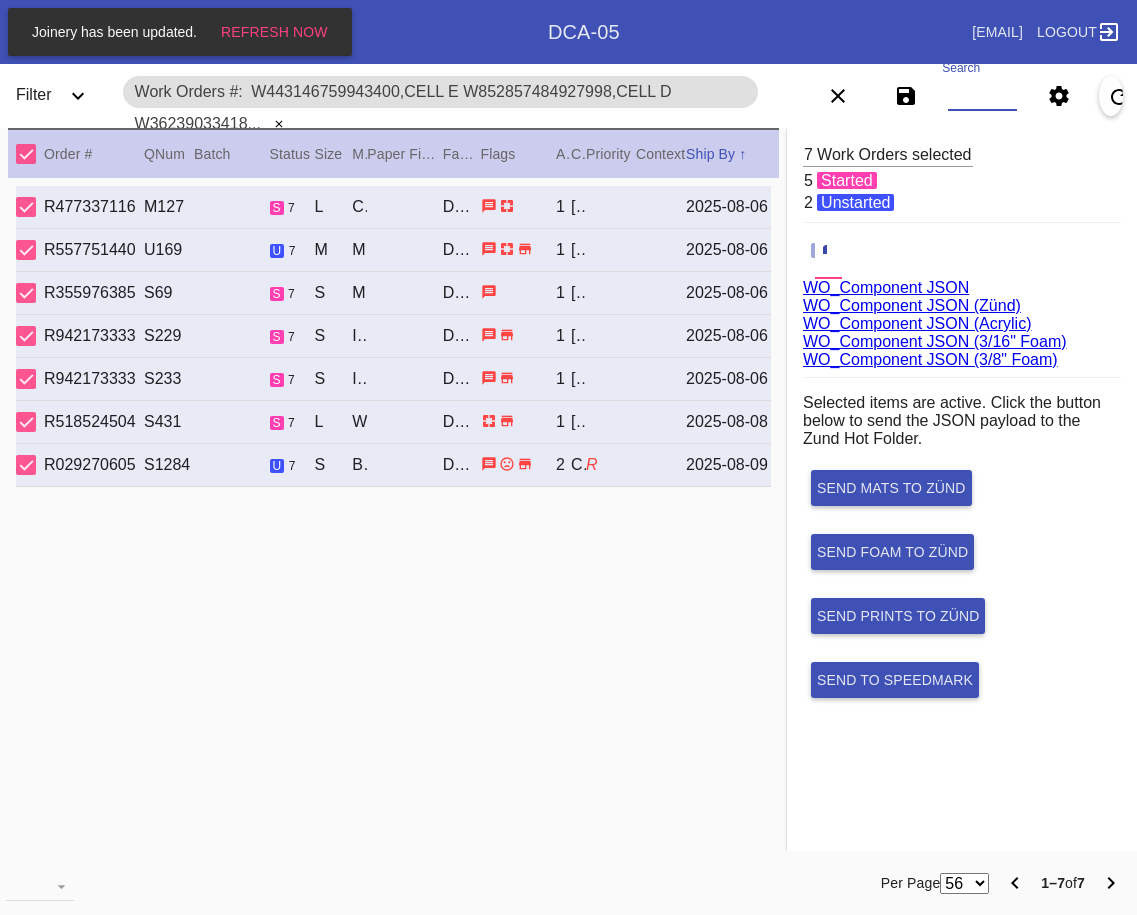 paste on "W866177139939470,Cell C W535013705822968,Cell B W460819771432922,Cell G W917304450598502,Cell H W279840681814442,Cell G W948831022766349,Cell B W898978714996780,Cell E W690763761599948,Cell G" 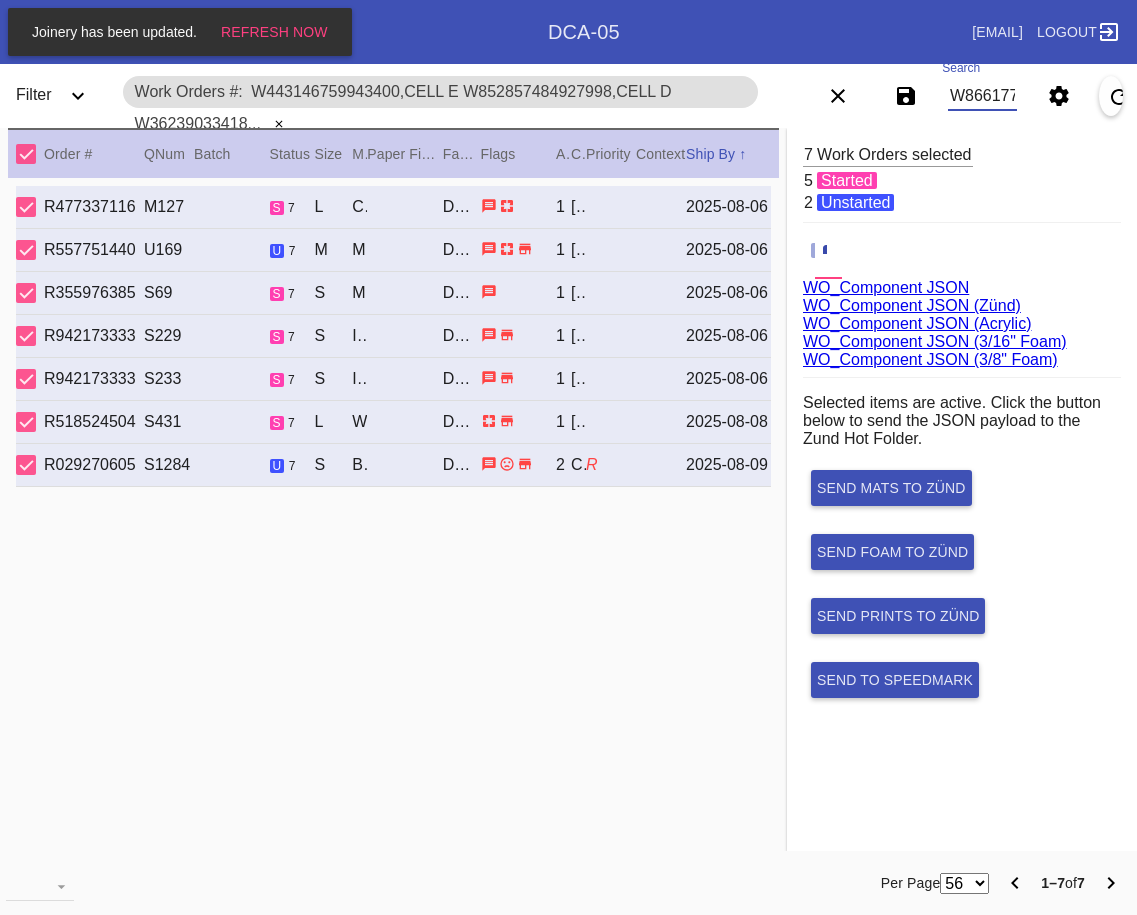 scroll, scrollTop: 0, scrollLeft: 1538, axis: horizontal 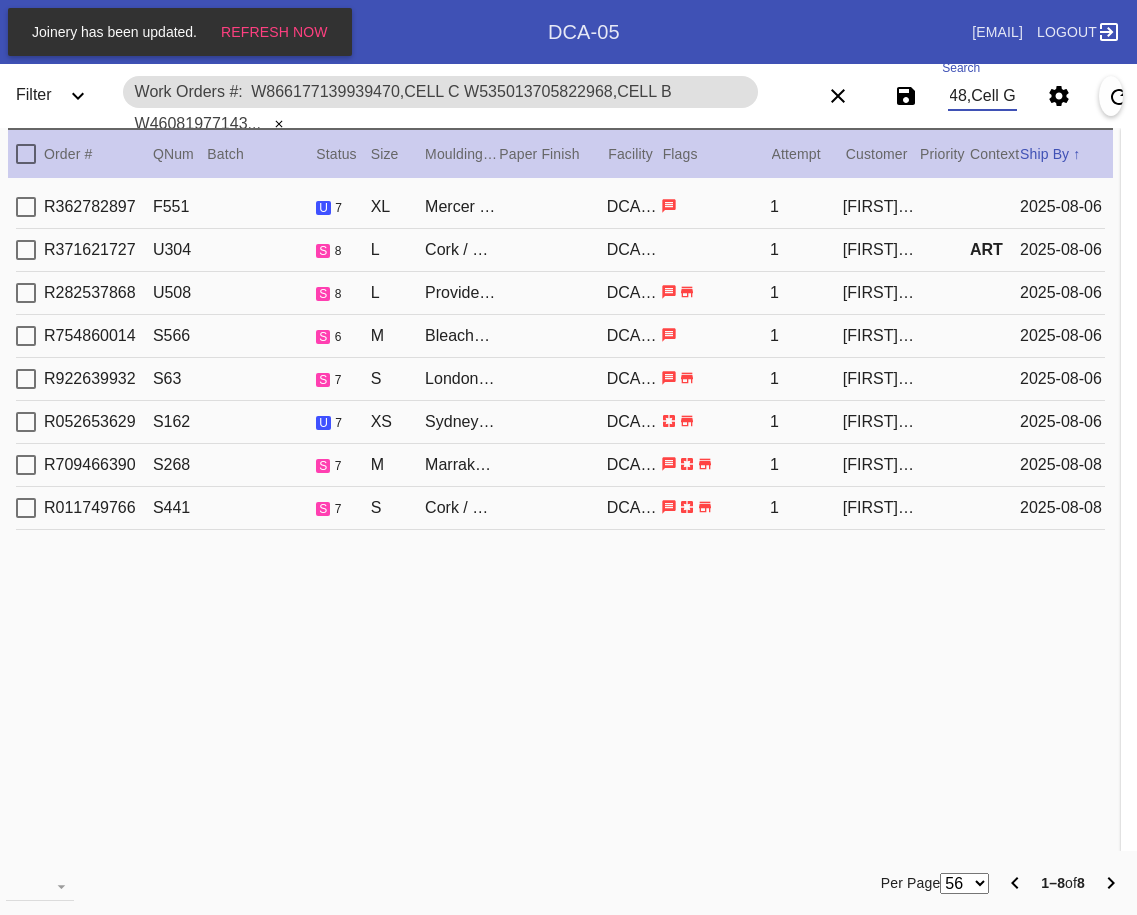 type on "W866177139939470,Cell C W535013705822968,Cell B W460819771432922,Cell G W917304450598502,Cell H W279840681814442,Cell G W948831022766349,Cell B W898978714996780,Cell E W690763761599948,Cell G" 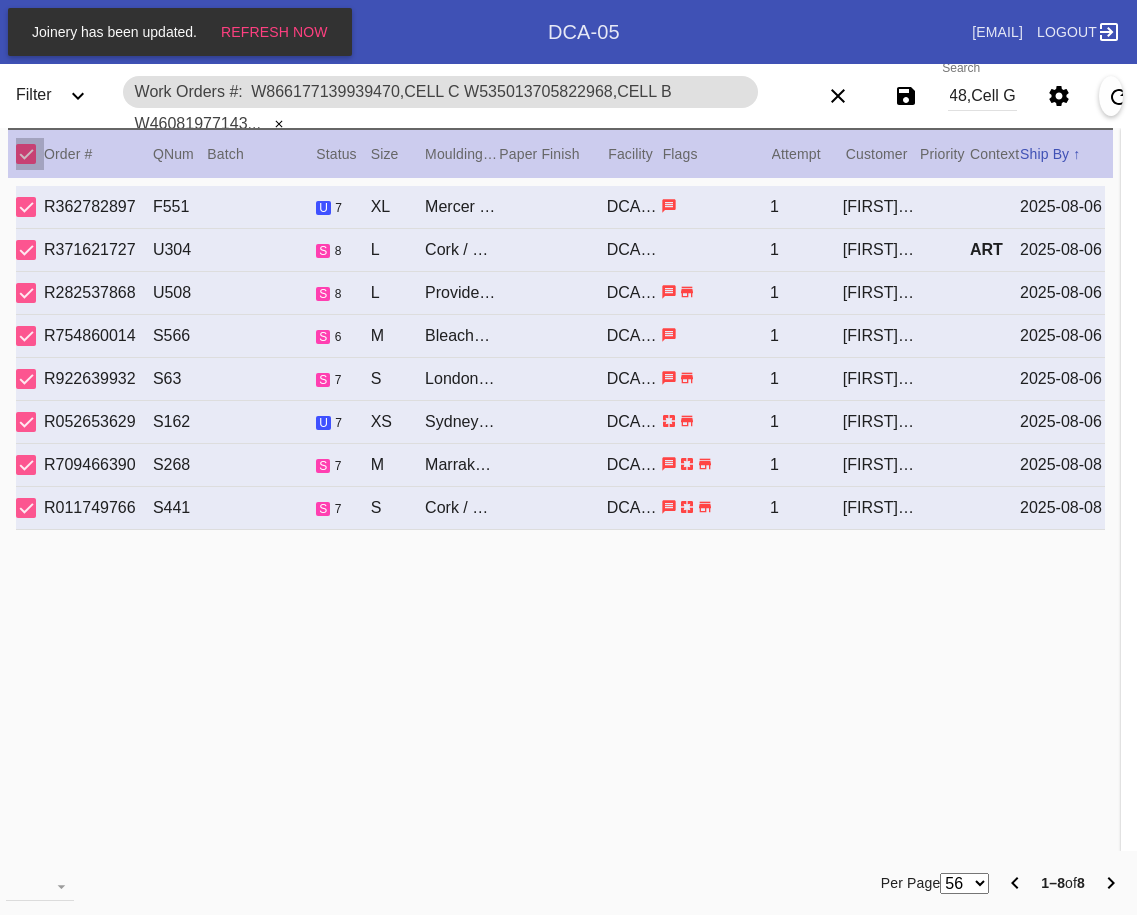 scroll, scrollTop: 0, scrollLeft: 0, axis: both 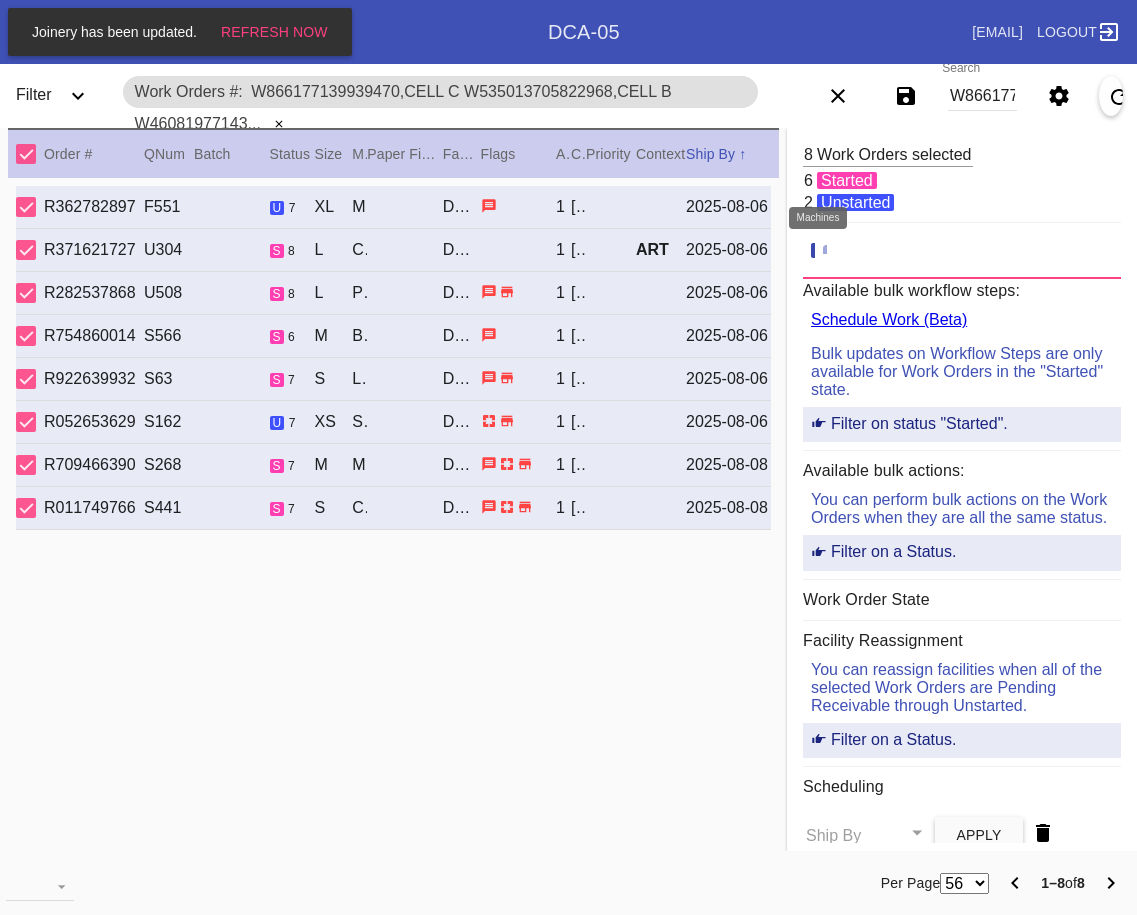 click 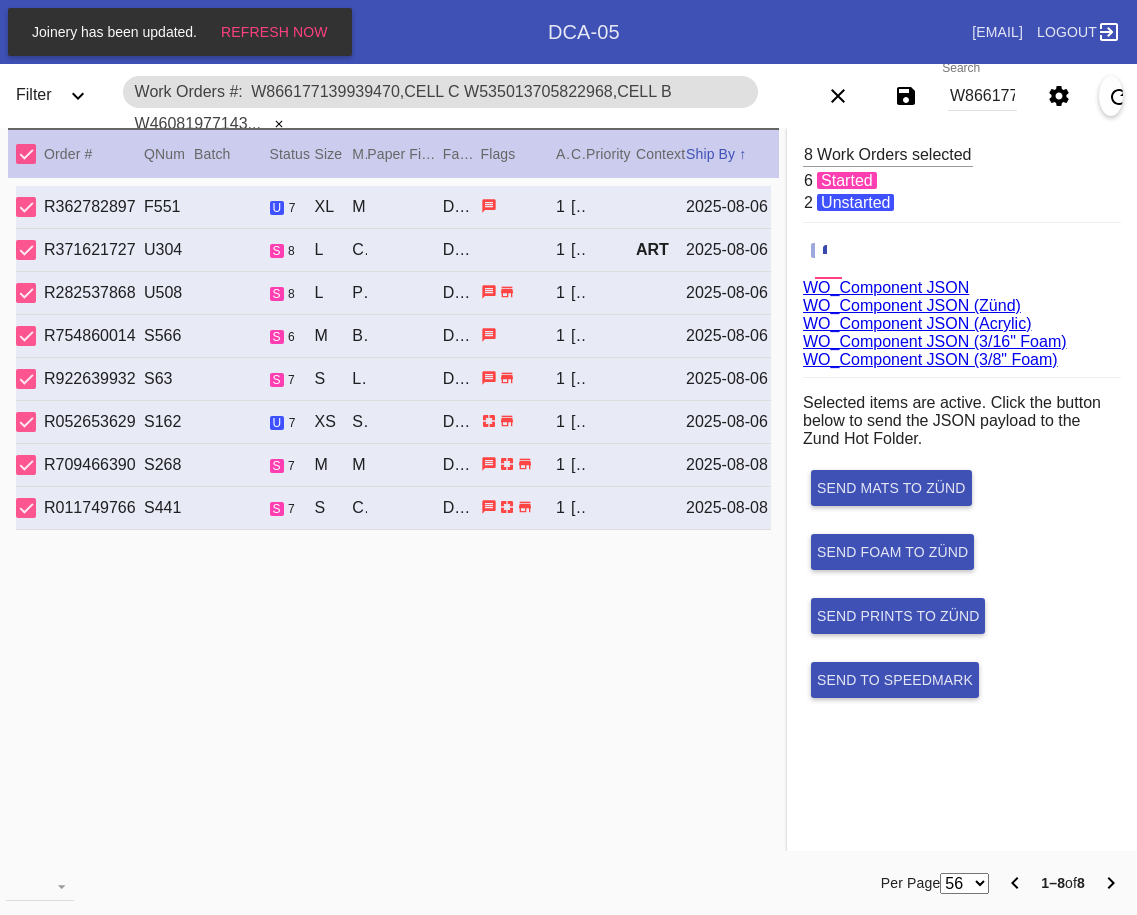 click on "WO_Component JSON (Acrylic)" at bounding box center [917, 323] 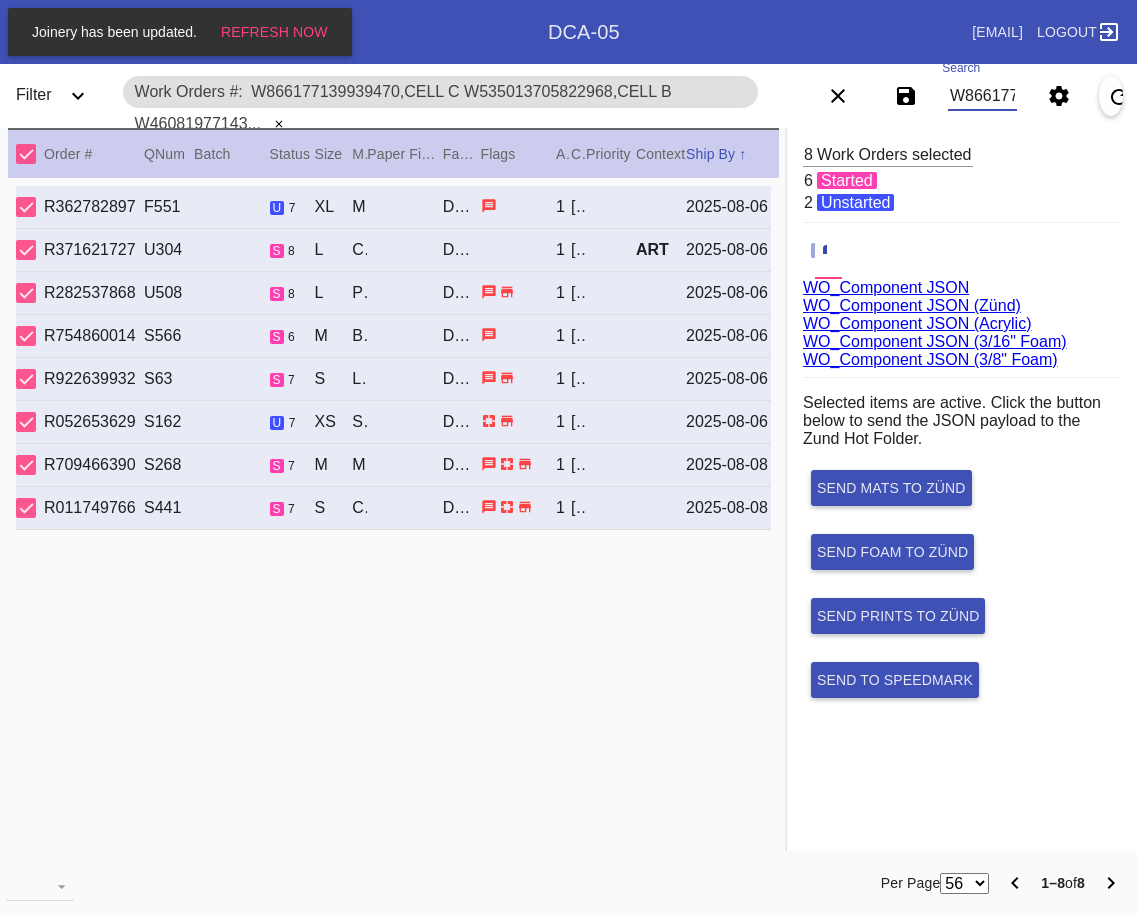 click on "W866177139939470,Cell C W535013705822968,Cell B W460819771432922,Cell G W917304450598502,Cell H W279840681814442,Cell G W948831022766349,Cell B W898978714996780,Cell E W690763761599948,Cell G" at bounding box center (982, 96) 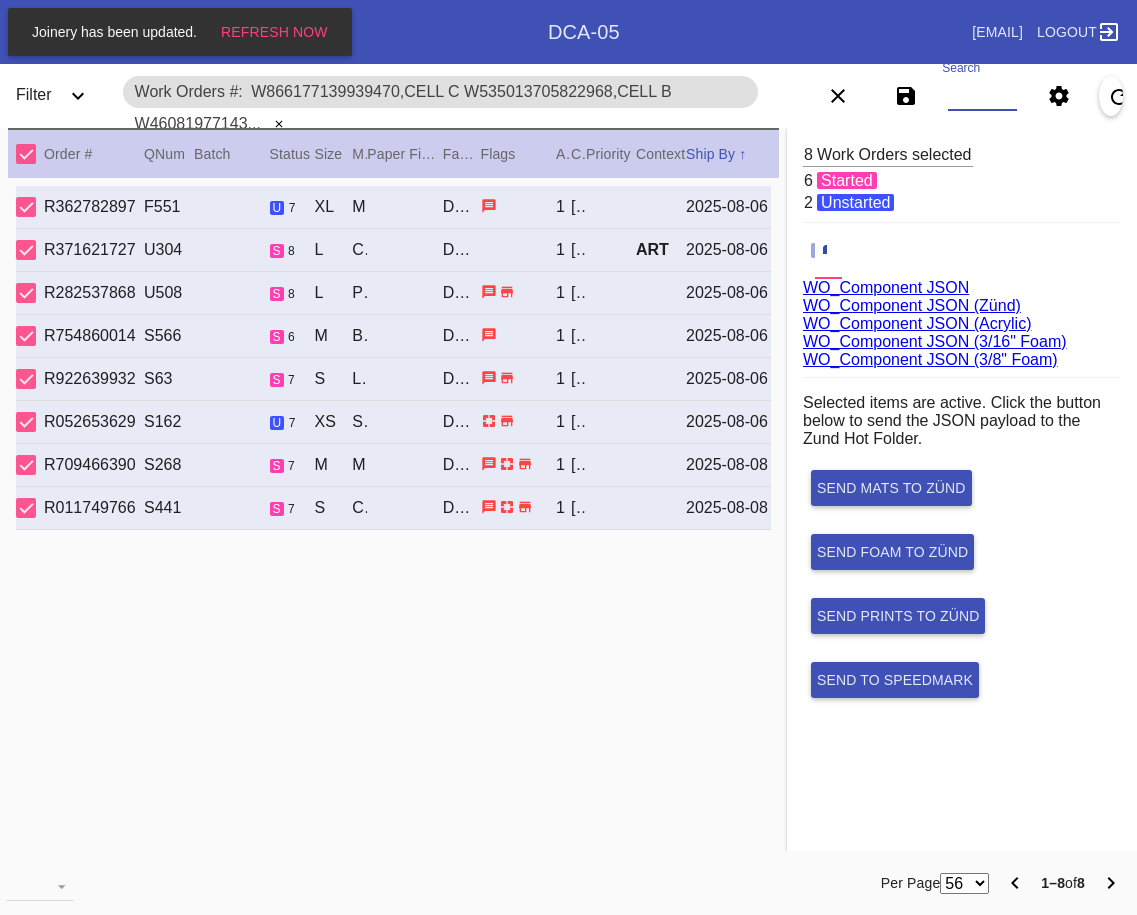 paste on "W926483601313360,Cell O W916520241252710,Cell O W516771313568755,Cell B W955977803647583,Cell C W544076243037451,Cell F W909234656965952,Cell E W921072642016322,Cell H W754142093866215,Cell O W583012668699016,Cell F W324878822840881,Cell C W300356428709397,Cell H" 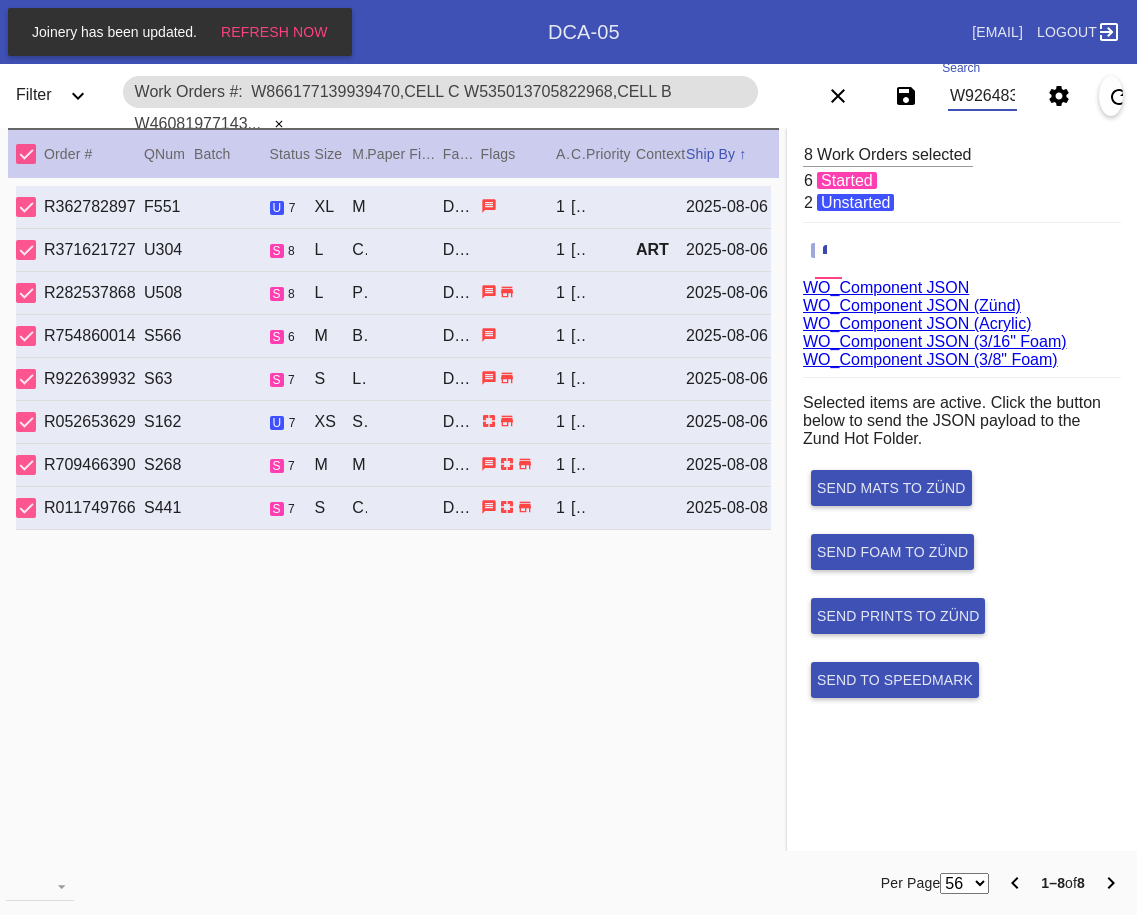 scroll, scrollTop: 0, scrollLeft: 2139, axis: horizontal 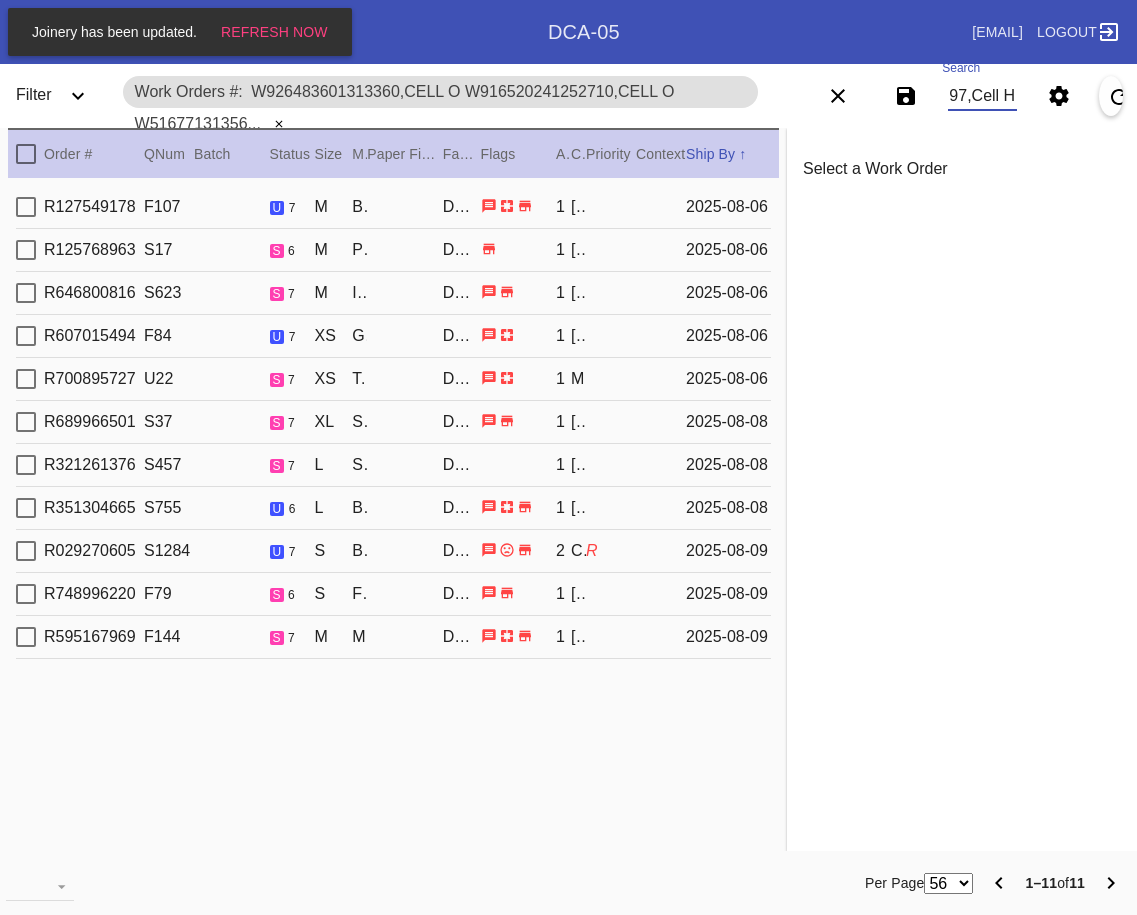 type on "W926483601313360,Cell O W916520241252710,Cell O W516771313568755,Cell B W955977803647583,Cell C W544076243037451,Cell F W909234656965952,Cell E W921072642016322,Cell H W754142093866215,Cell O W583012668699016,Cell F W324878822840881,Cell C W300356428709397,Cell H" 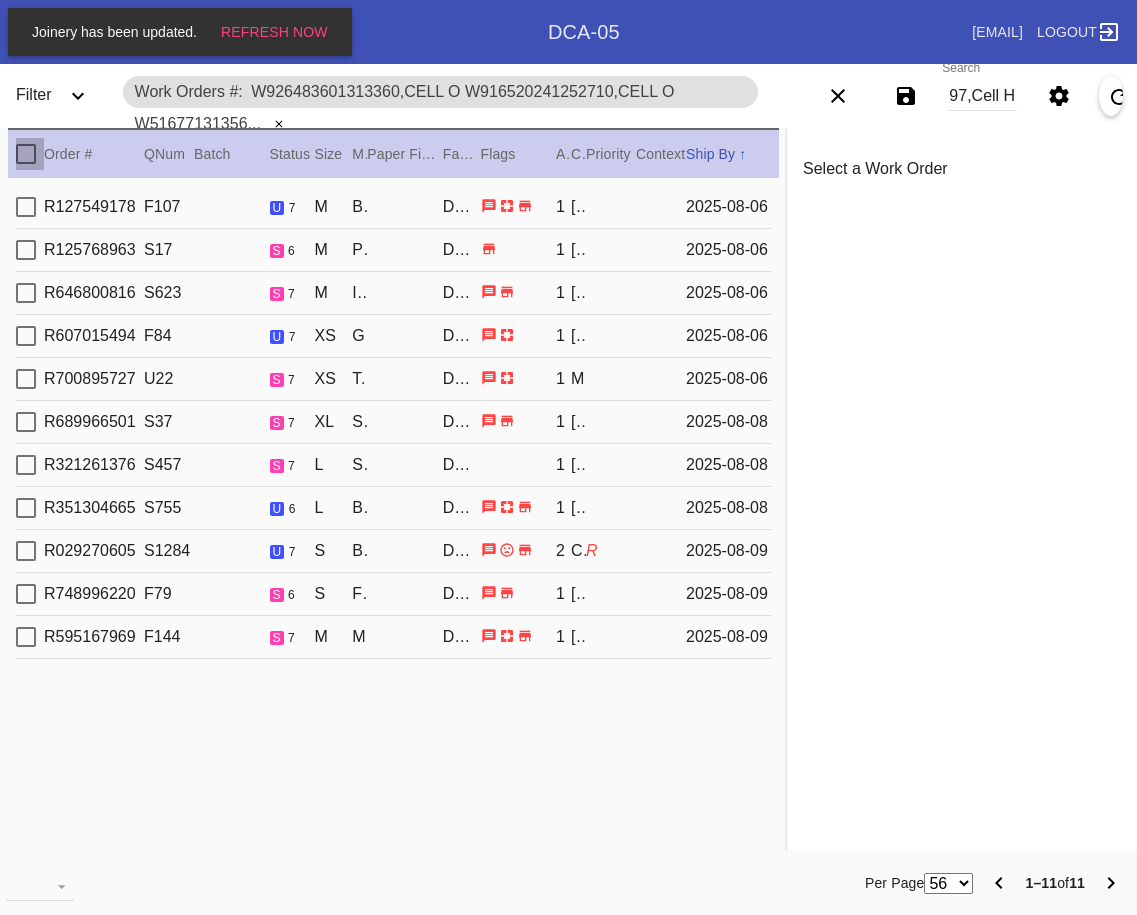 scroll, scrollTop: 0, scrollLeft: 0, axis: both 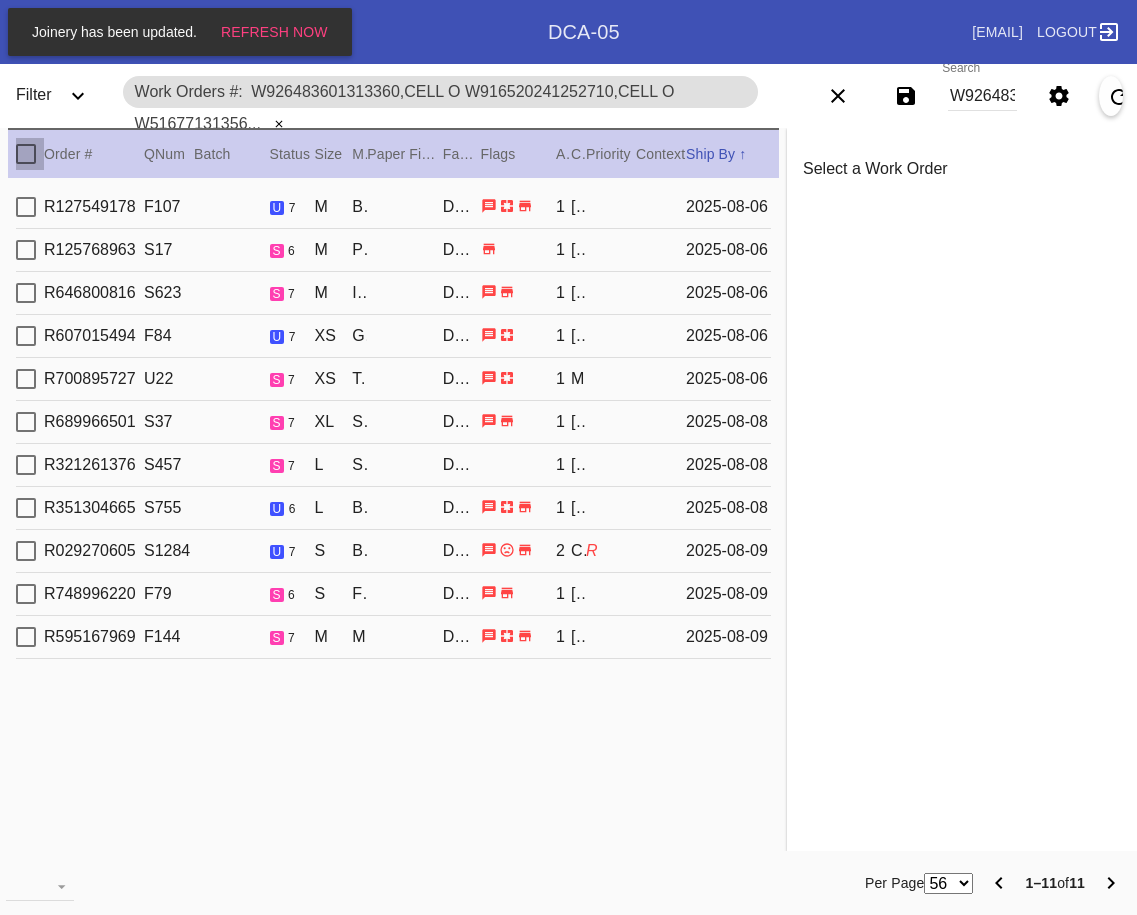click at bounding box center [26, 154] 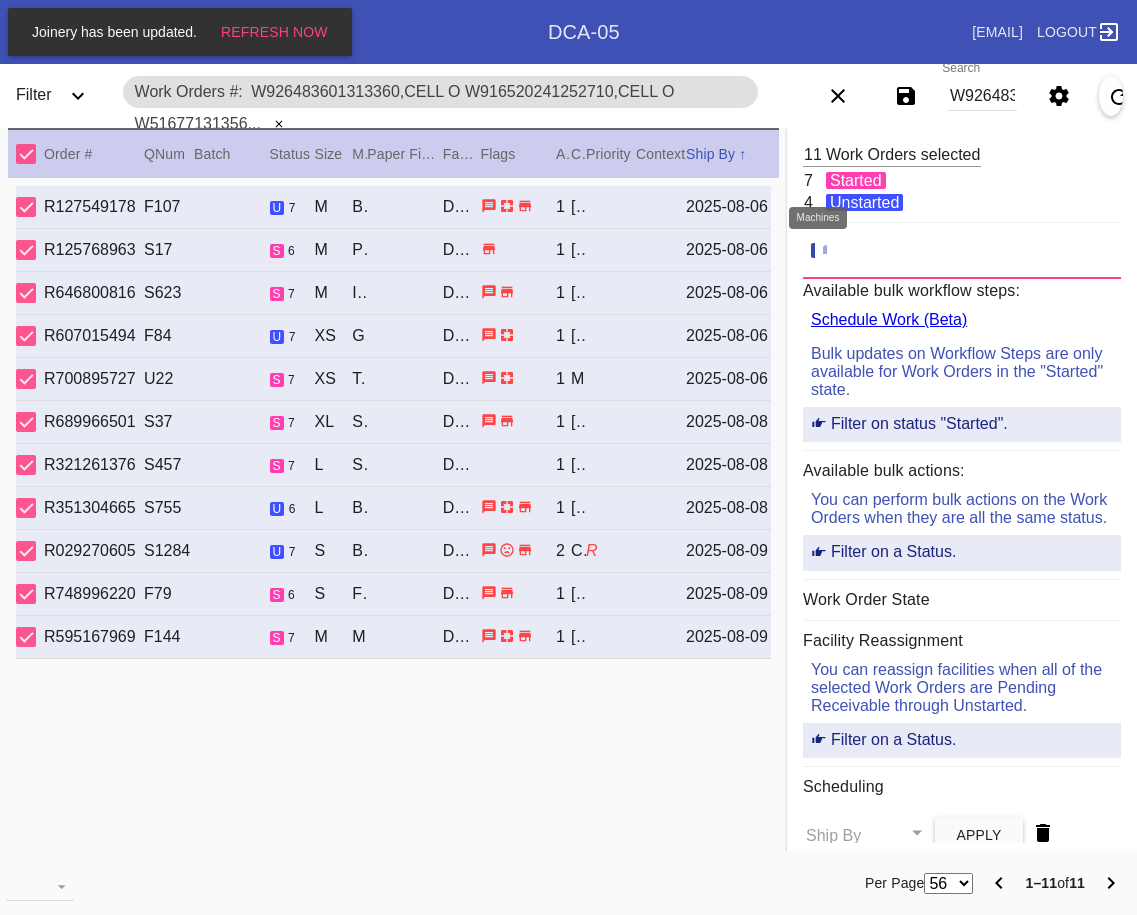 click 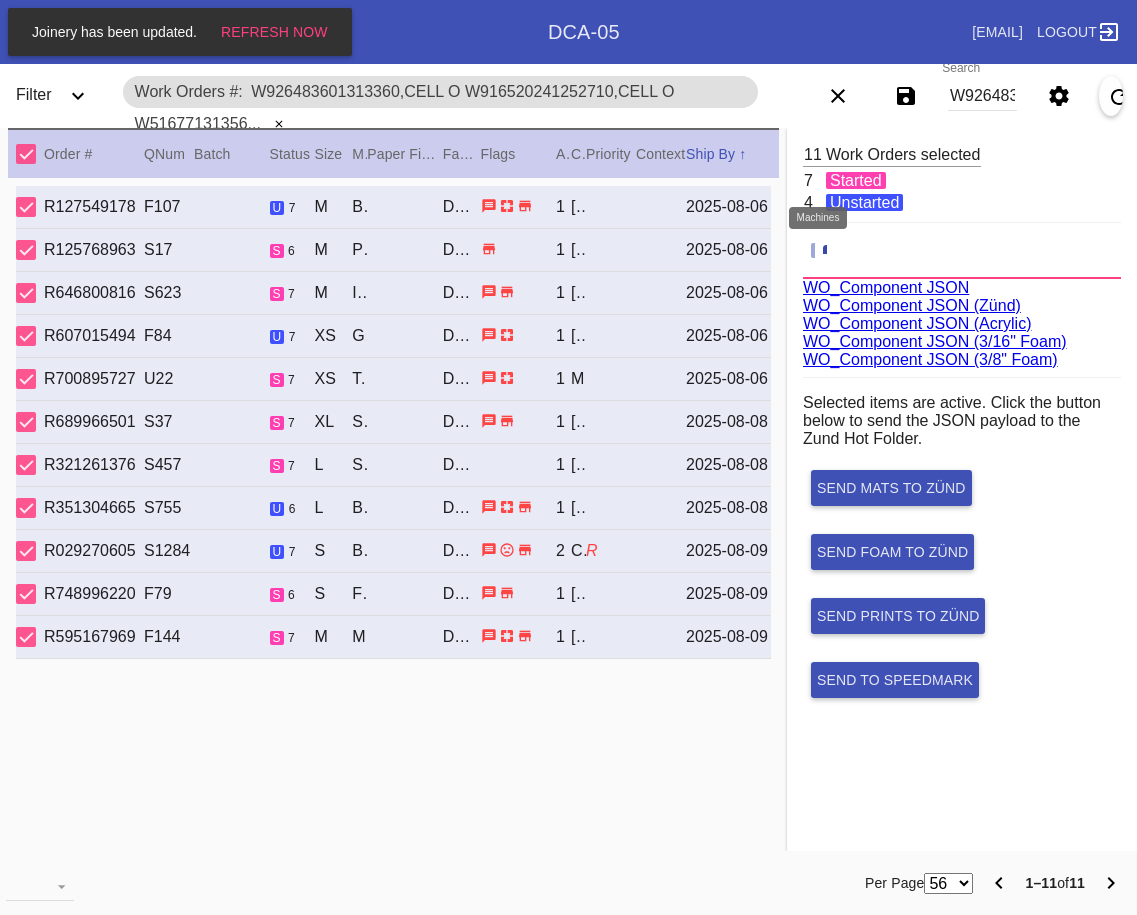 scroll, scrollTop: 75, scrollLeft: 0, axis: vertical 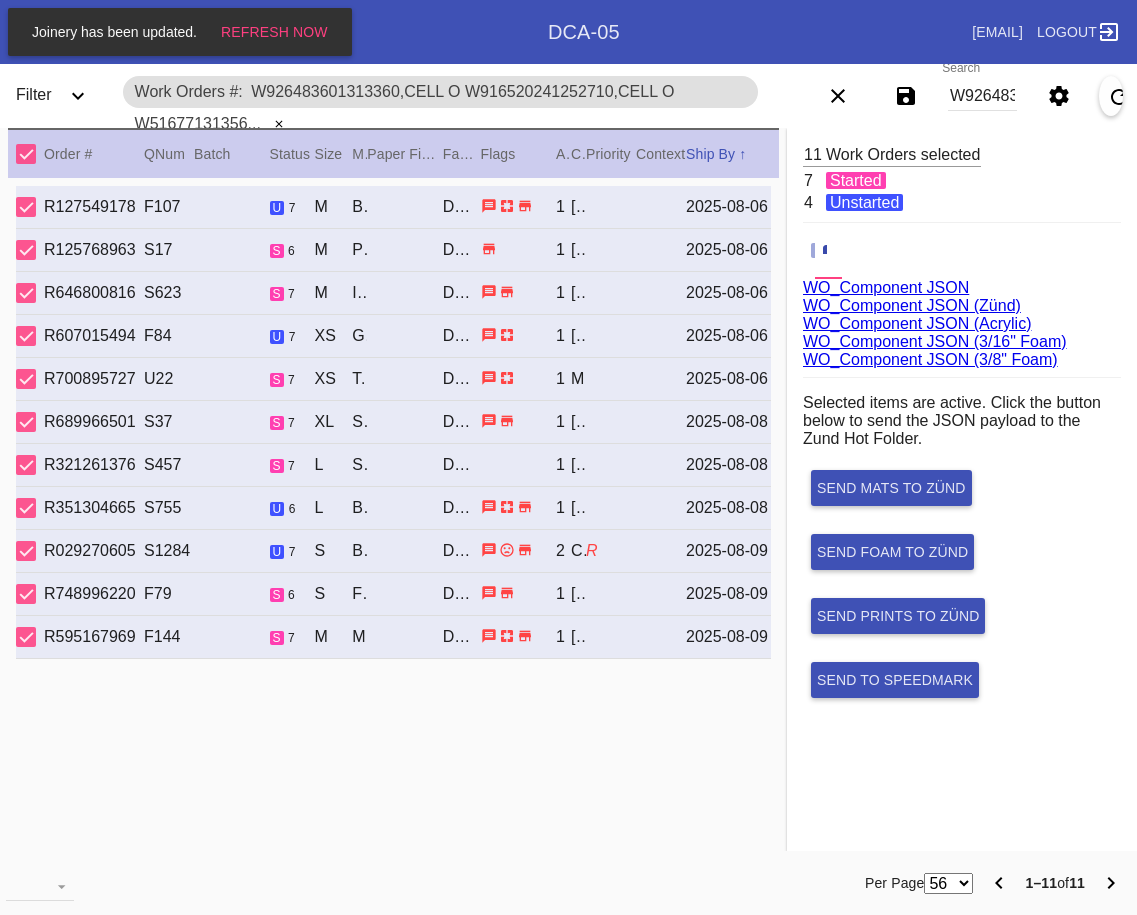 click on "WO_Component JSON (Acrylic)" at bounding box center [917, 323] 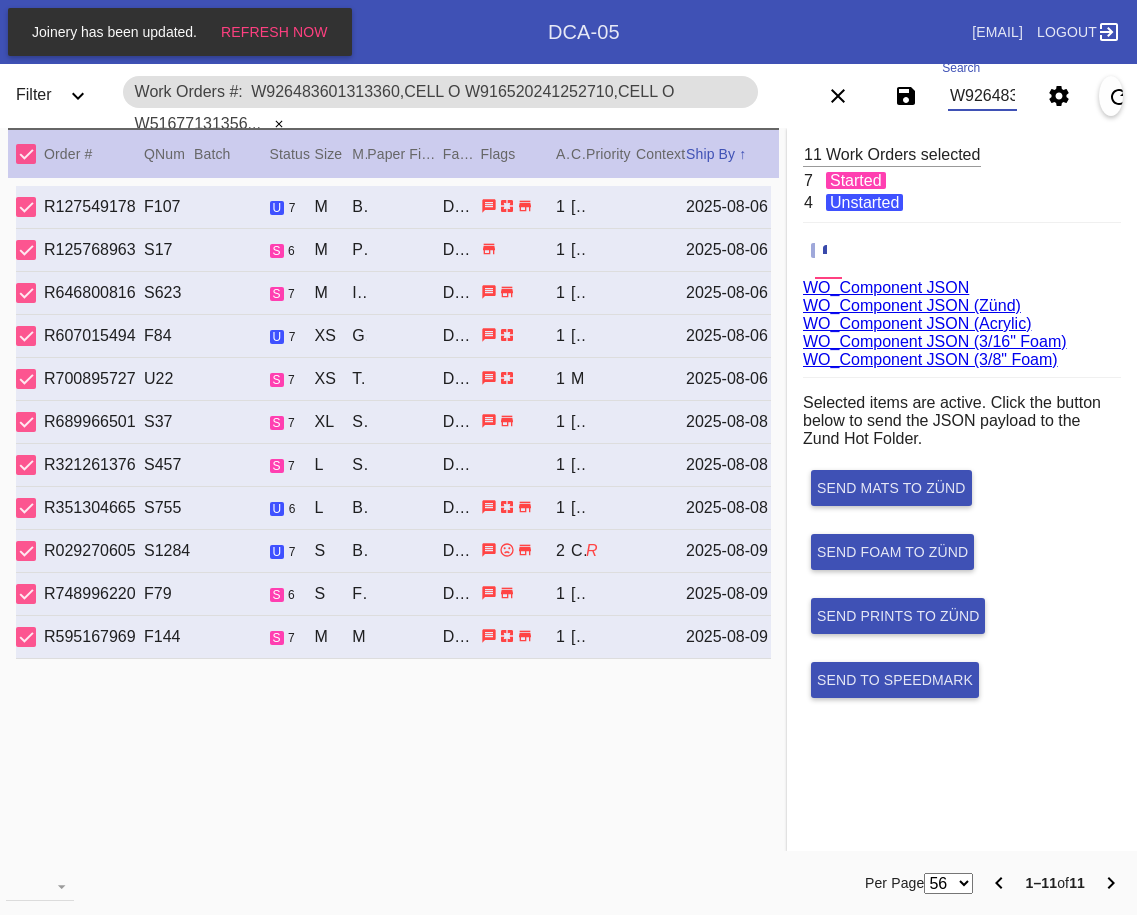click on "W926483601313360,Cell O W916520241252710,Cell O W516771313568755,Cell B W955977803647583,Cell C W544076243037451,Cell F W909234656965952,Cell E W921072642016322,Cell H W754142093866215,Cell O W583012668699016,Cell F W324878822840881,Cell C W300356428709397,Cell H" at bounding box center [982, 96] 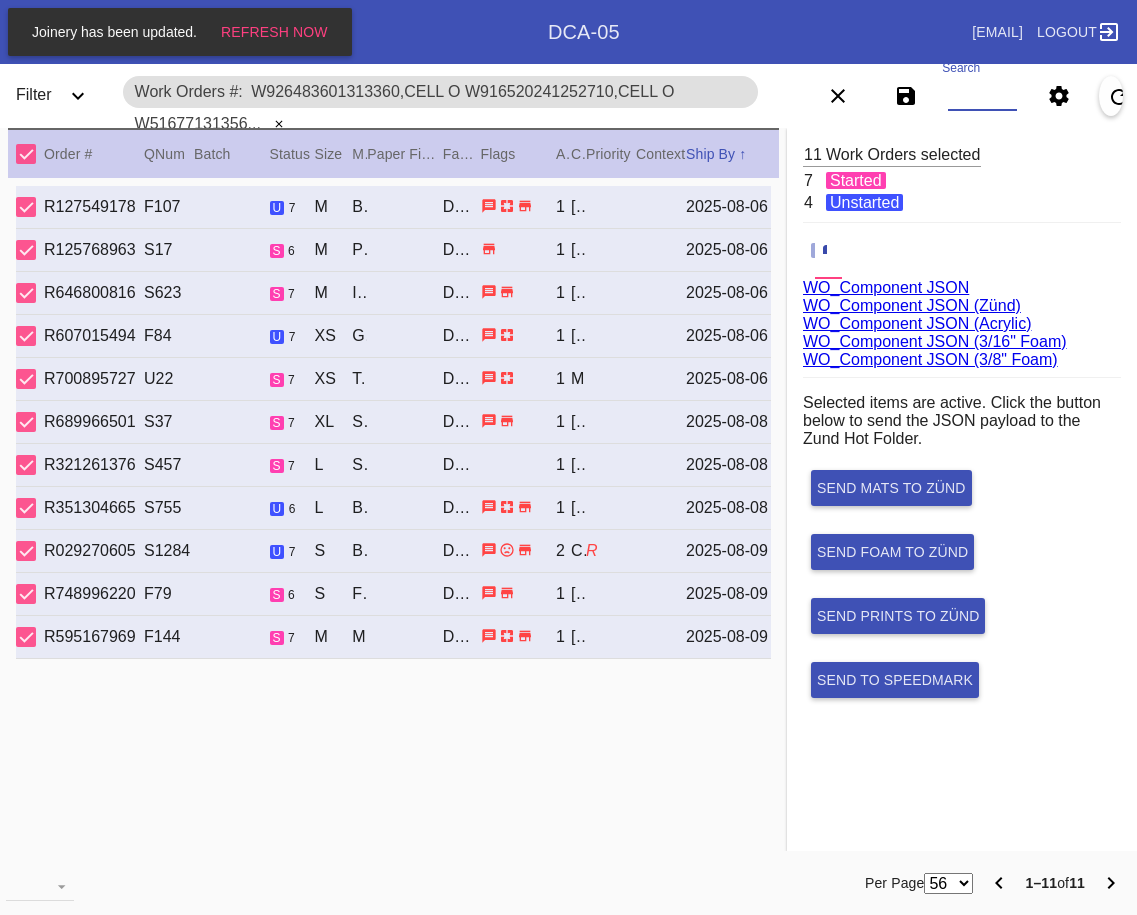 paste on "W754142093866215,Cell O W731402447570885,Cell O W581212999567447,Cell F W368283890613943,Cell C W106257825654066,Cell E W531658845553347,Cell F W484859324127570,Cell C" 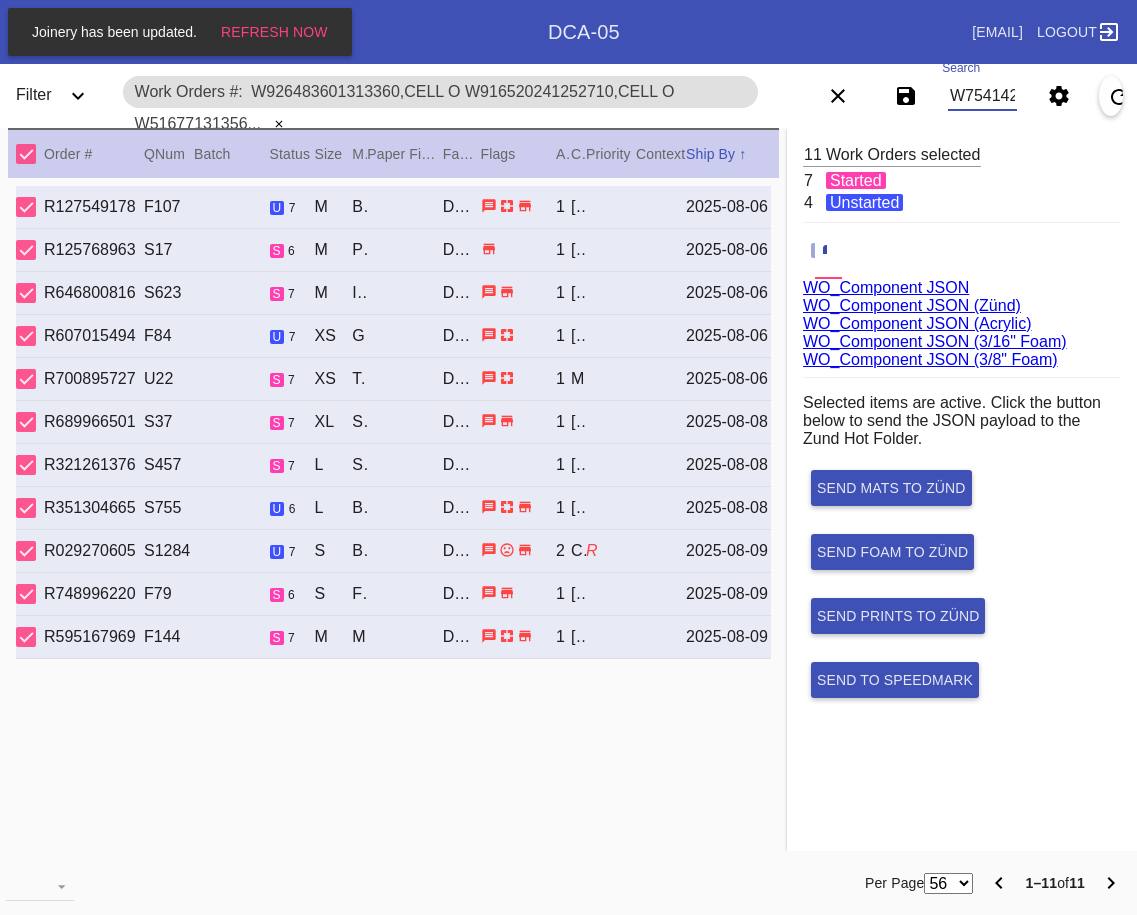 scroll, scrollTop: 0, scrollLeft: 1335, axis: horizontal 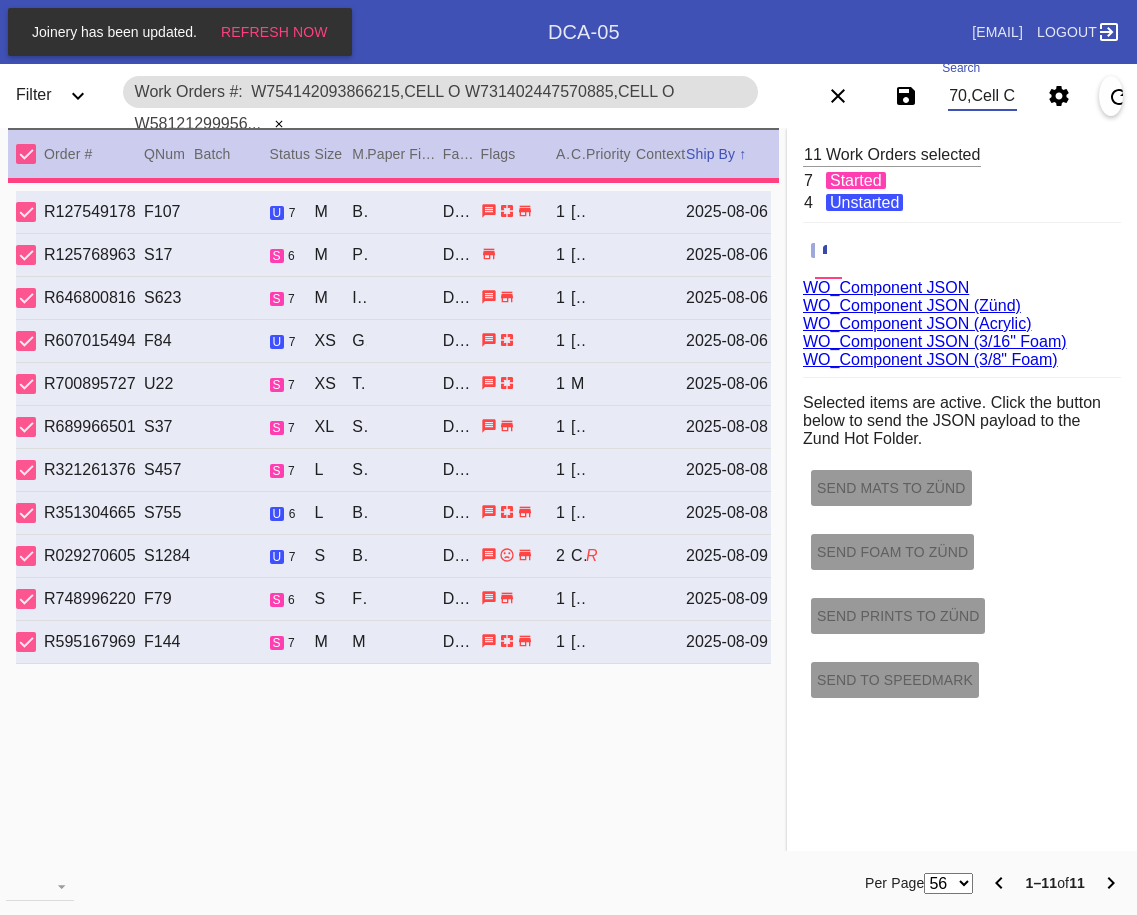 type on "0.0" 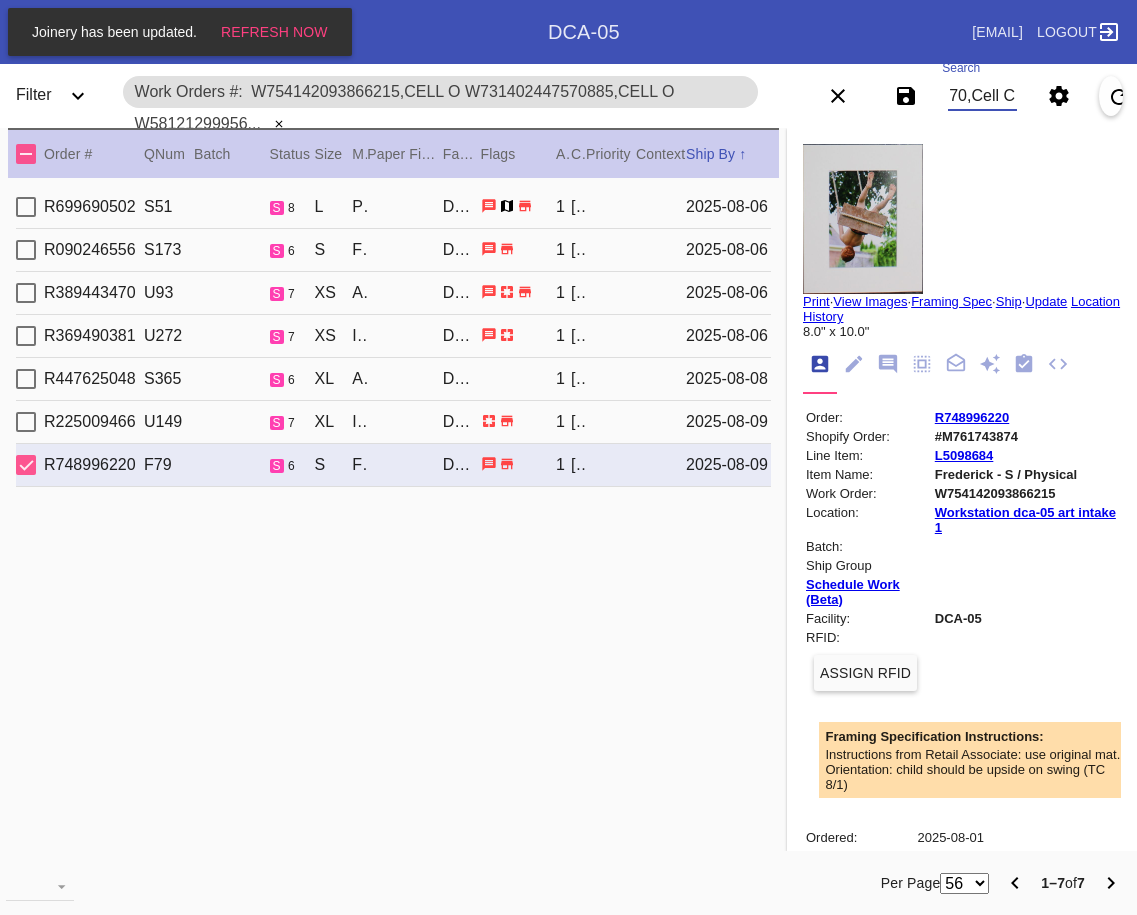 type on "W754142093866215,Cell O W731402447570885,Cell O W581212999567447,Cell F W368283890613943,Cell C W106257825654066,Cell E W531658845553347,Cell F W484859324127570,Cell C" 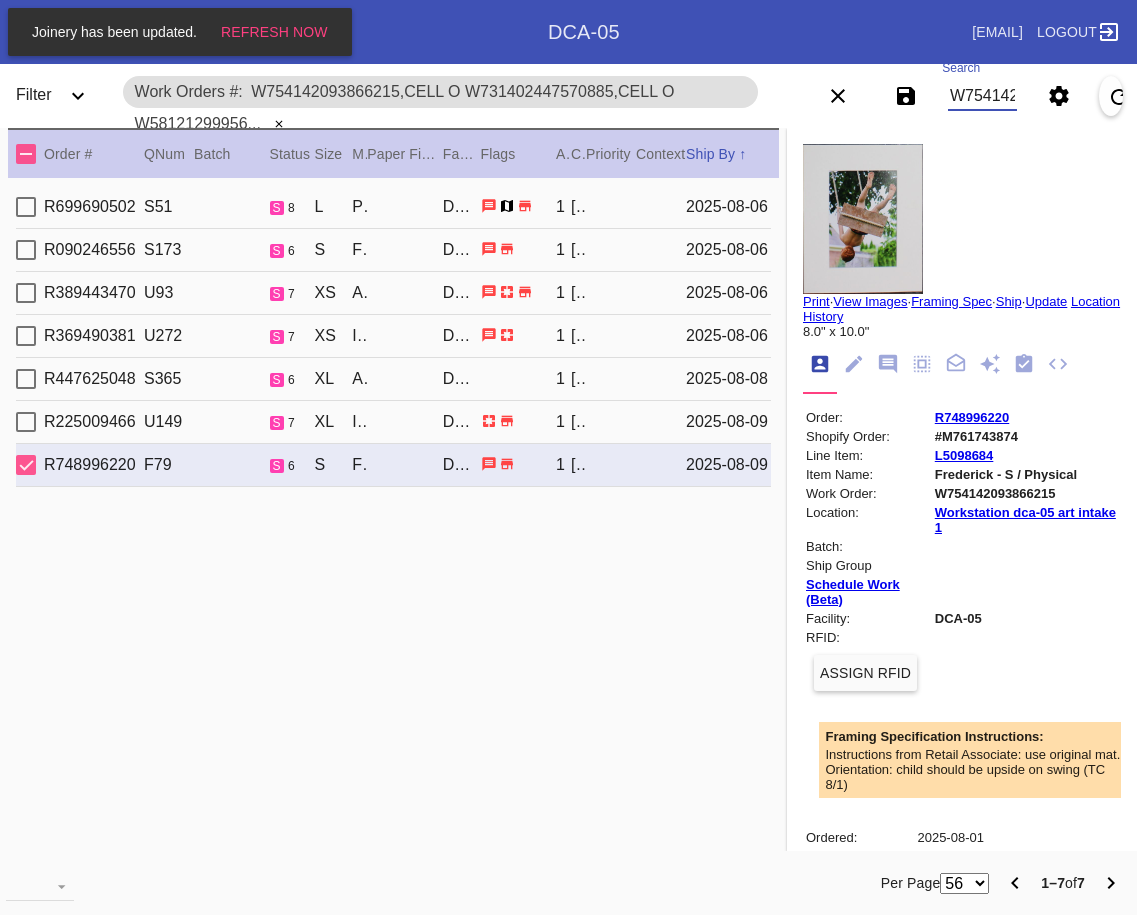 click at bounding box center [26, 154] 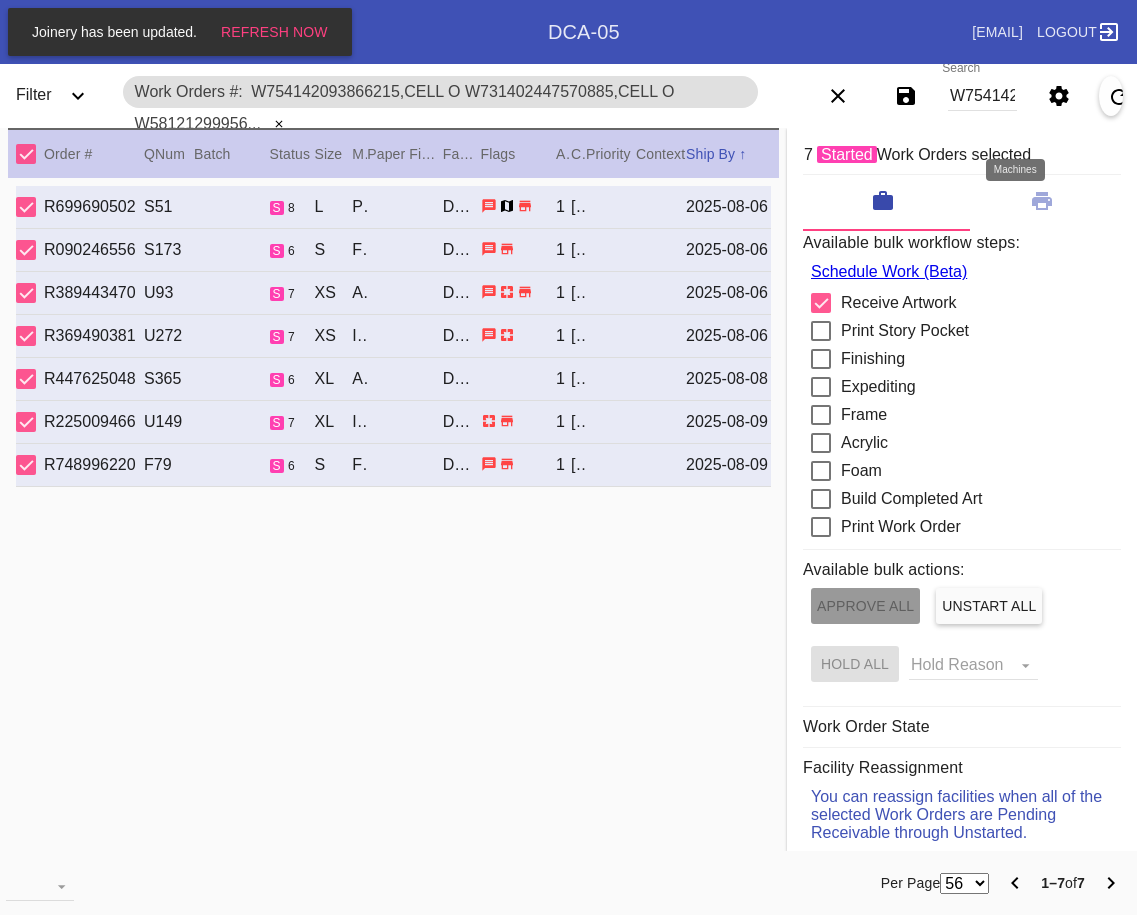 click 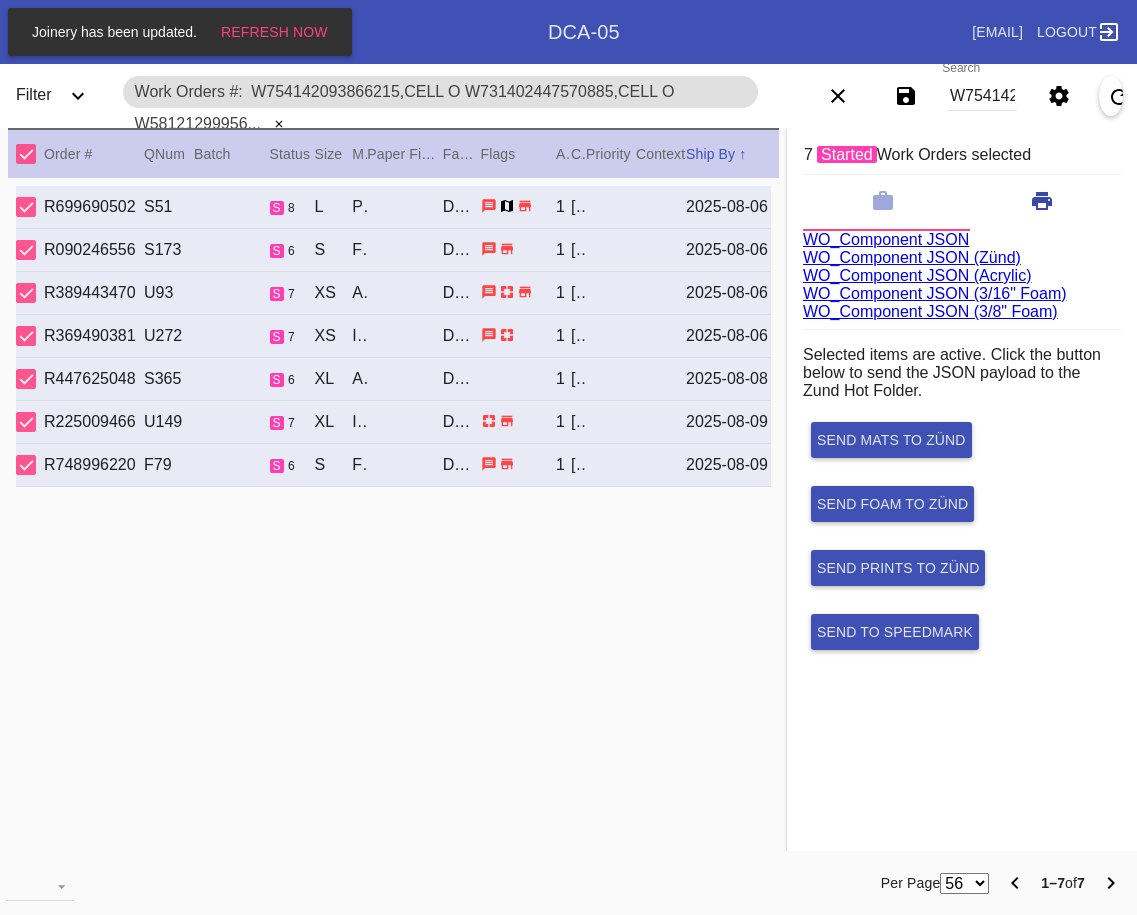 scroll, scrollTop: 75, scrollLeft: 0, axis: vertical 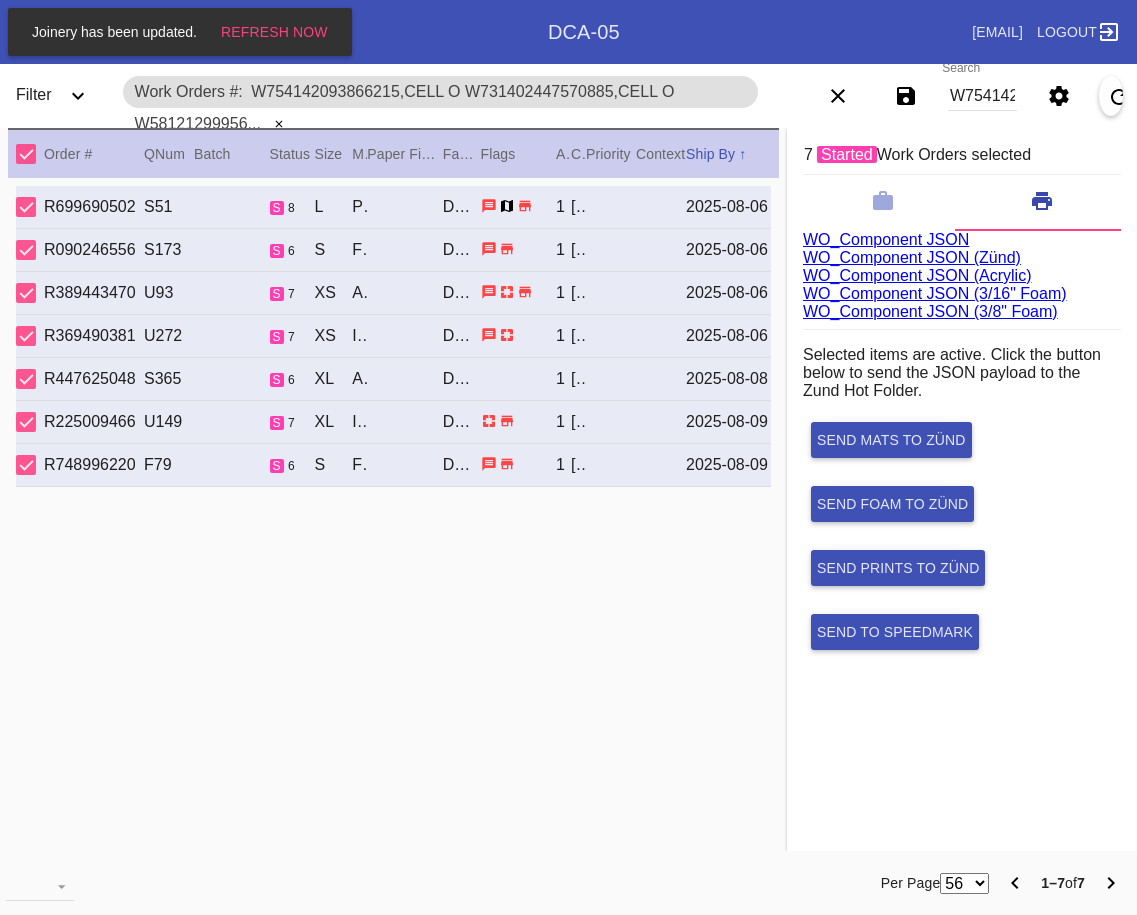 click on "WO_Component JSON (Acrylic)" at bounding box center (917, 275) 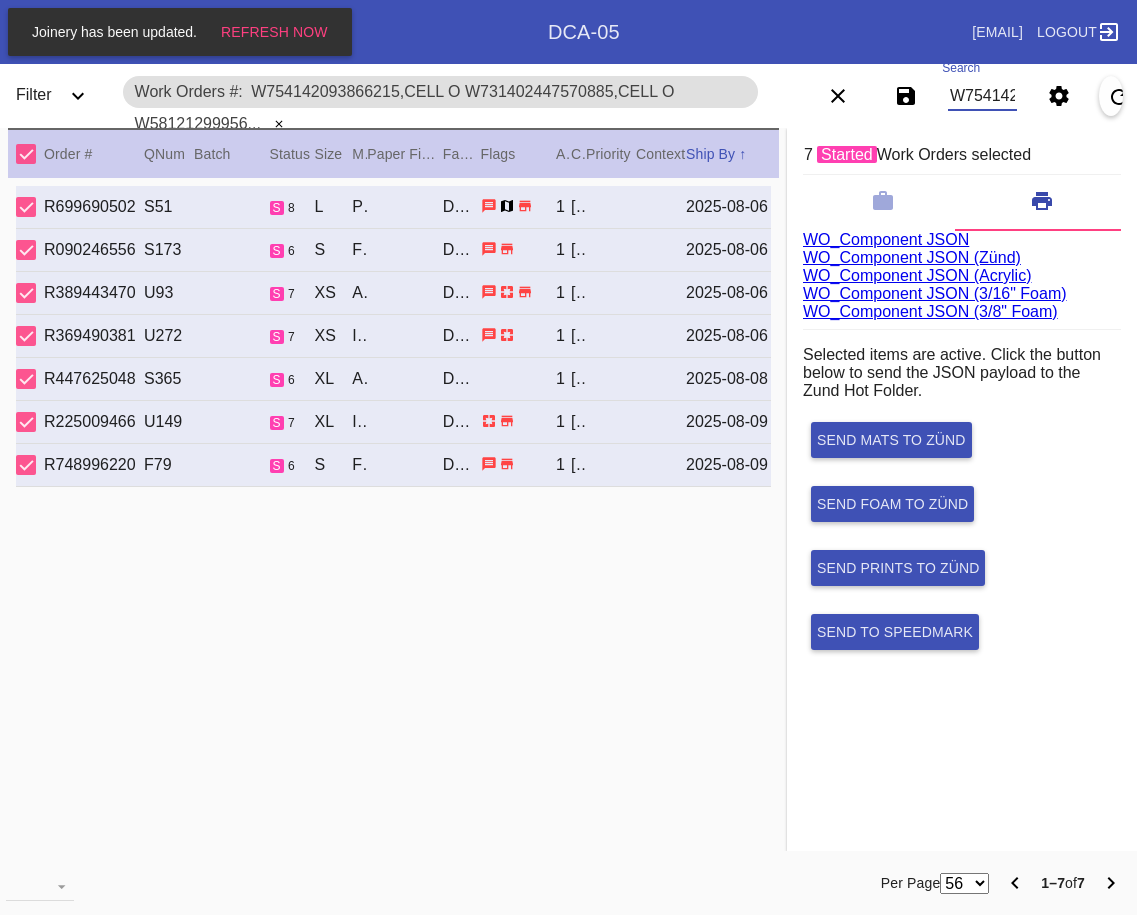 click on "W754142093866215,Cell O W731402447570885,Cell O W581212999567447,Cell F W368283890613943,Cell C W106257825654066,Cell E W531658845553347,Cell F W484859324127570,Cell C" at bounding box center [982, 96] 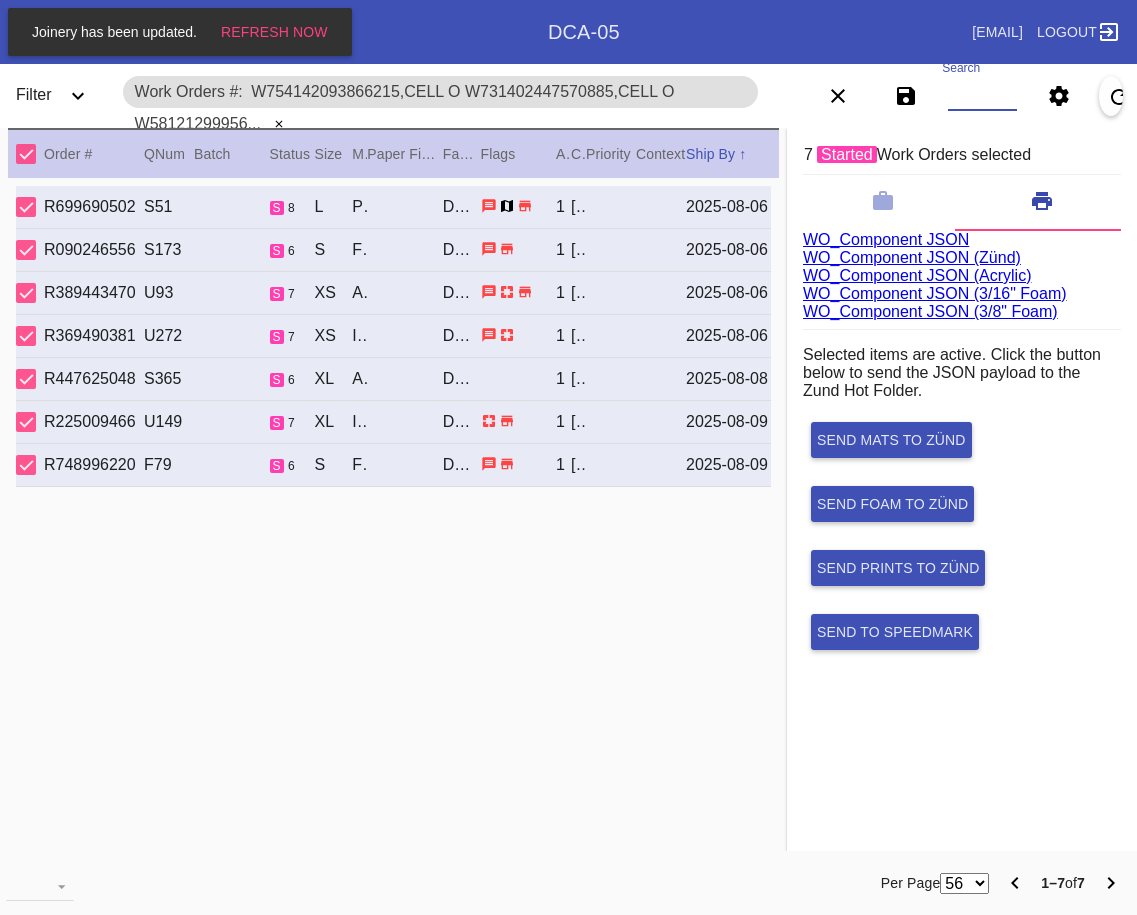 paste on "W850561162872681,Cell D W682137981313473,Cell B W951492724432420,Cell G W689218527112009,Cell F W787390514838787,Cell B W464455531554709,Cell F" 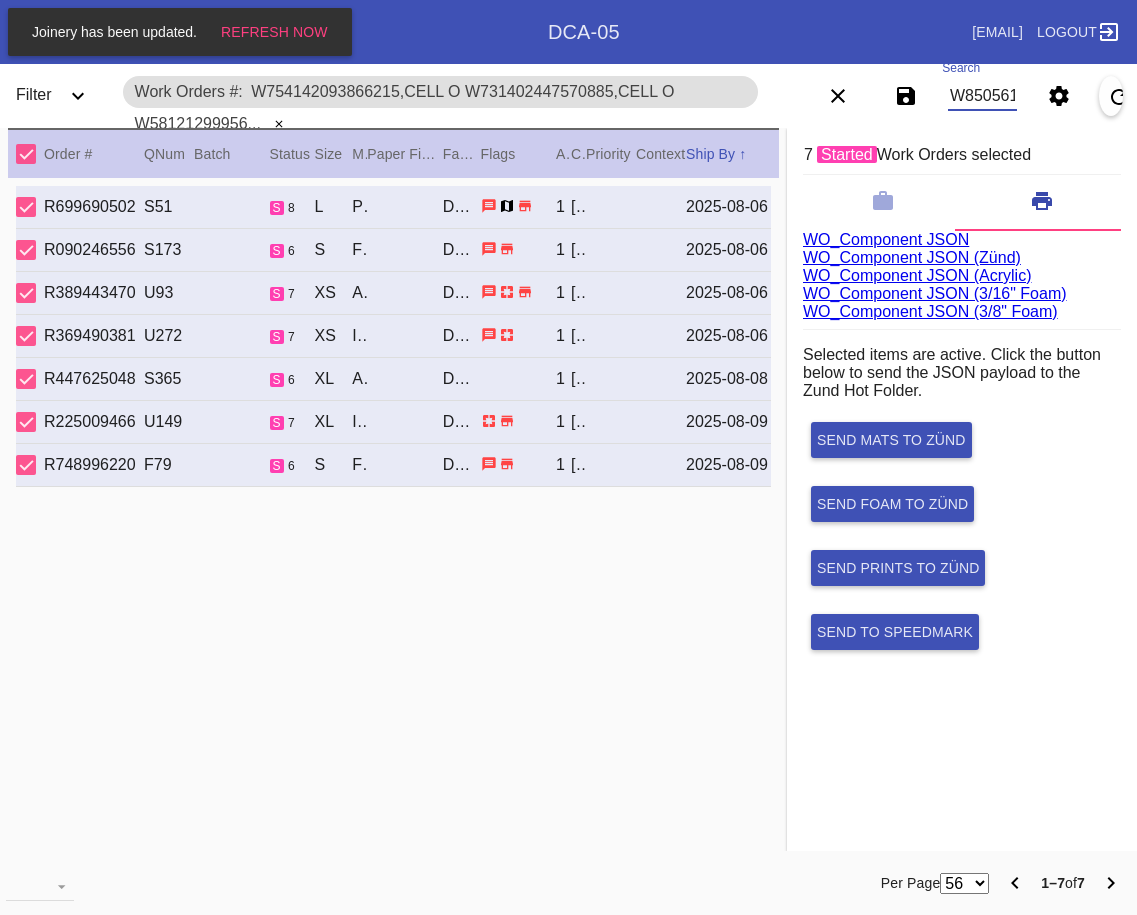 scroll, scrollTop: 0, scrollLeft: 1129, axis: horizontal 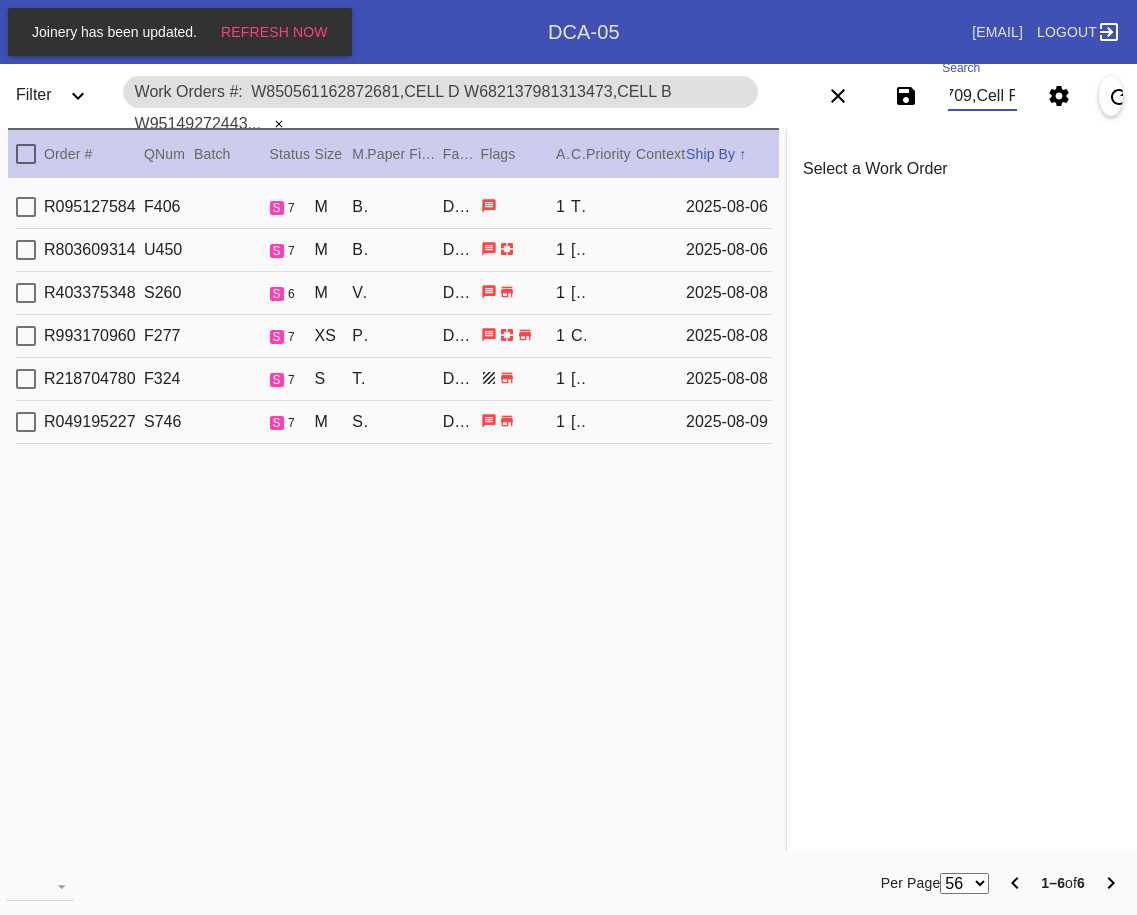 type on "W850561162872681,Cell D W682137981313473,Cell B W951492724432420,Cell G W689218527112009,Cell F W787390514838787,Cell B W464455531554709,Cell F" 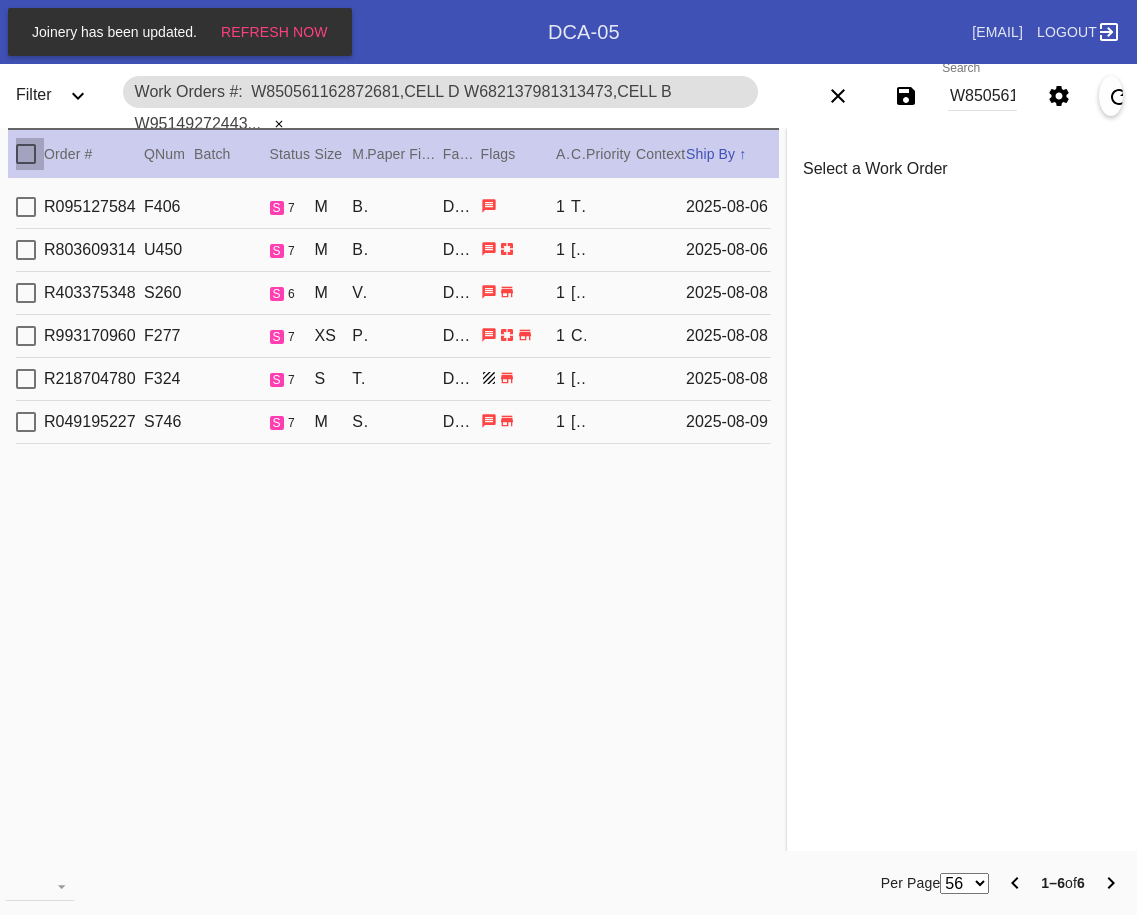 click at bounding box center [26, 154] 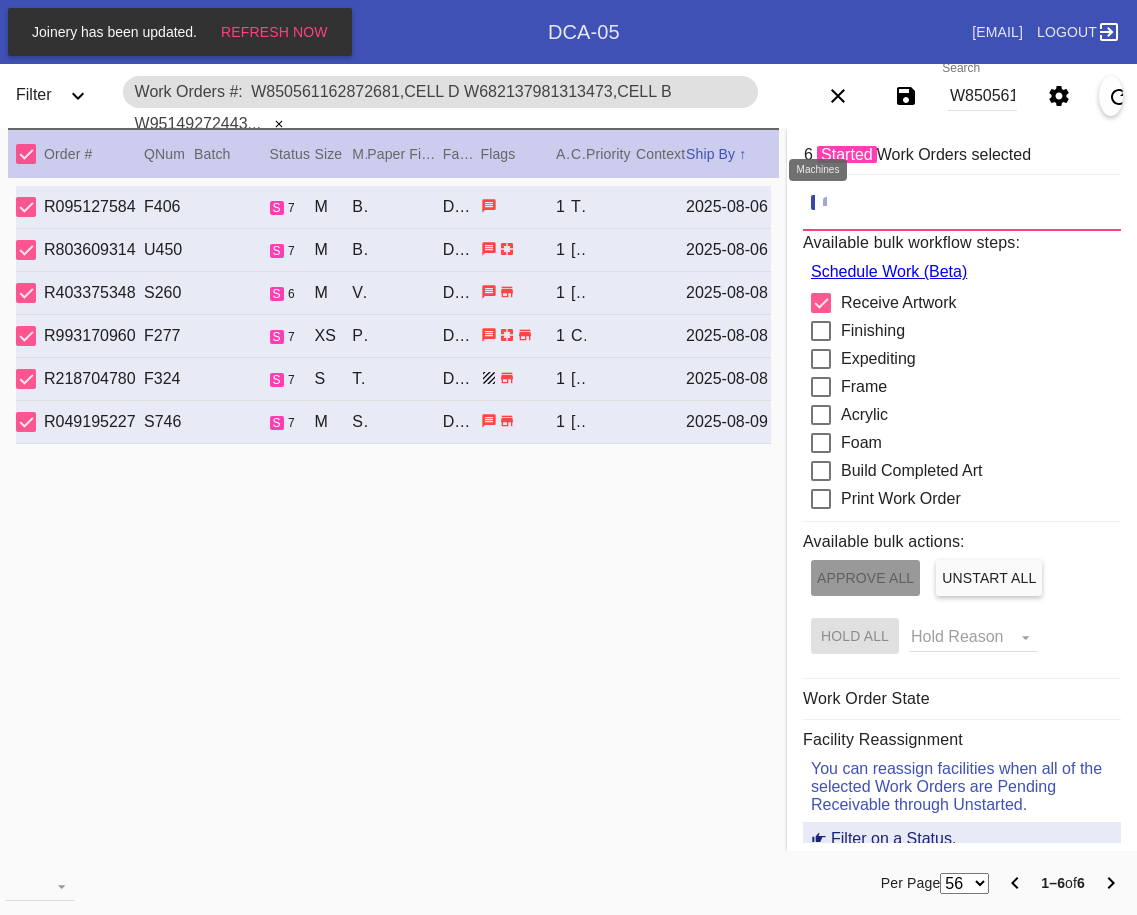 click 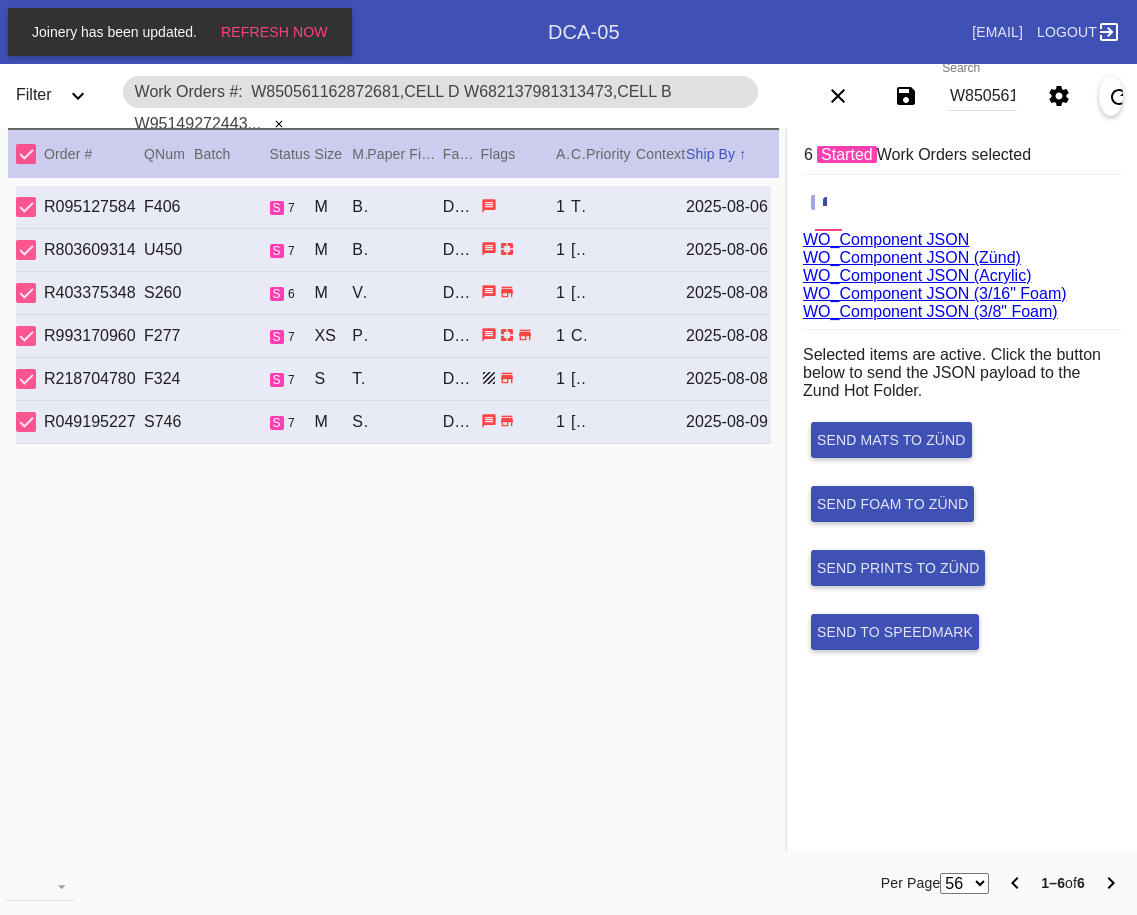 click on "WO_Component JSON (Acrylic)" at bounding box center [917, 275] 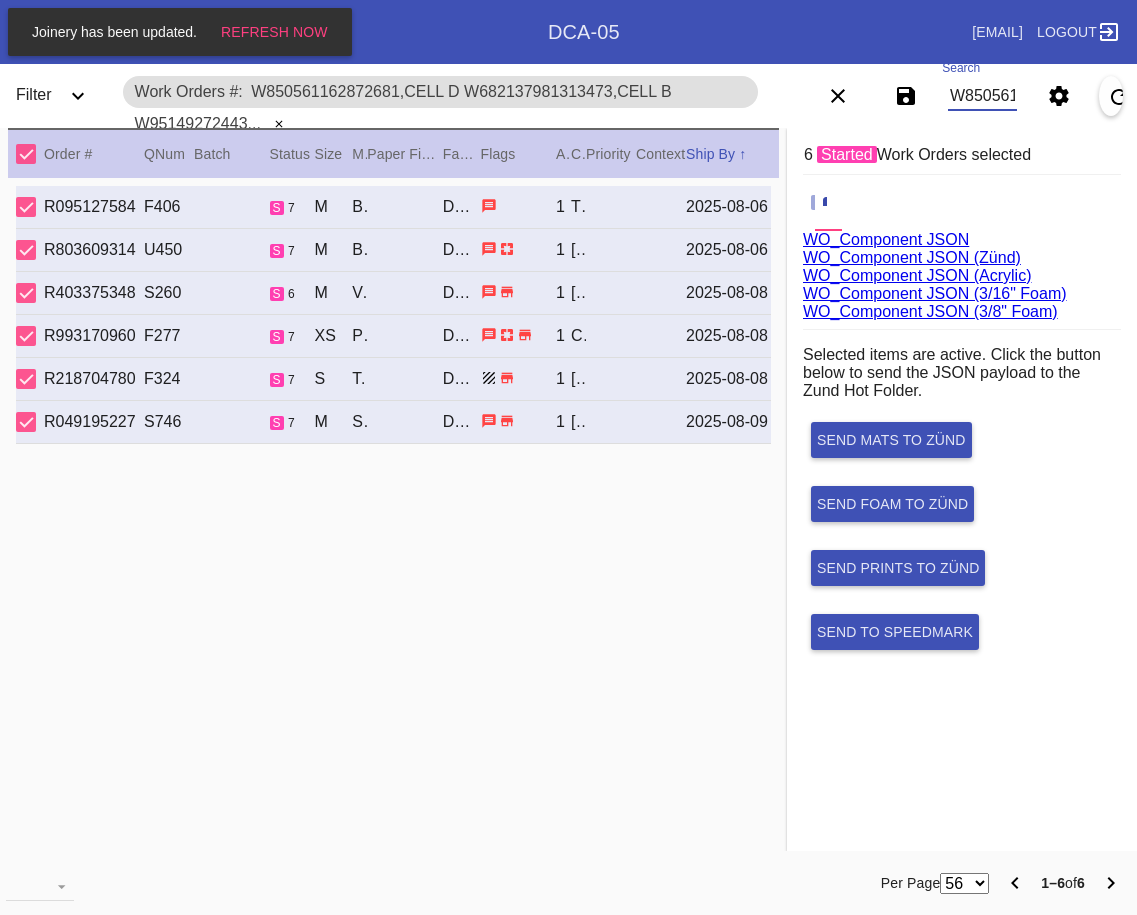 click on "W850561162872681,Cell D W682137981313473,Cell B W951492724432420,Cell G W689218527112009,Cell F W787390514838787,Cell B W464455531554709,Cell F" at bounding box center (982, 96) 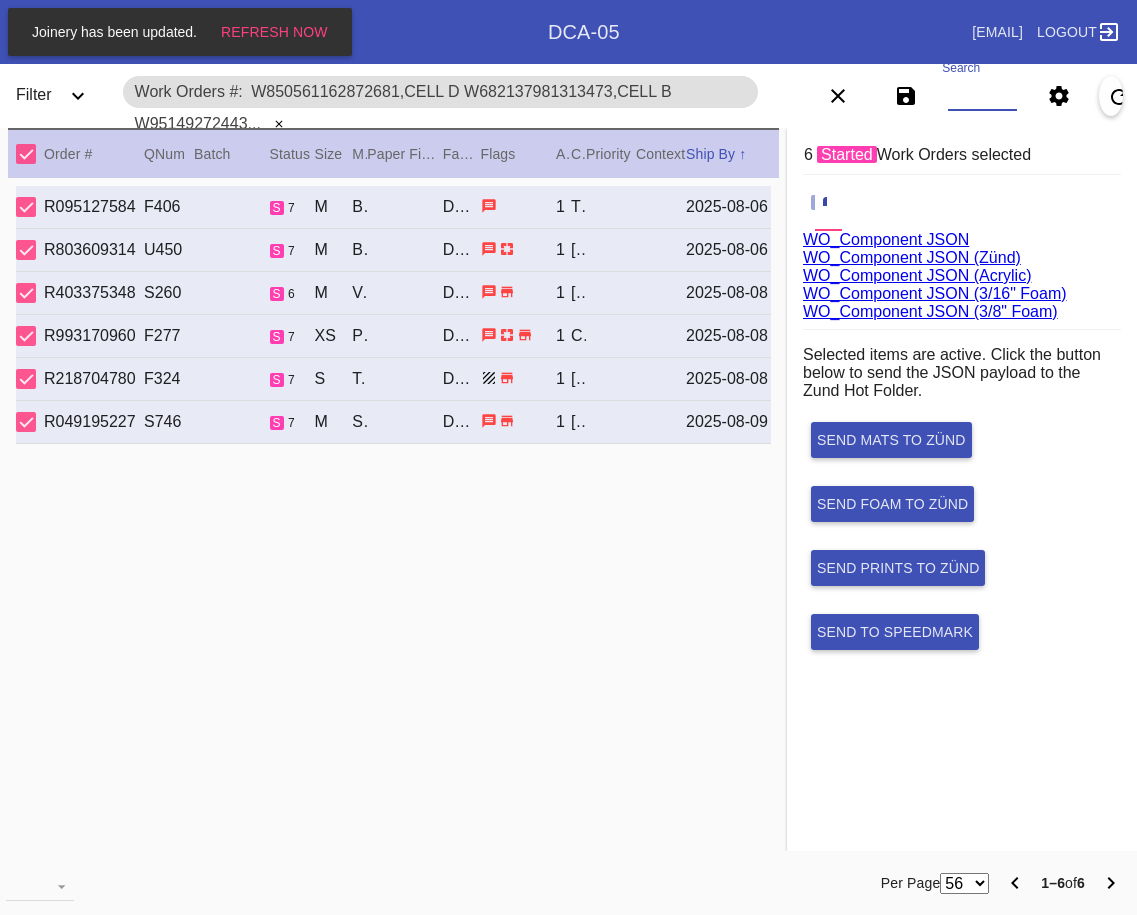 paste on "W787390514838787,Cell B" 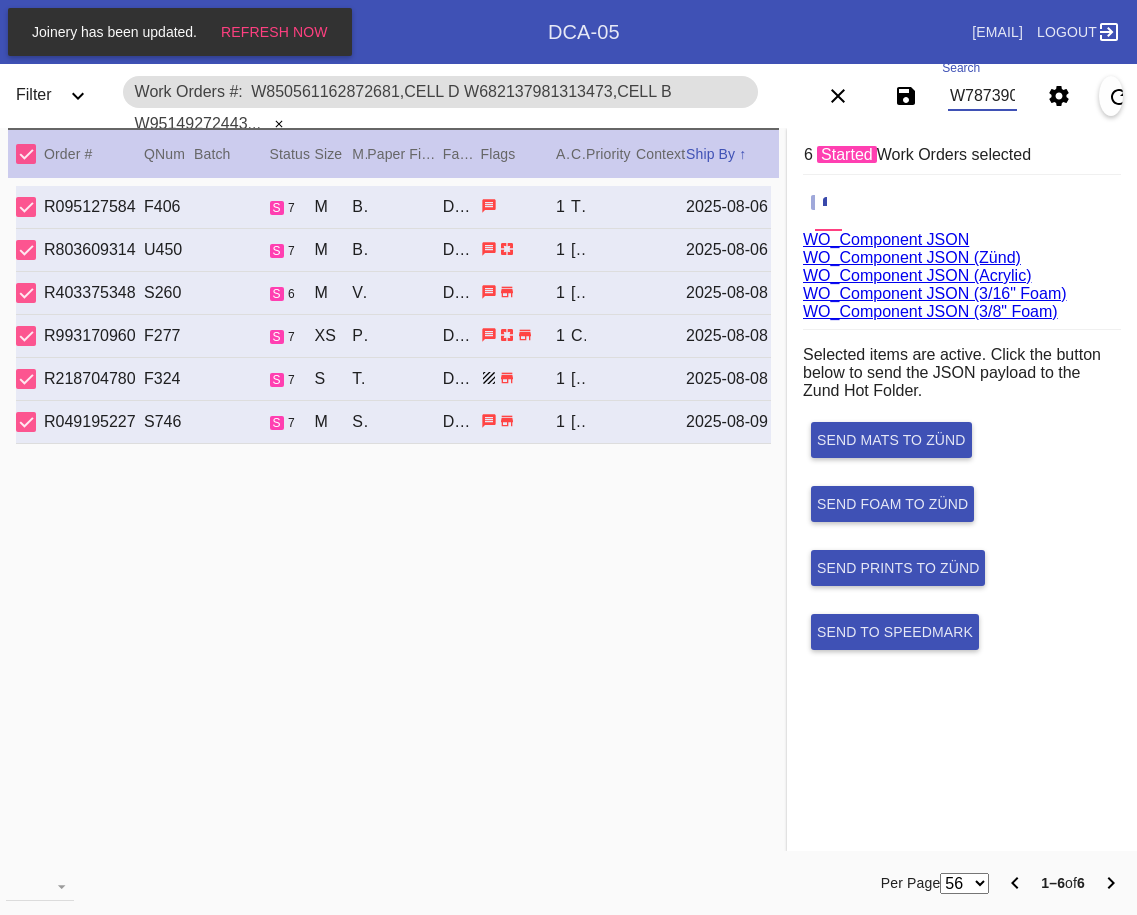 scroll, scrollTop: 0, scrollLeft: 130, axis: horizontal 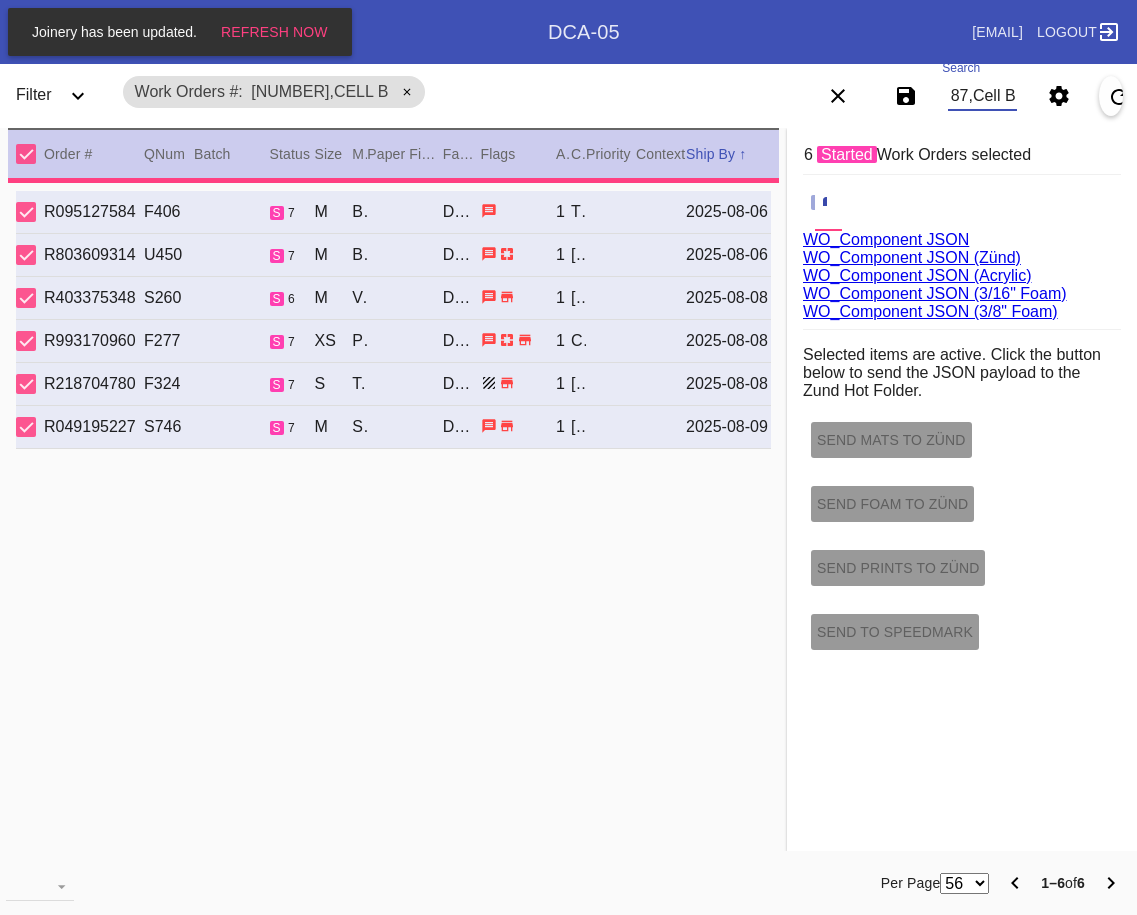type on "2.0" 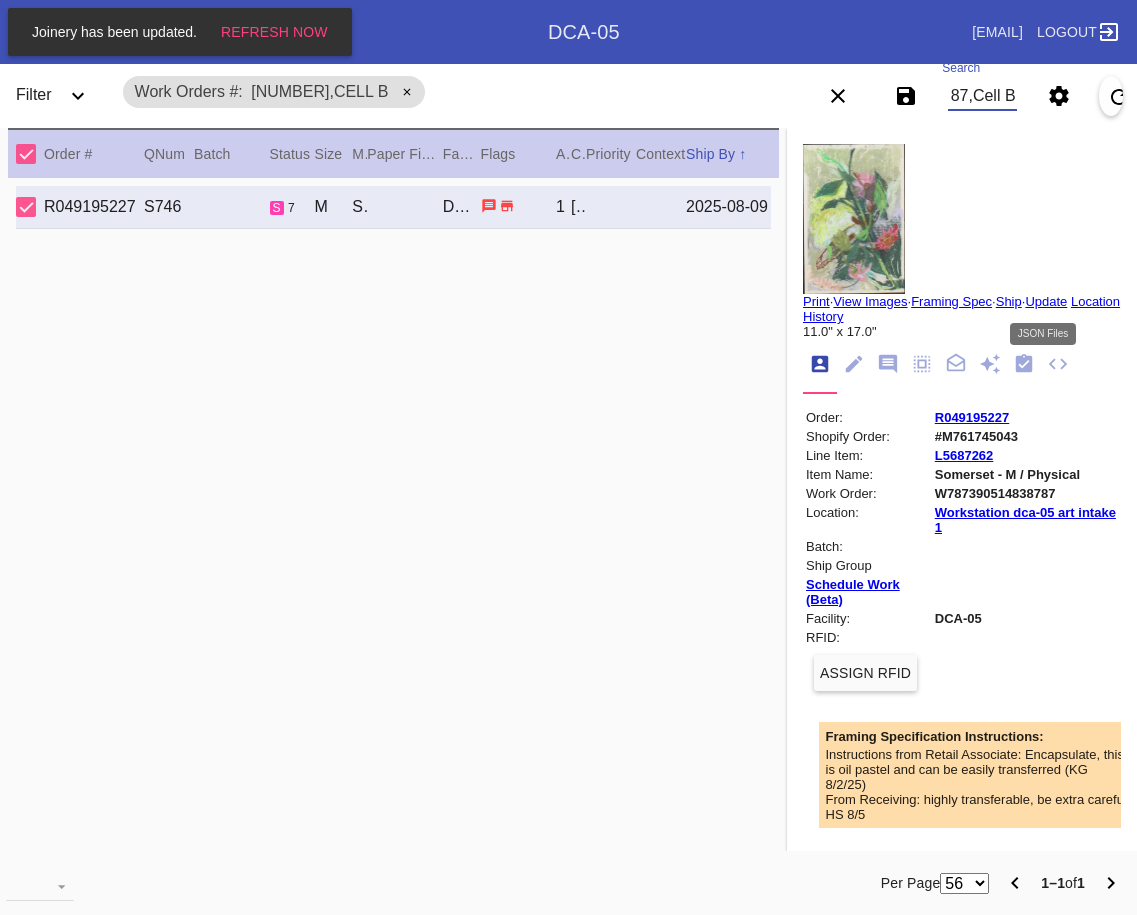 type on "W787390514838787,Cell B" 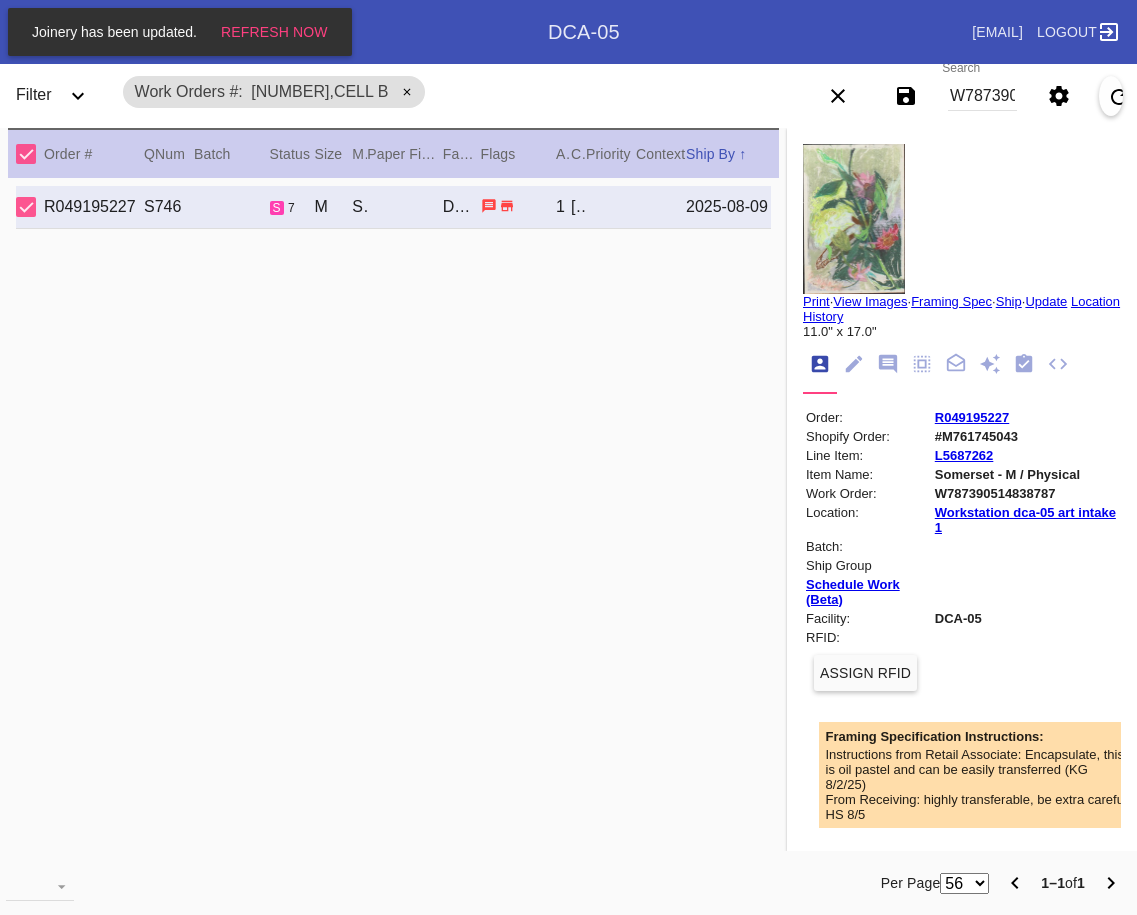 click 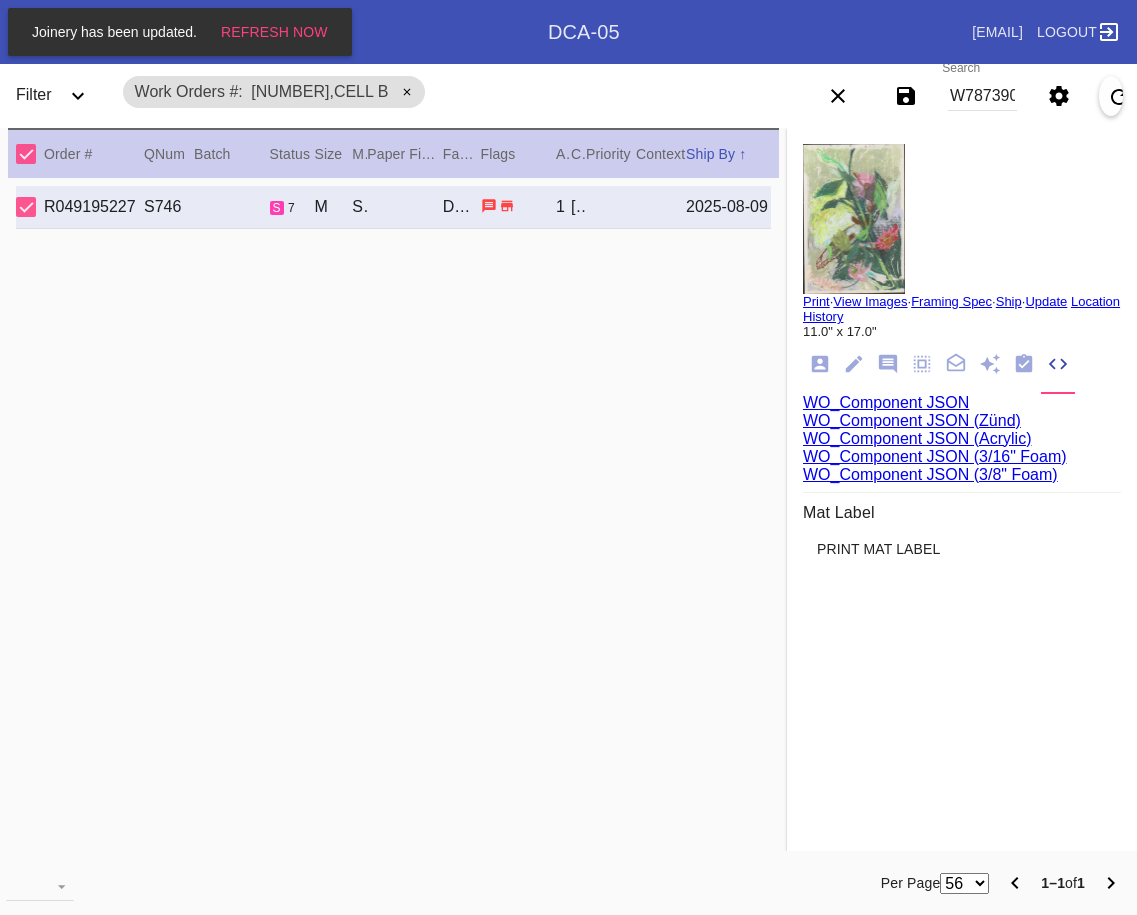 click on "WO_Component JSON (Acrylic)" at bounding box center [917, 438] 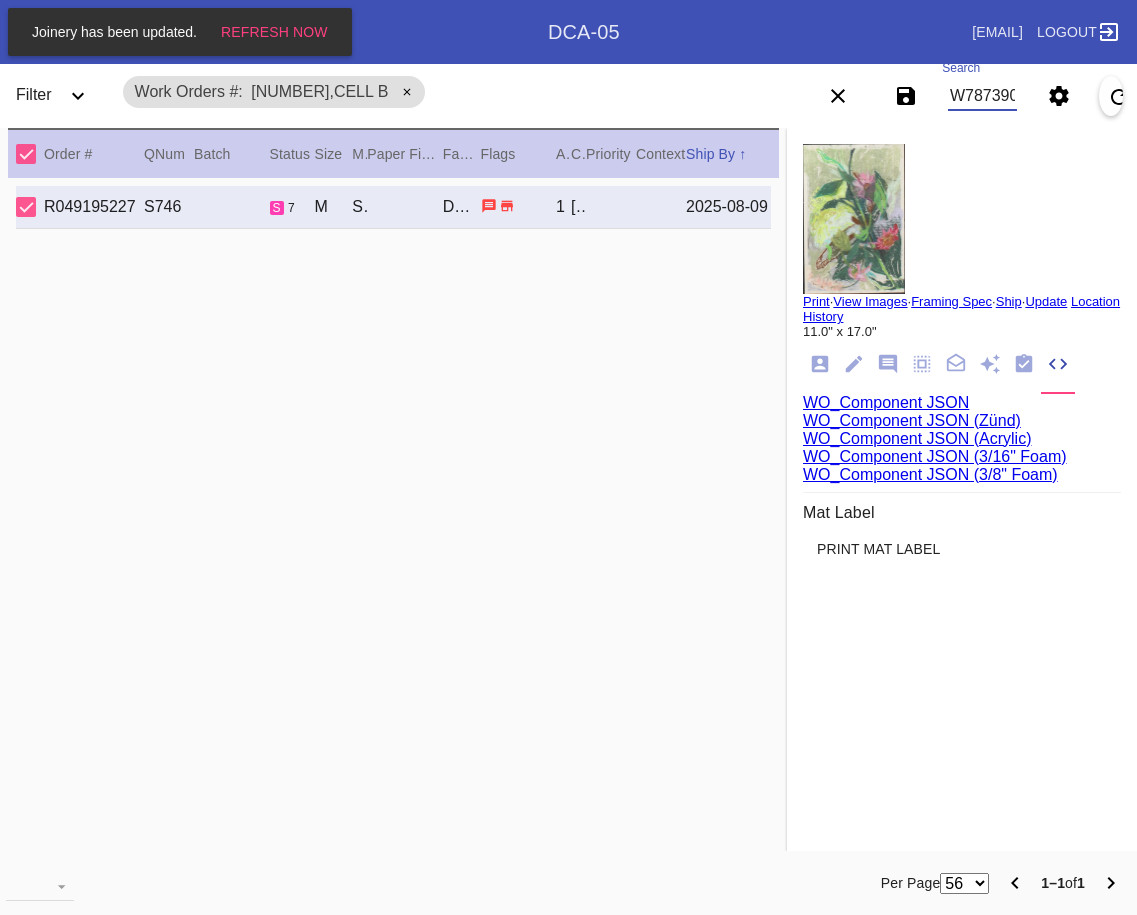 click on "W787390514838787,Cell B" at bounding box center (982, 96) 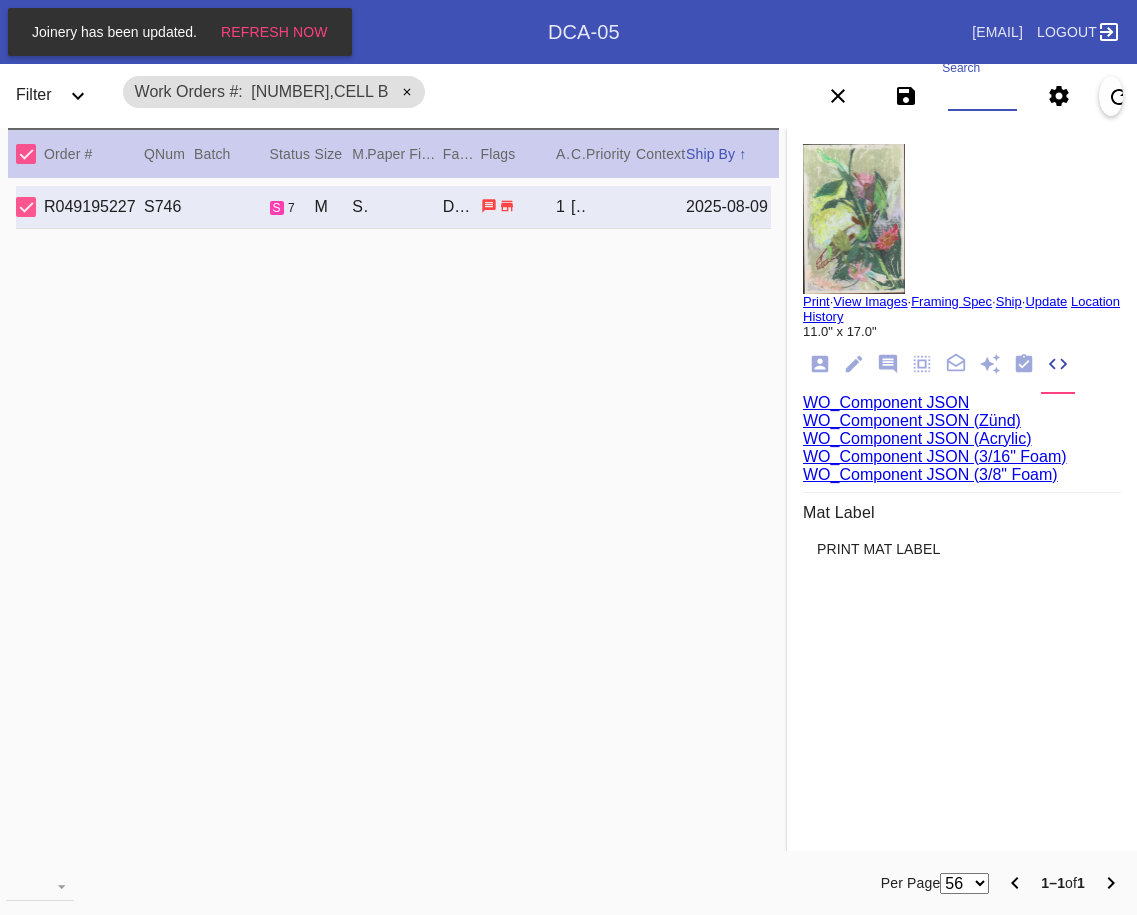 paste on "W483831041113593,Cell B W516771313568755,Cell B W334649397631890,Cell G W798241264602869,Cell O W545810633212942,Cell C W865078425882138,Cell O W535013705822968,Cell B" 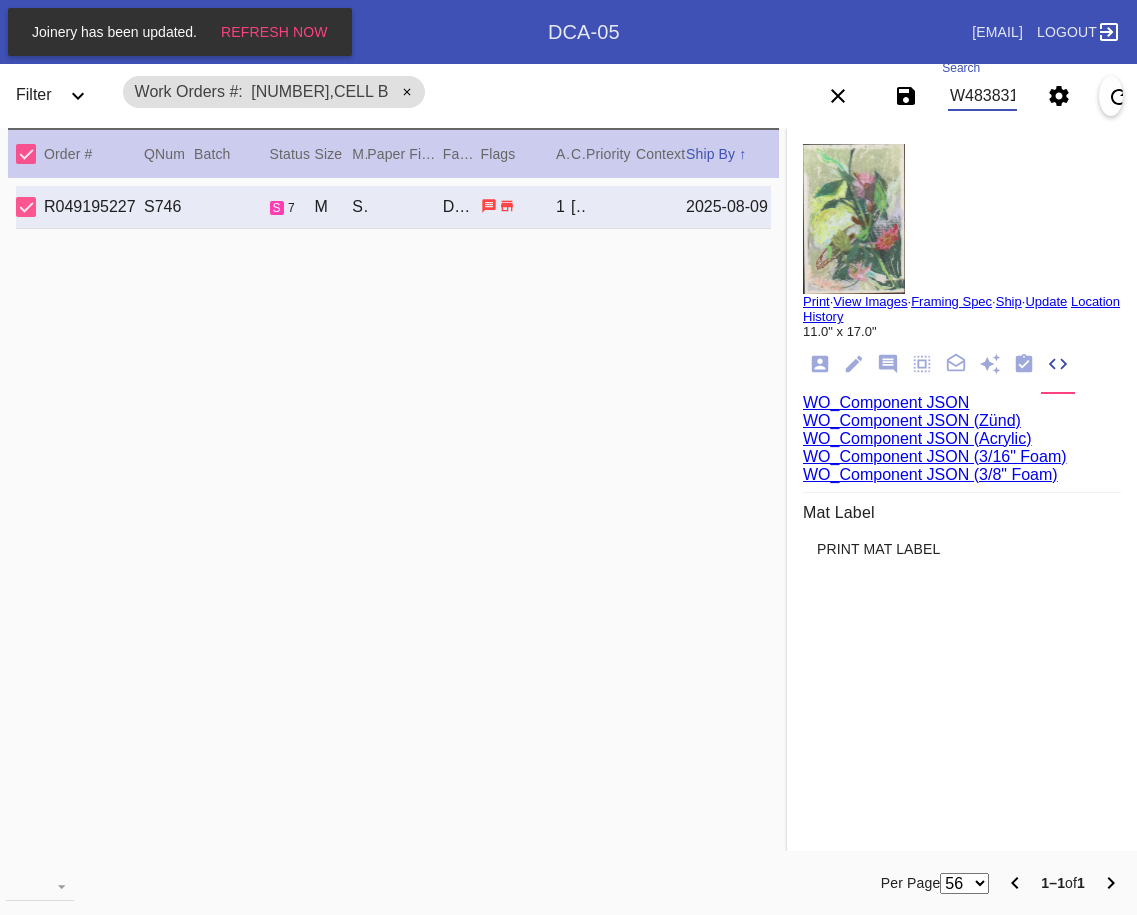 scroll, scrollTop: 0, scrollLeft: 1335, axis: horizontal 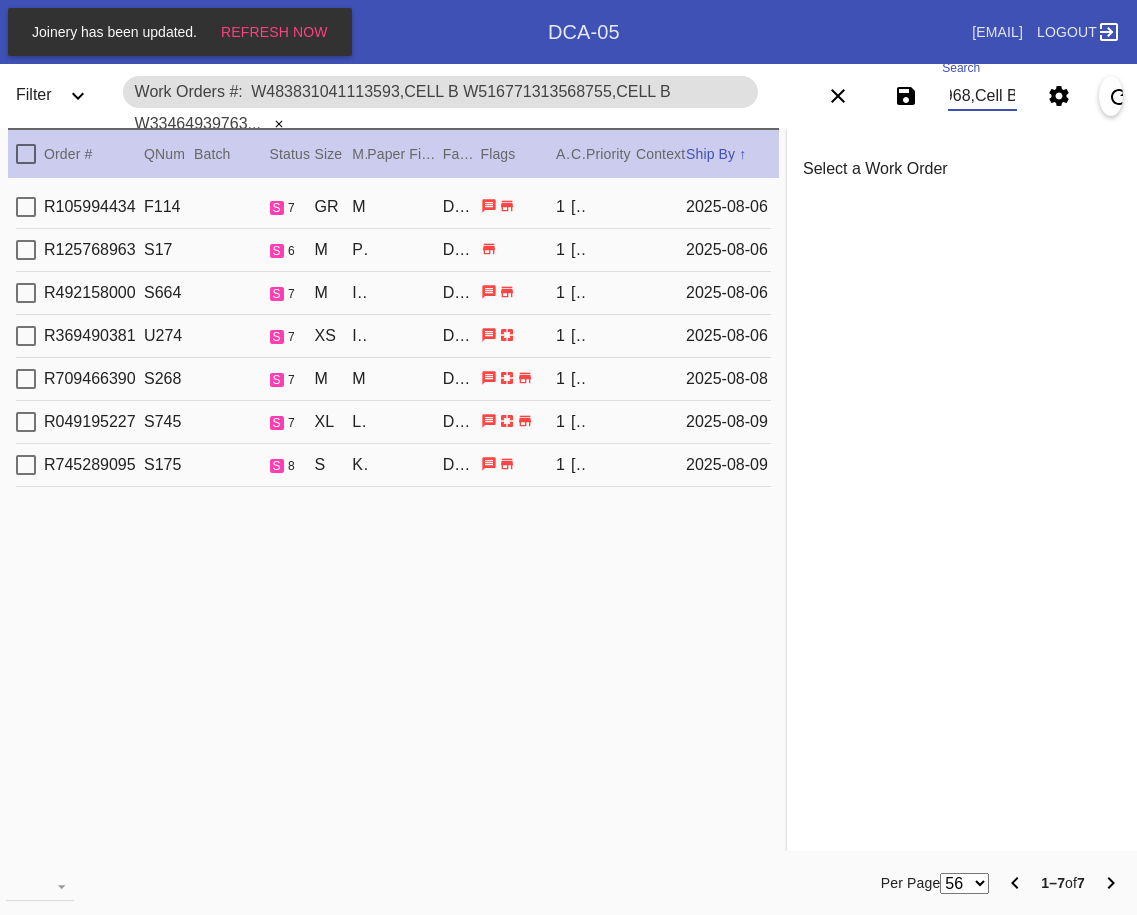 type on "W483831041113593,Cell B W516771313568755,Cell B W334649397631890,Cell G W798241264602869,Cell O W545810633212942,Cell C W865078425882138,Cell O W535013705822968,Cell B" 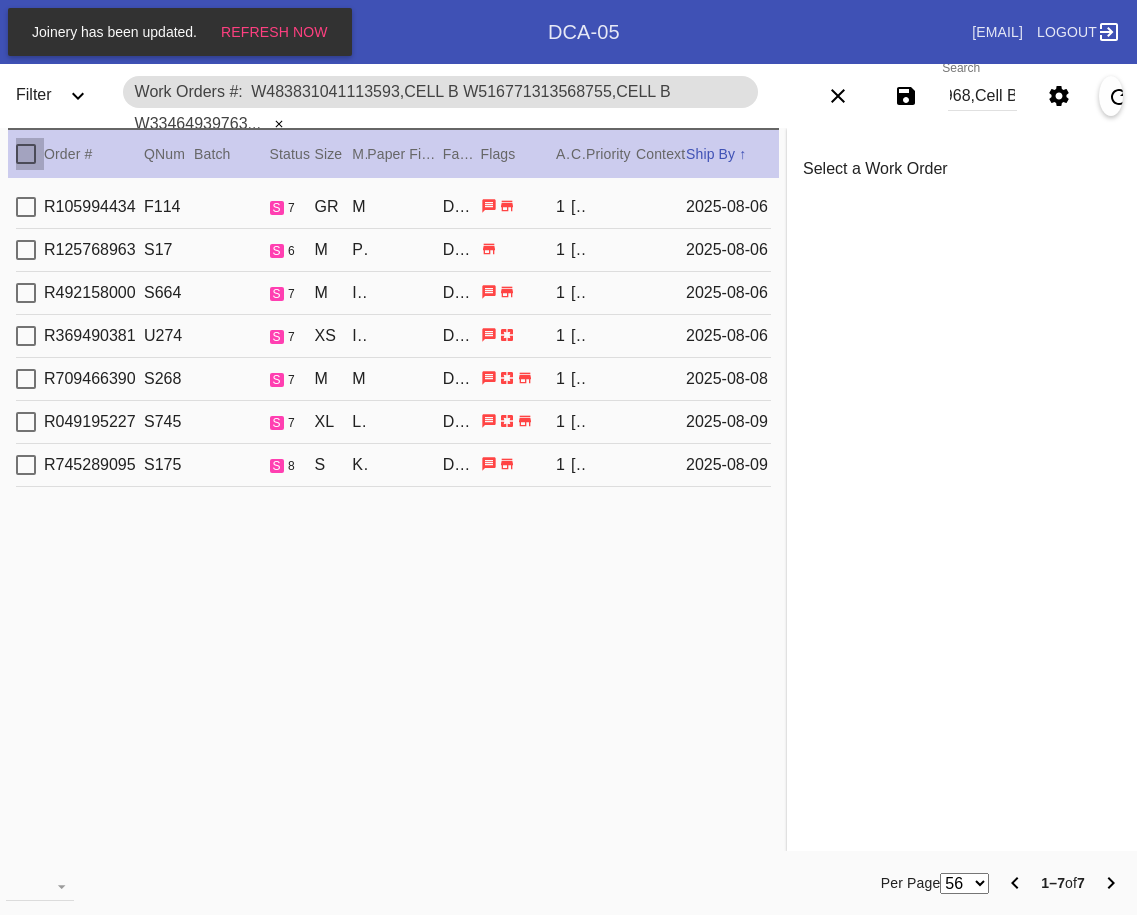 click at bounding box center [26, 154] 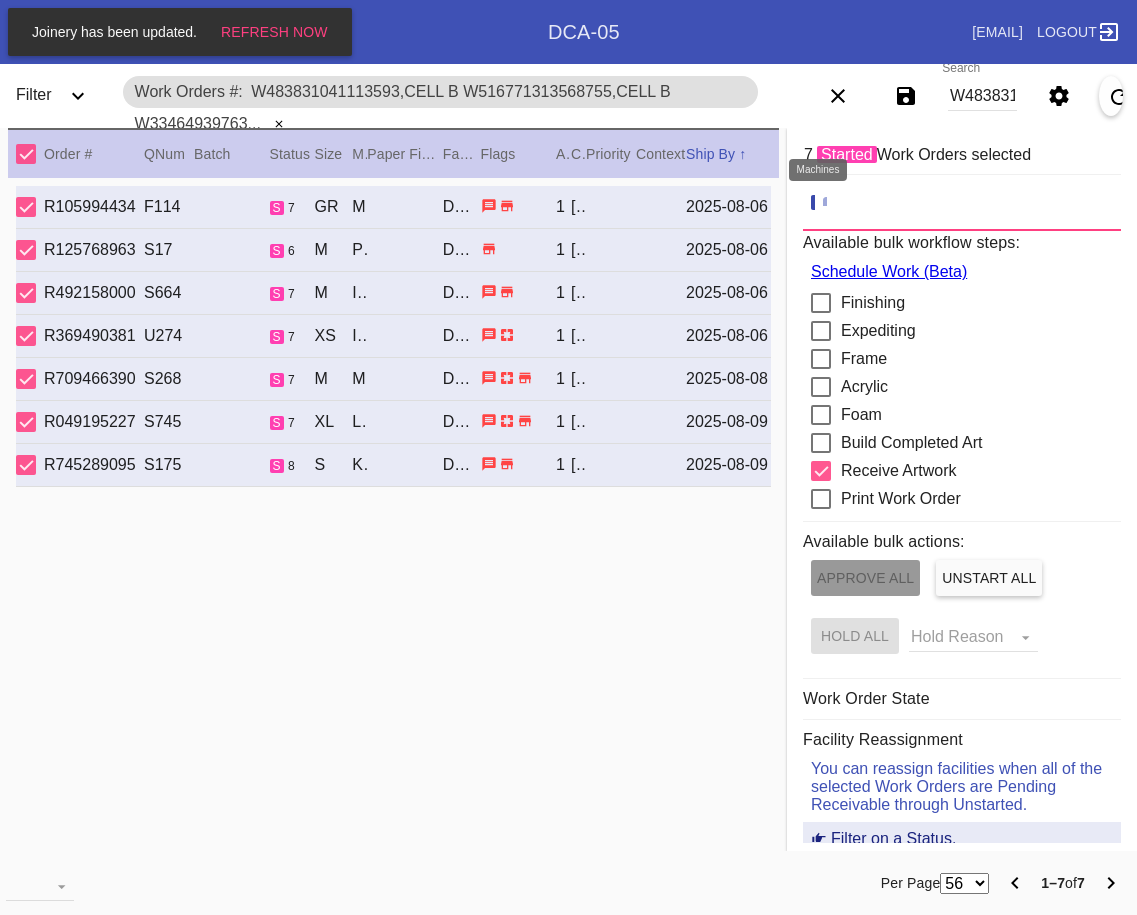 click 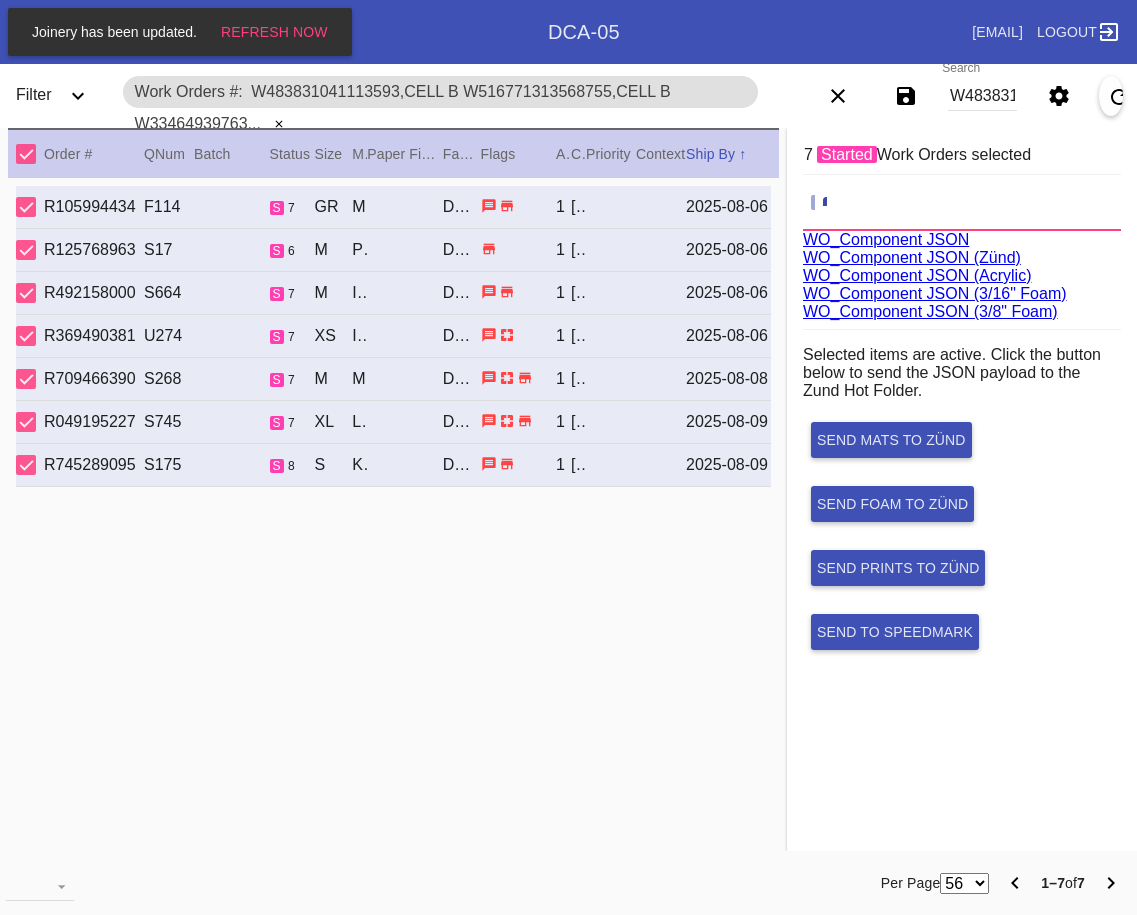 scroll, scrollTop: 75, scrollLeft: 0, axis: vertical 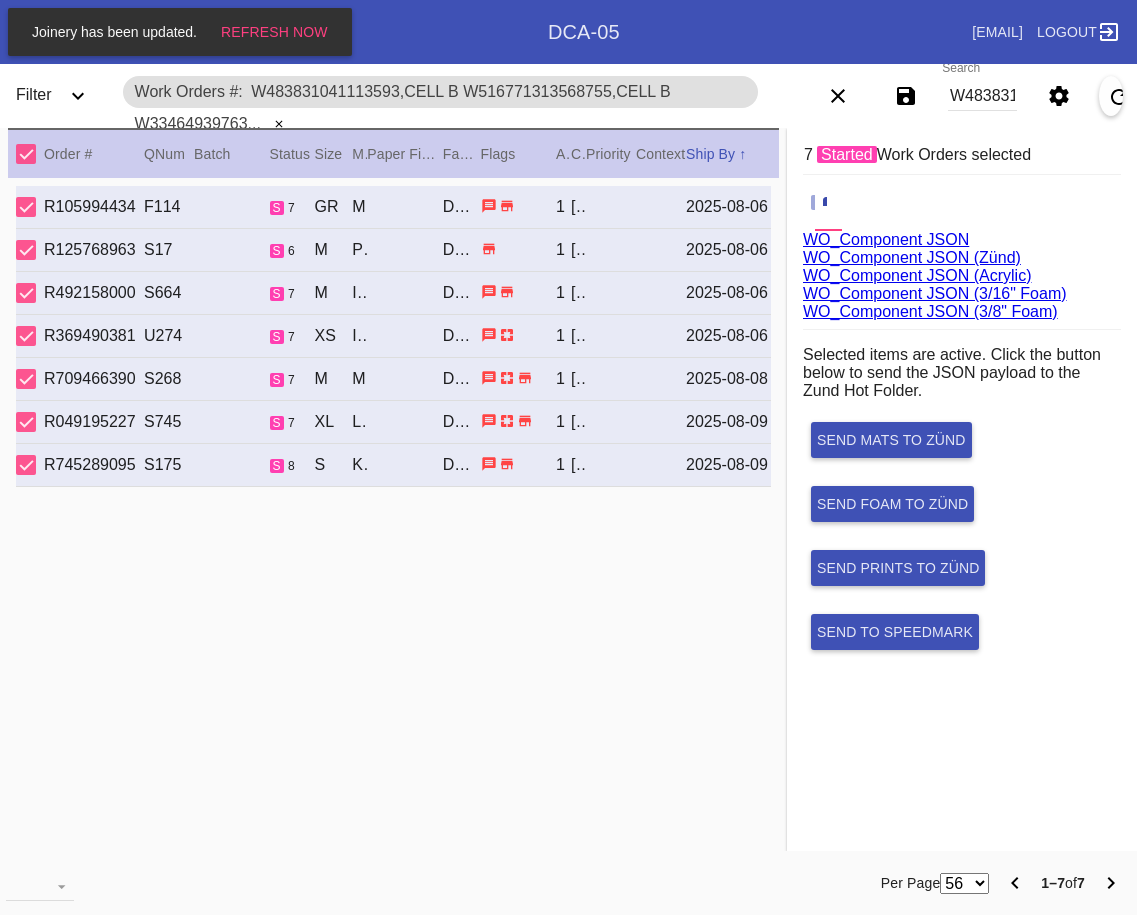 click on "WO_Component JSON (Acrylic)" at bounding box center [917, 275] 